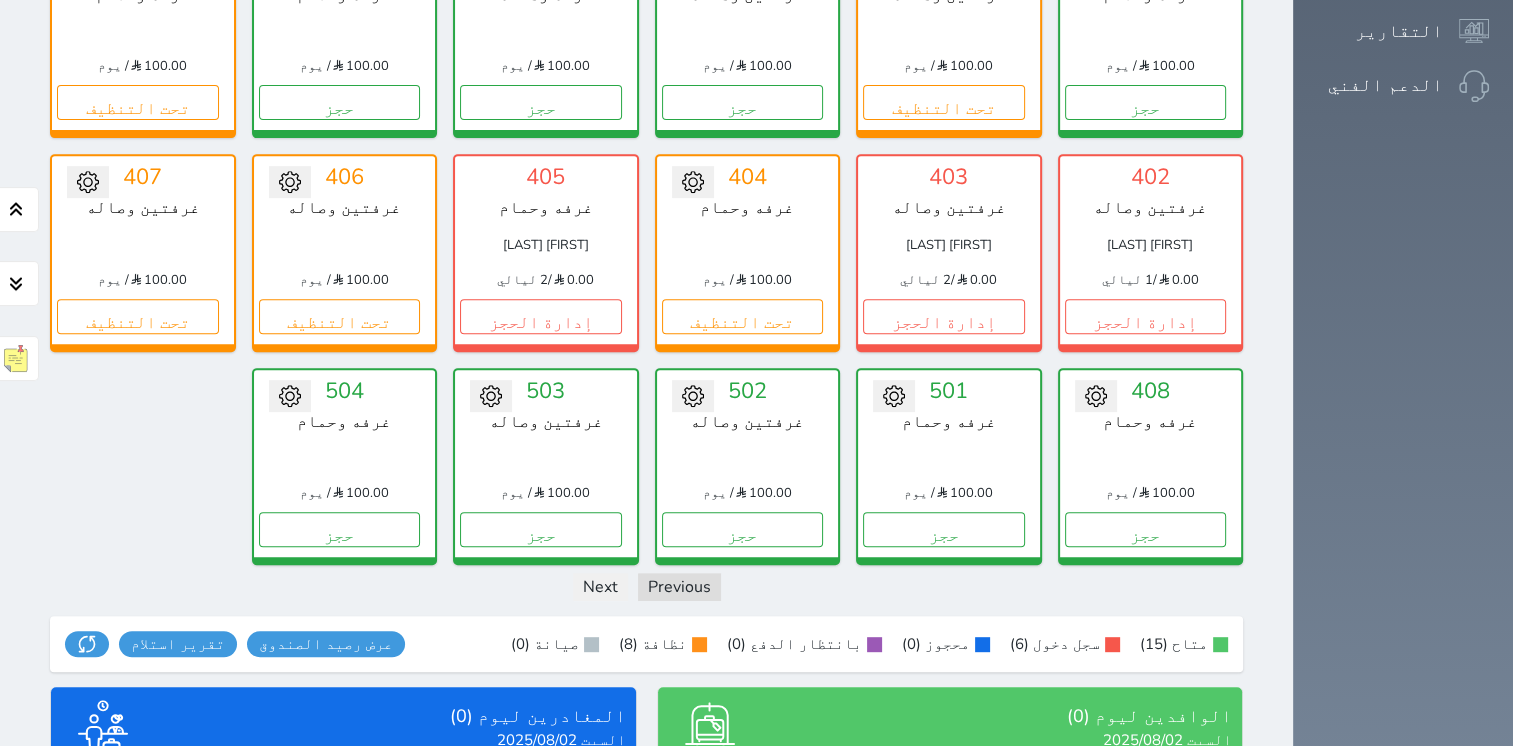 scroll, scrollTop: 800, scrollLeft: 0, axis: vertical 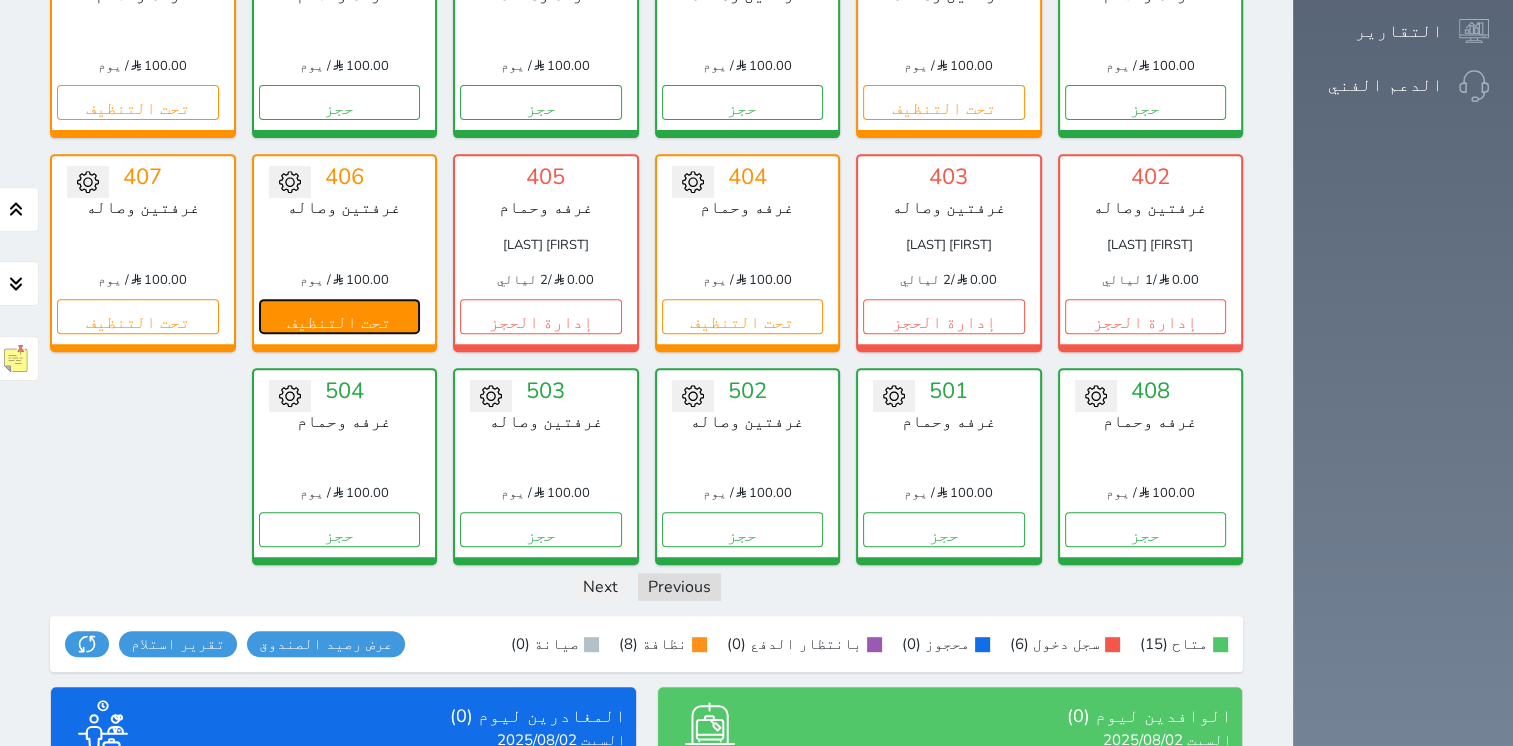 click on "تحت التنظيف" at bounding box center [340, 316] 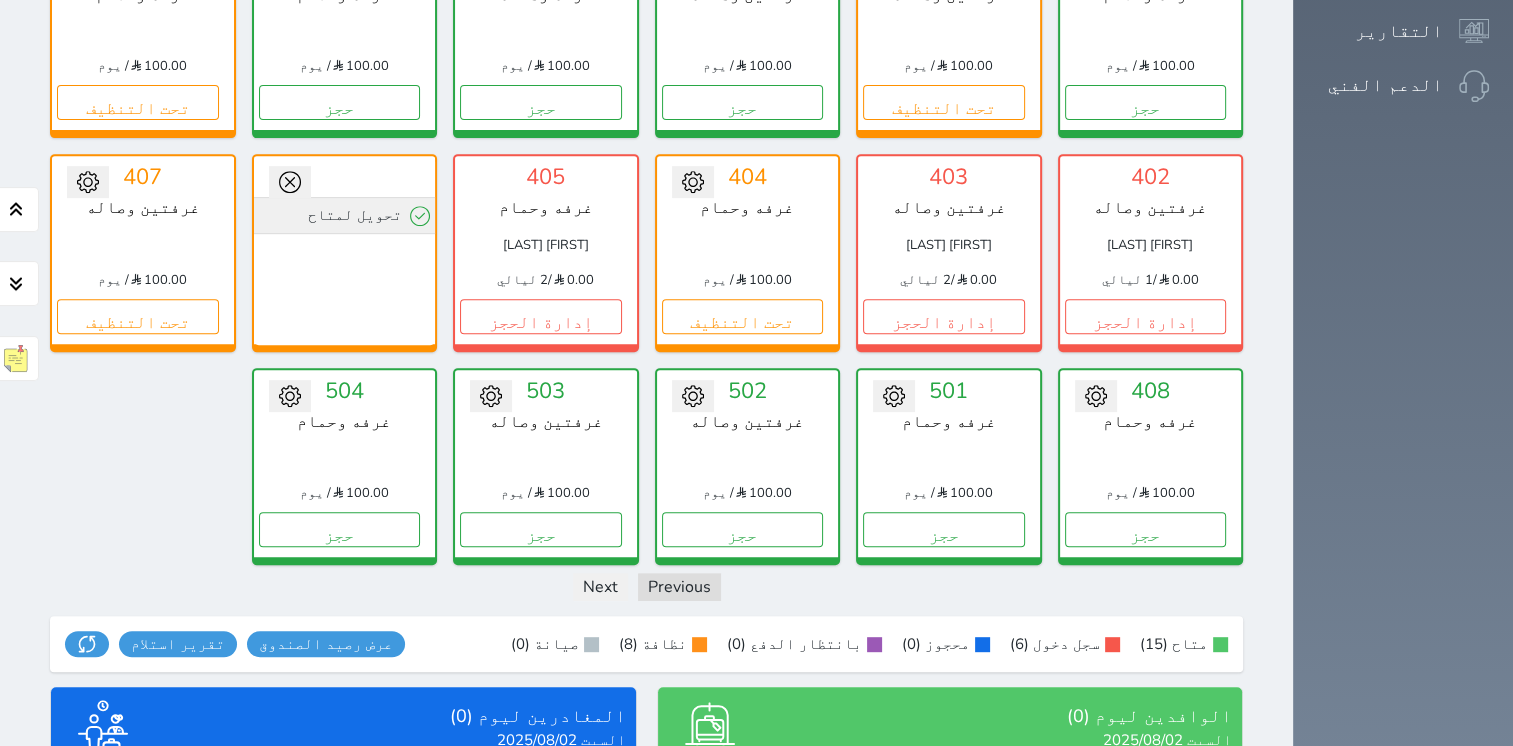click on "تحويل لمتاح" at bounding box center (345, 215) 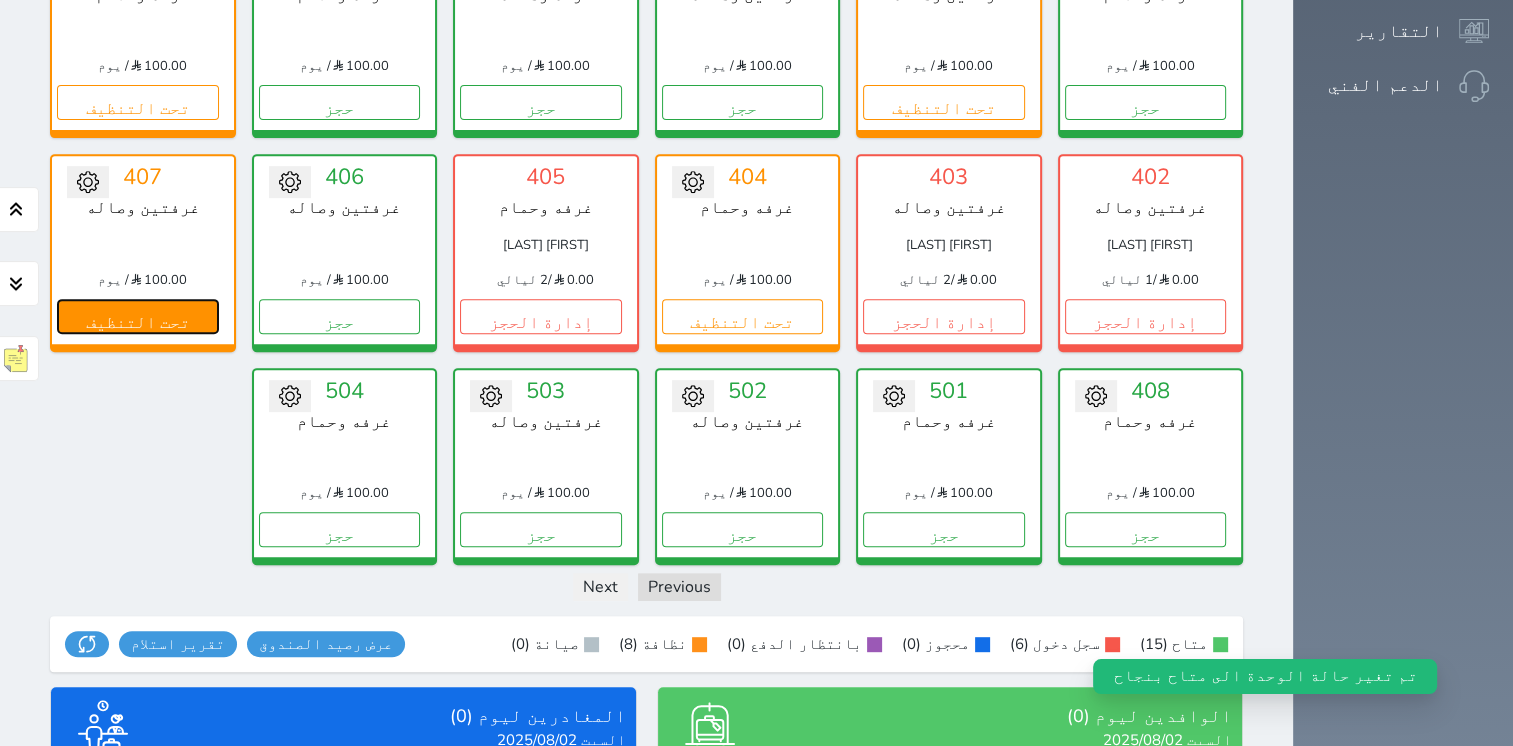 click on "تحت التنظيف" at bounding box center [138, 316] 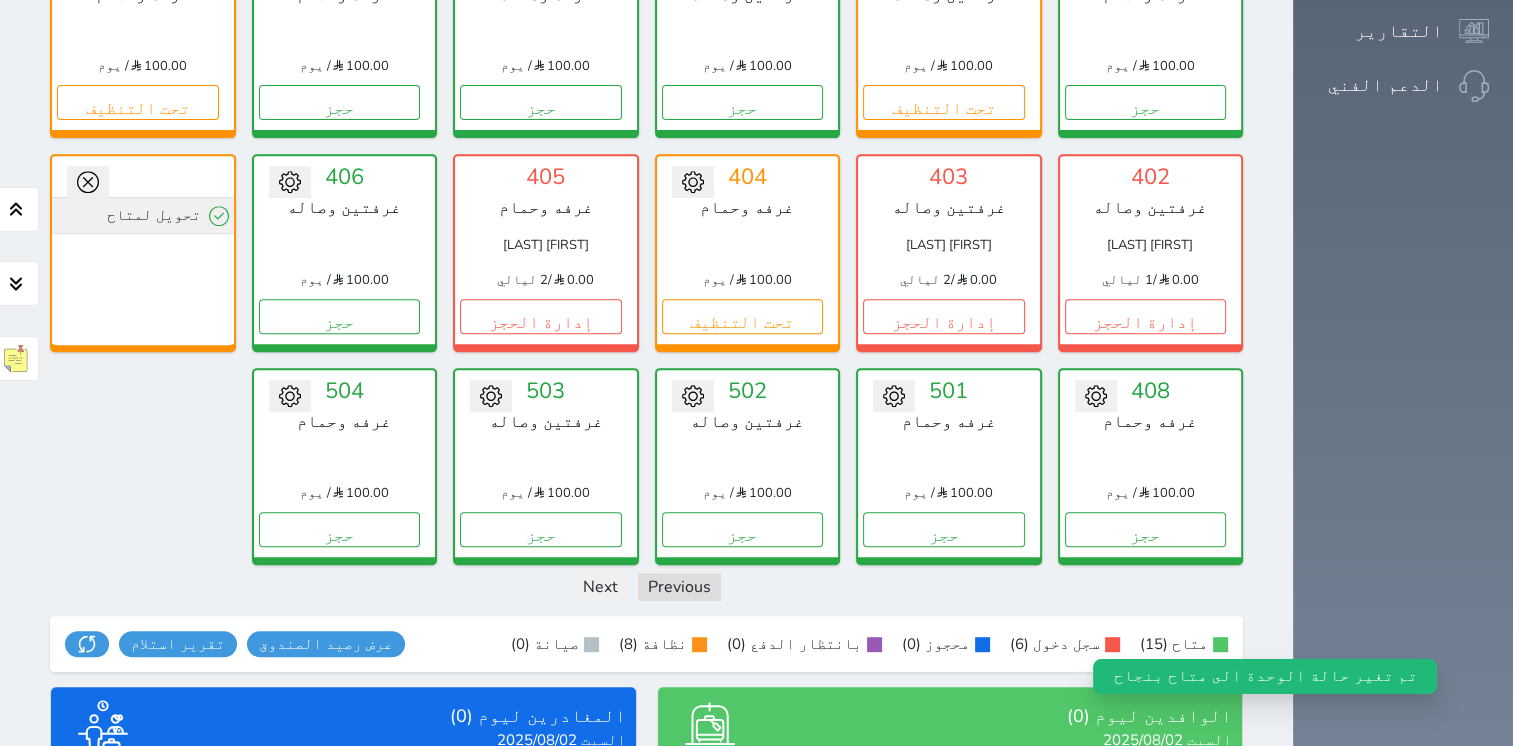 click on "تحويل لمتاح" at bounding box center [143, 215] 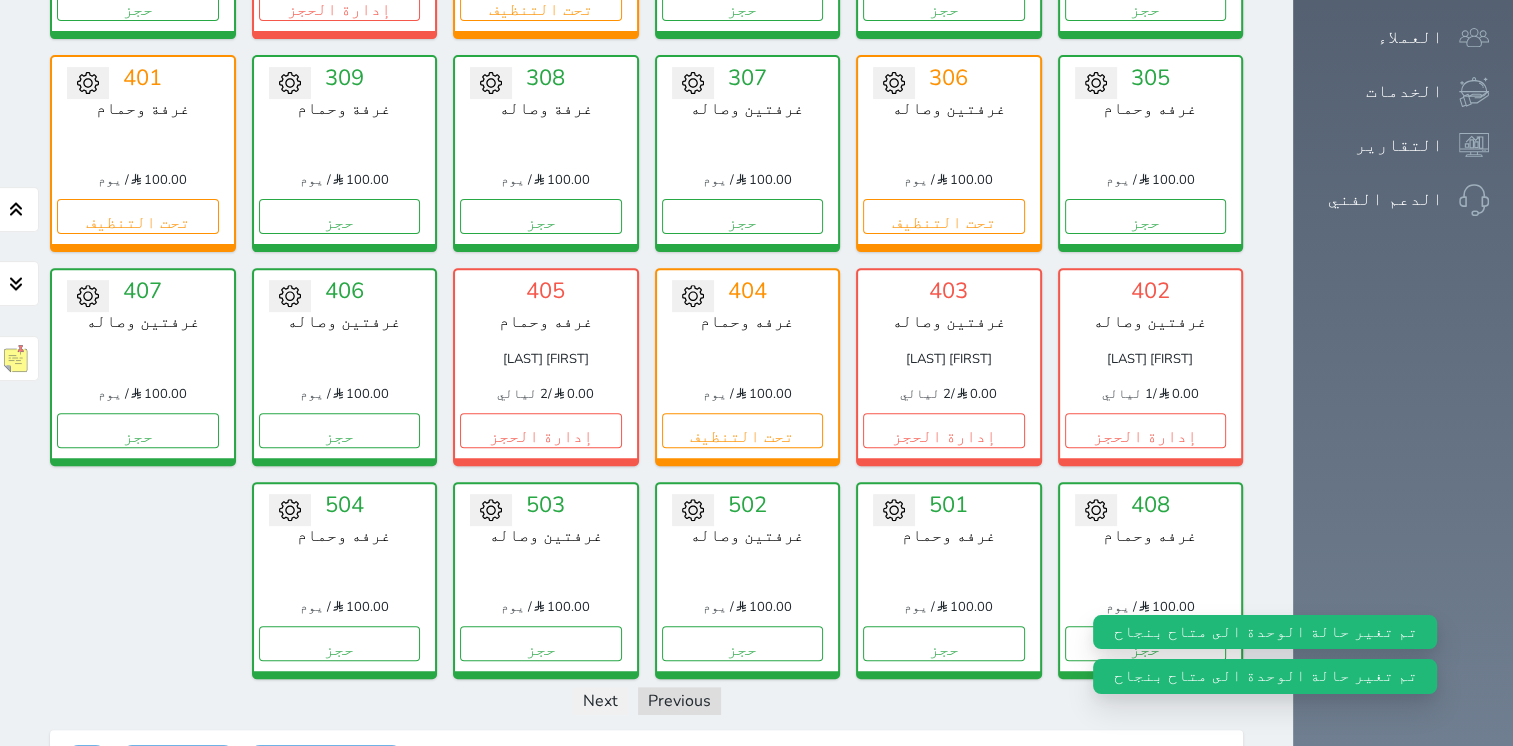 scroll, scrollTop: 500, scrollLeft: 0, axis: vertical 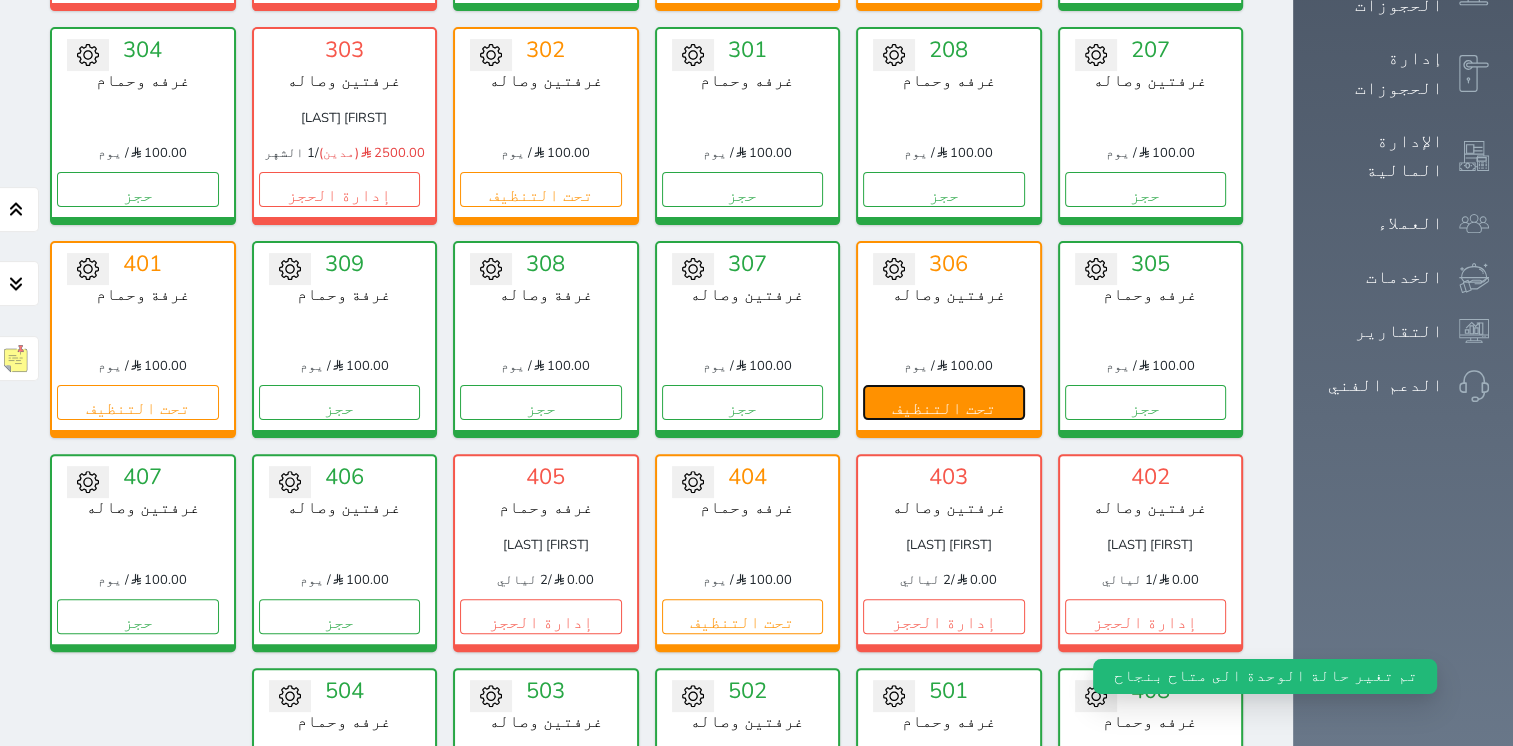 click on "تحت التنظيف" at bounding box center (944, 402) 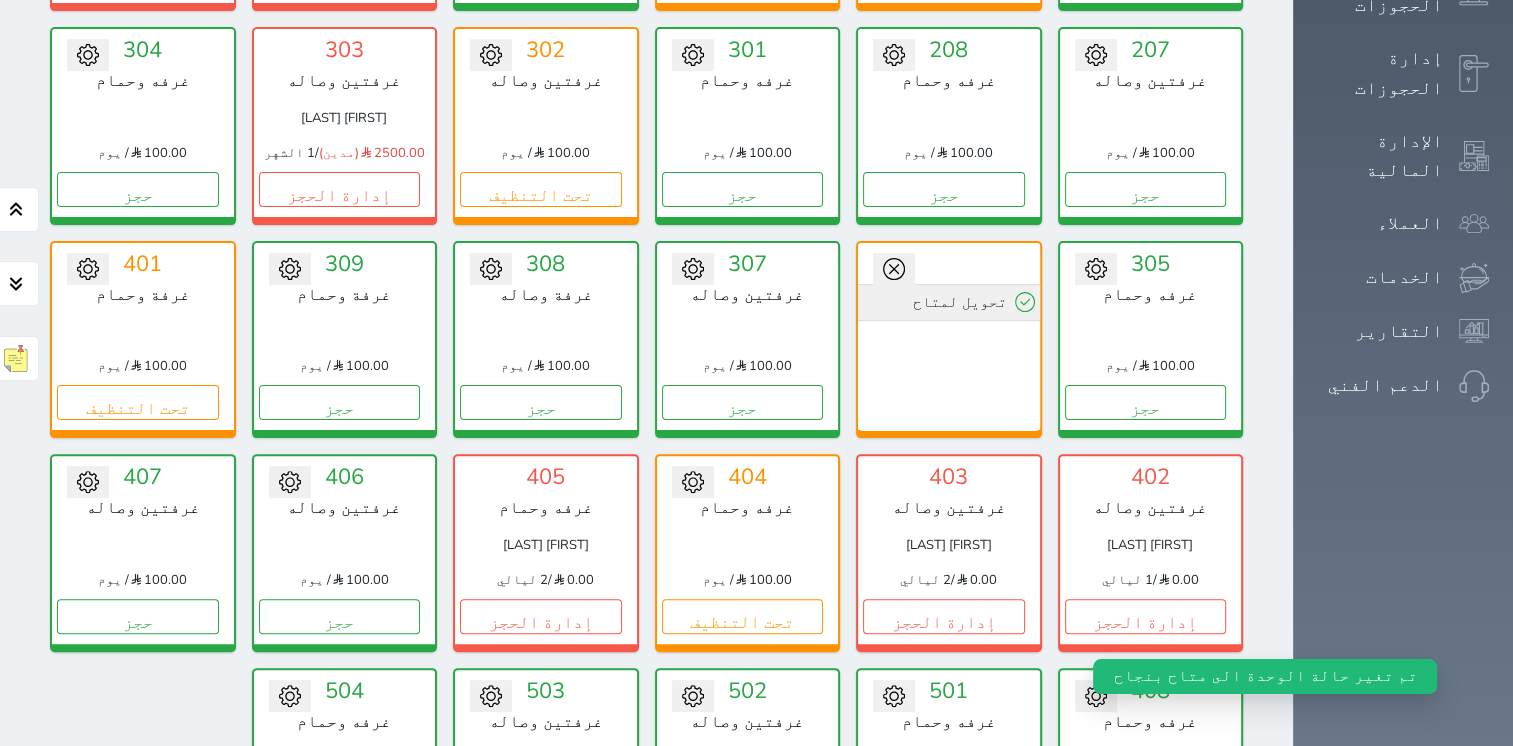 click on "تحويل لمتاح" at bounding box center [949, 302] 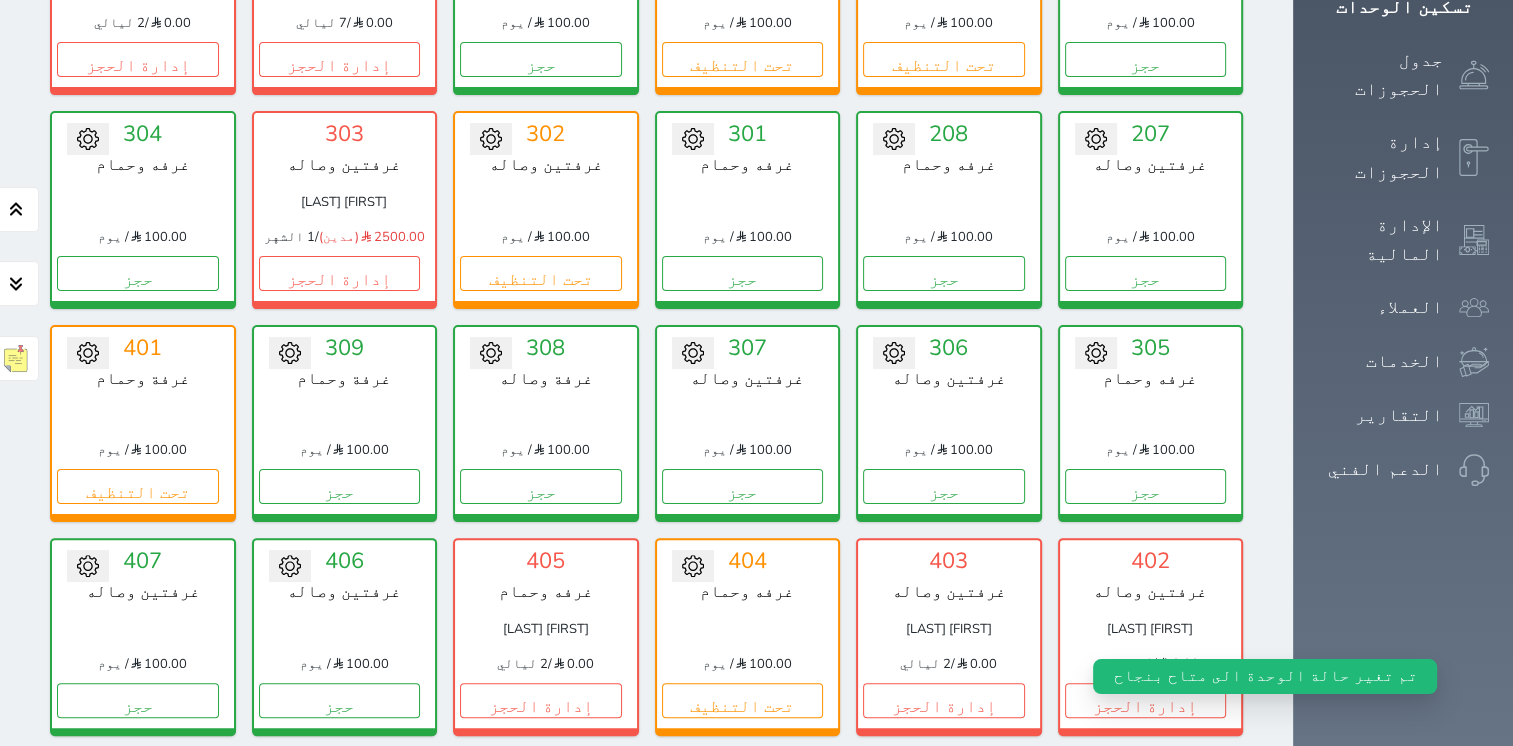 scroll, scrollTop: 300, scrollLeft: 0, axis: vertical 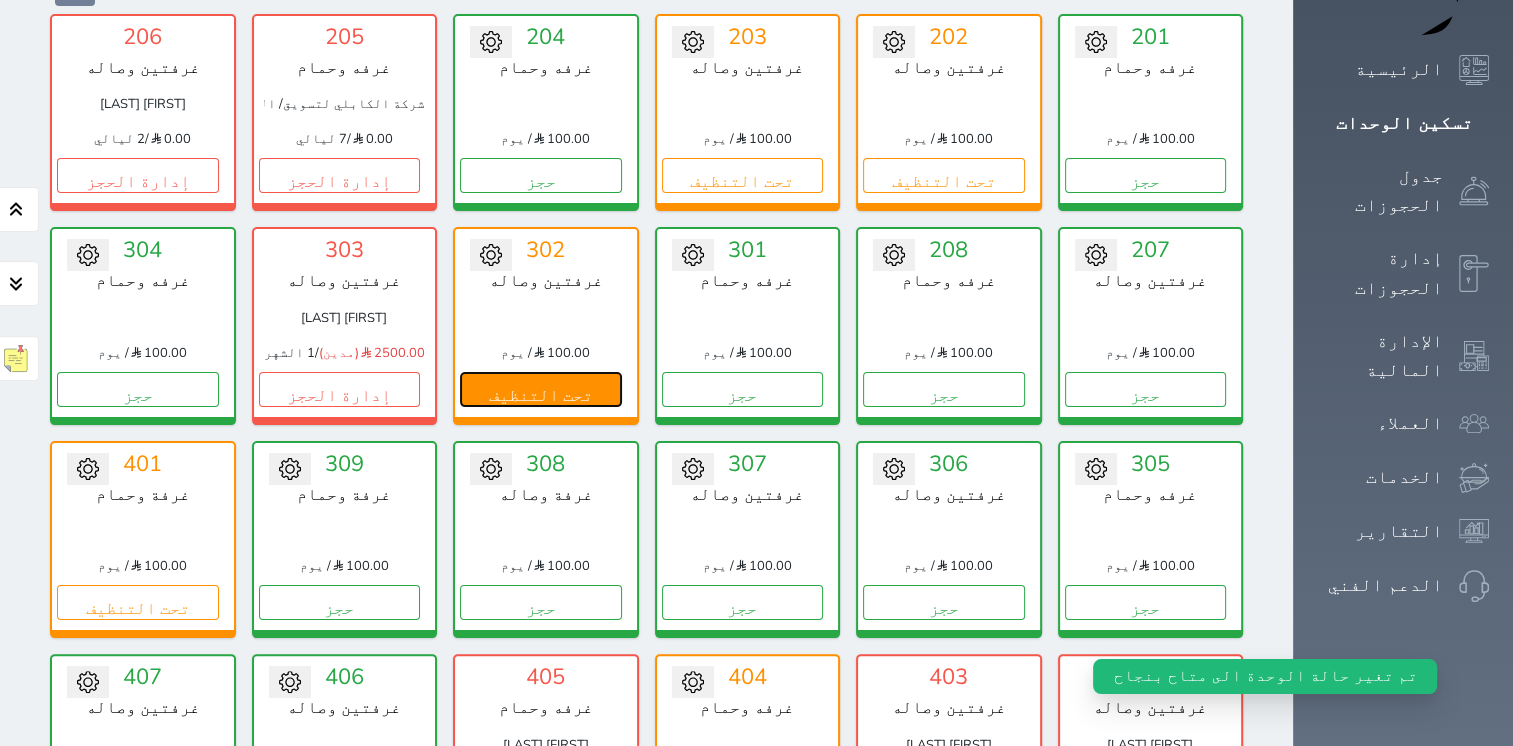 click on "تحت التنظيف" at bounding box center (541, 389) 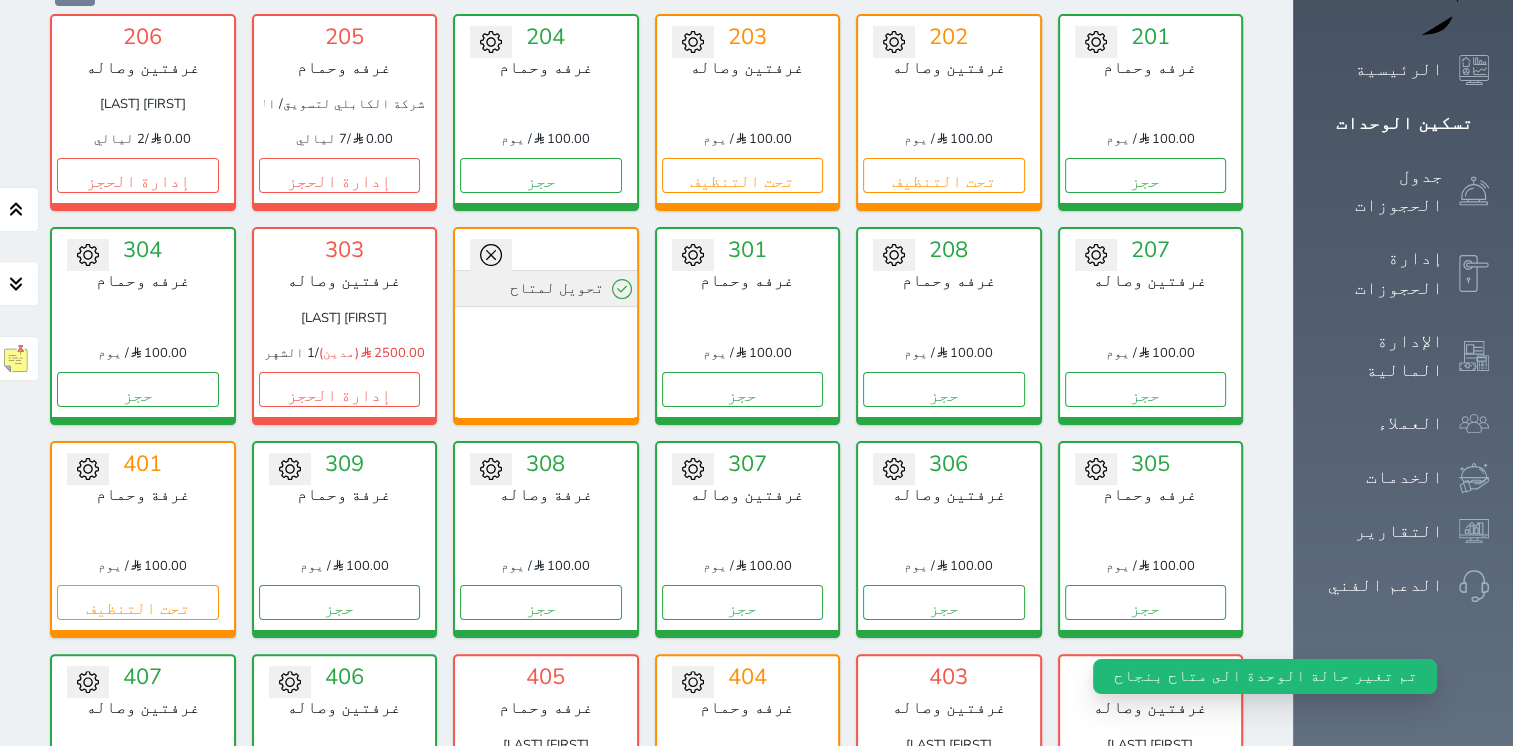 click on "تحويل لمتاح" at bounding box center [546, 288] 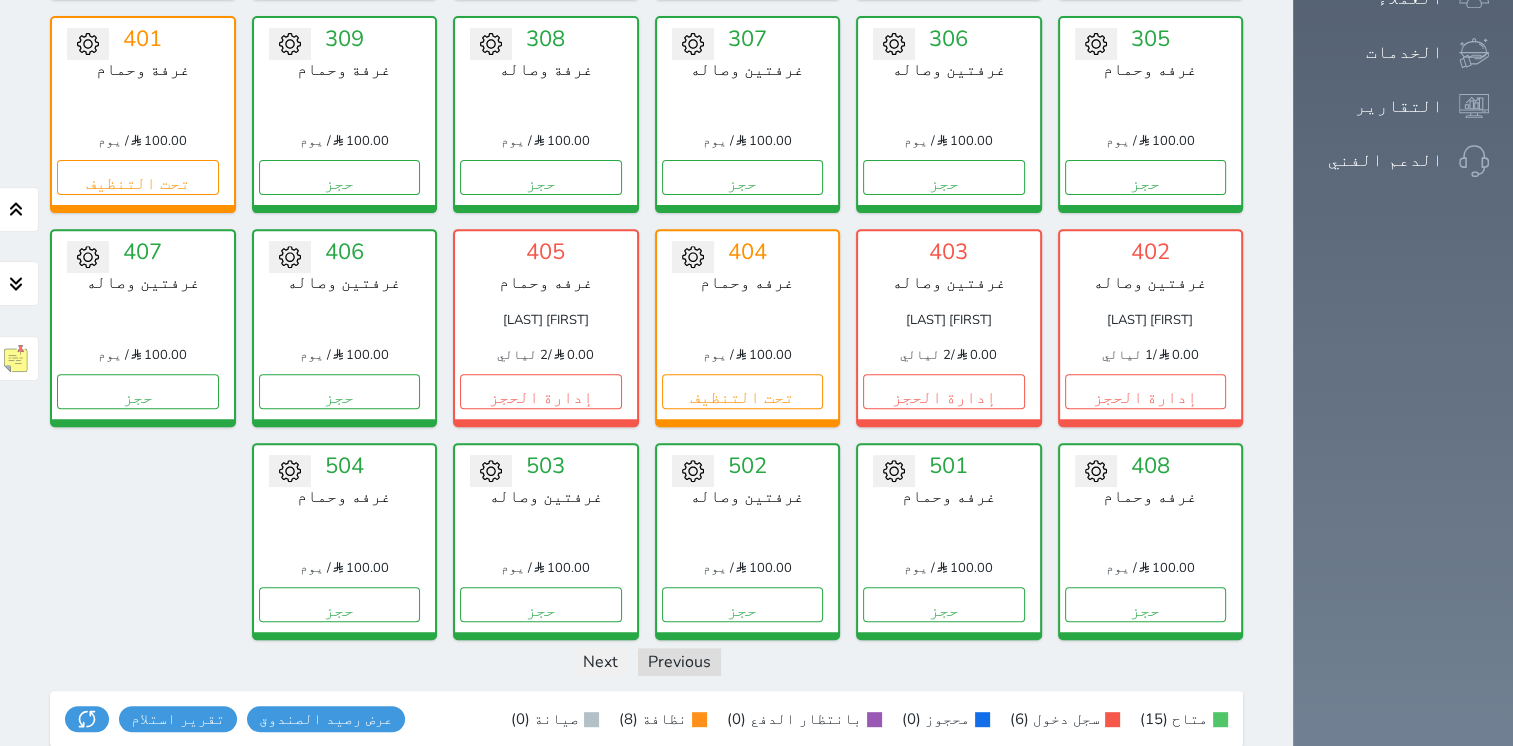 scroll, scrollTop: 625, scrollLeft: 0, axis: vertical 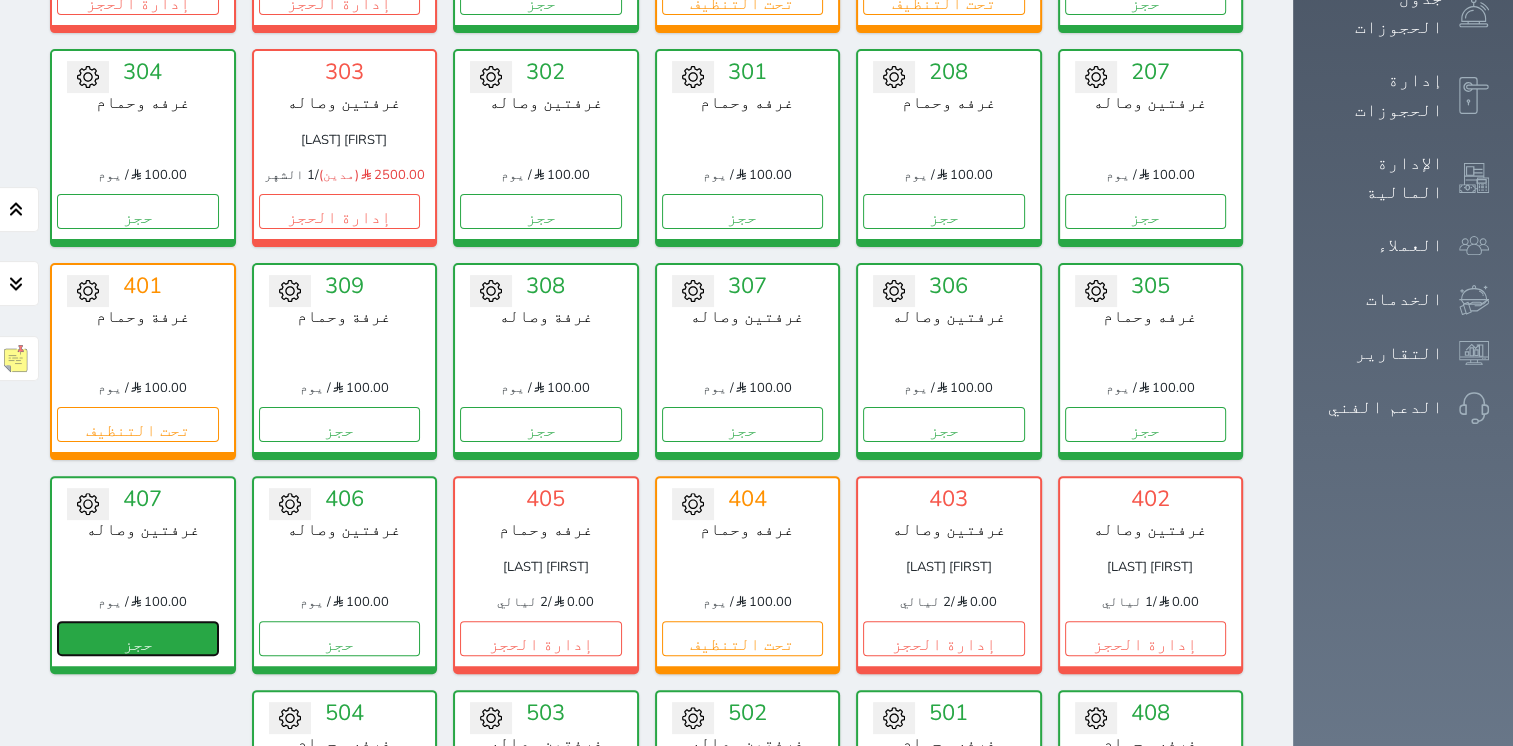 click on "حجز" at bounding box center (138, 638) 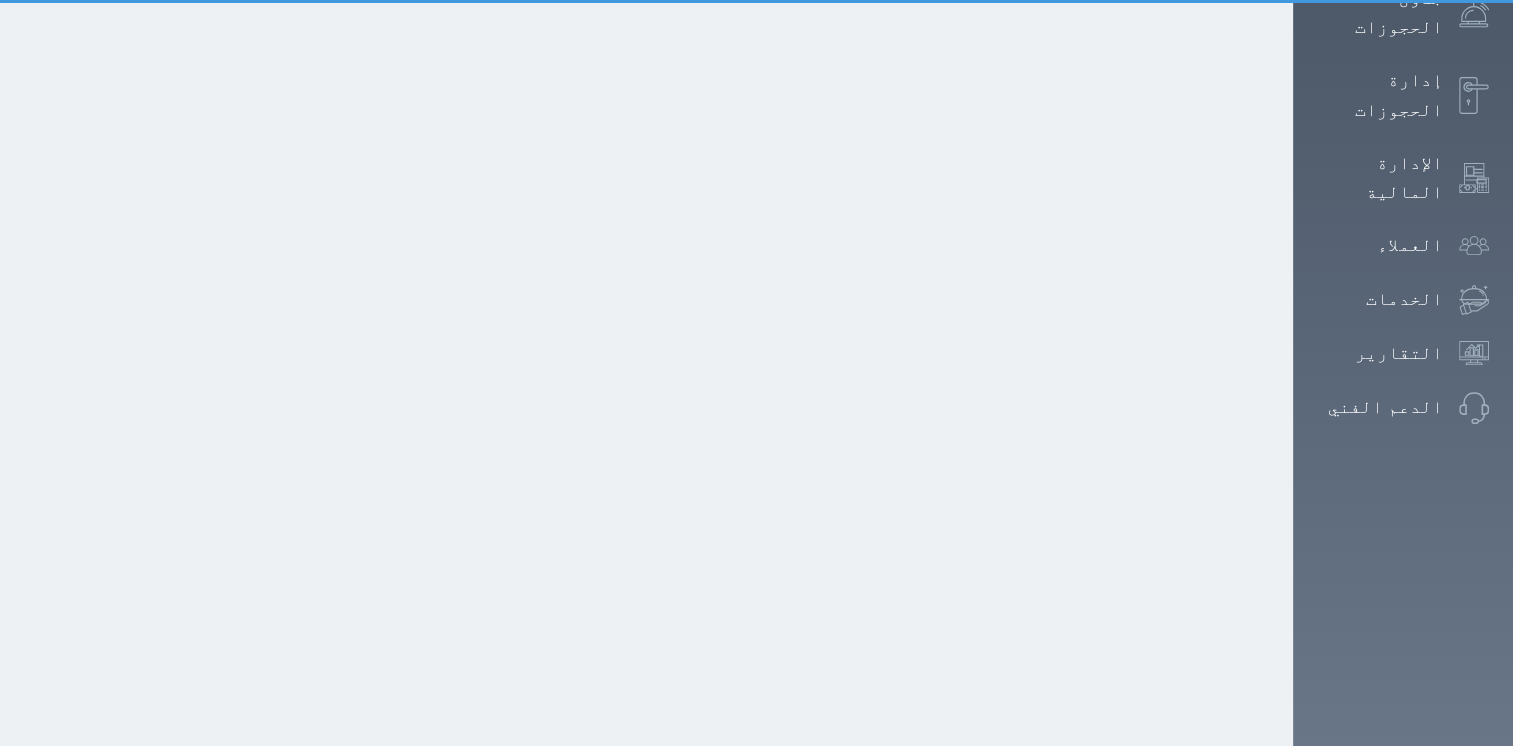 scroll, scrollTop: 0, scrollLeft: 0, axis: both 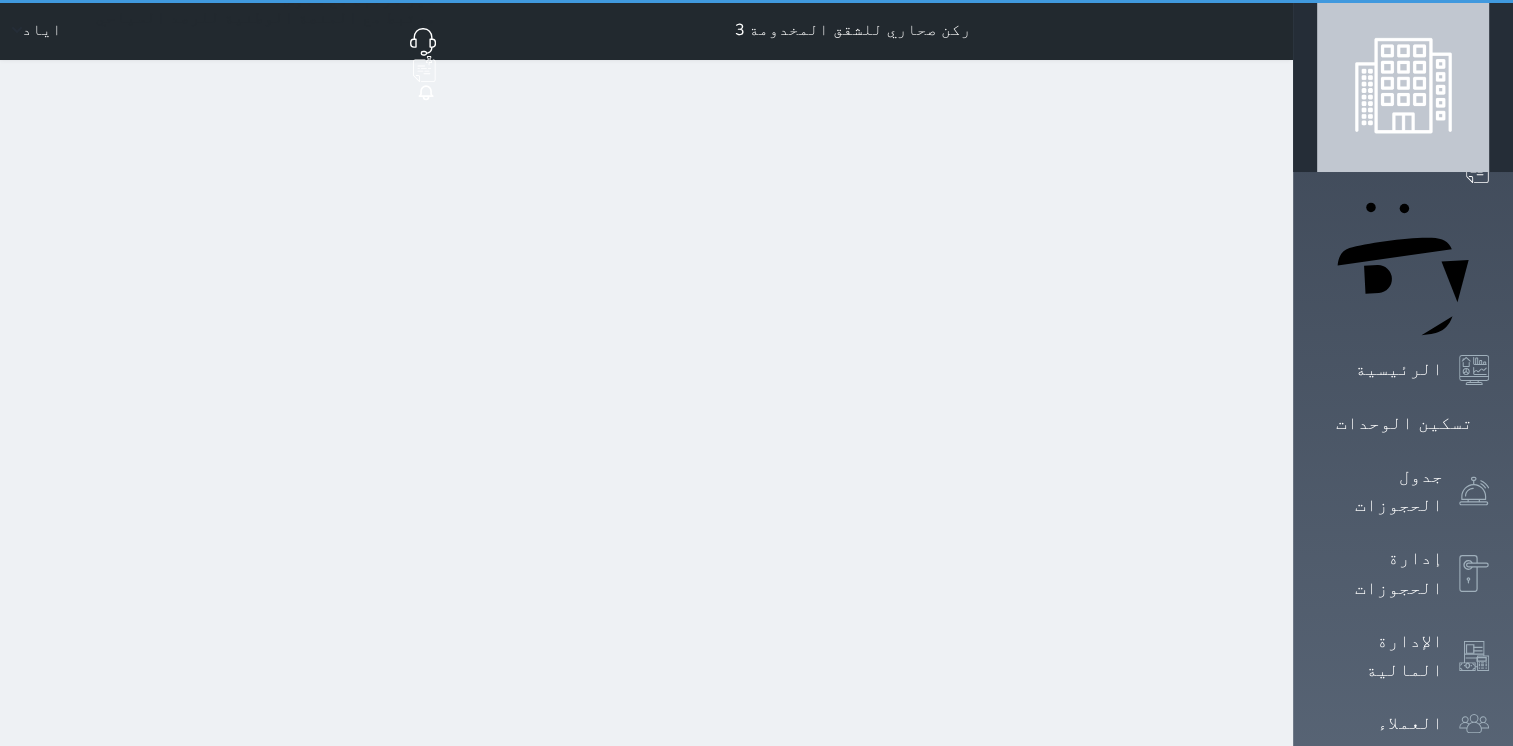 select on "1" 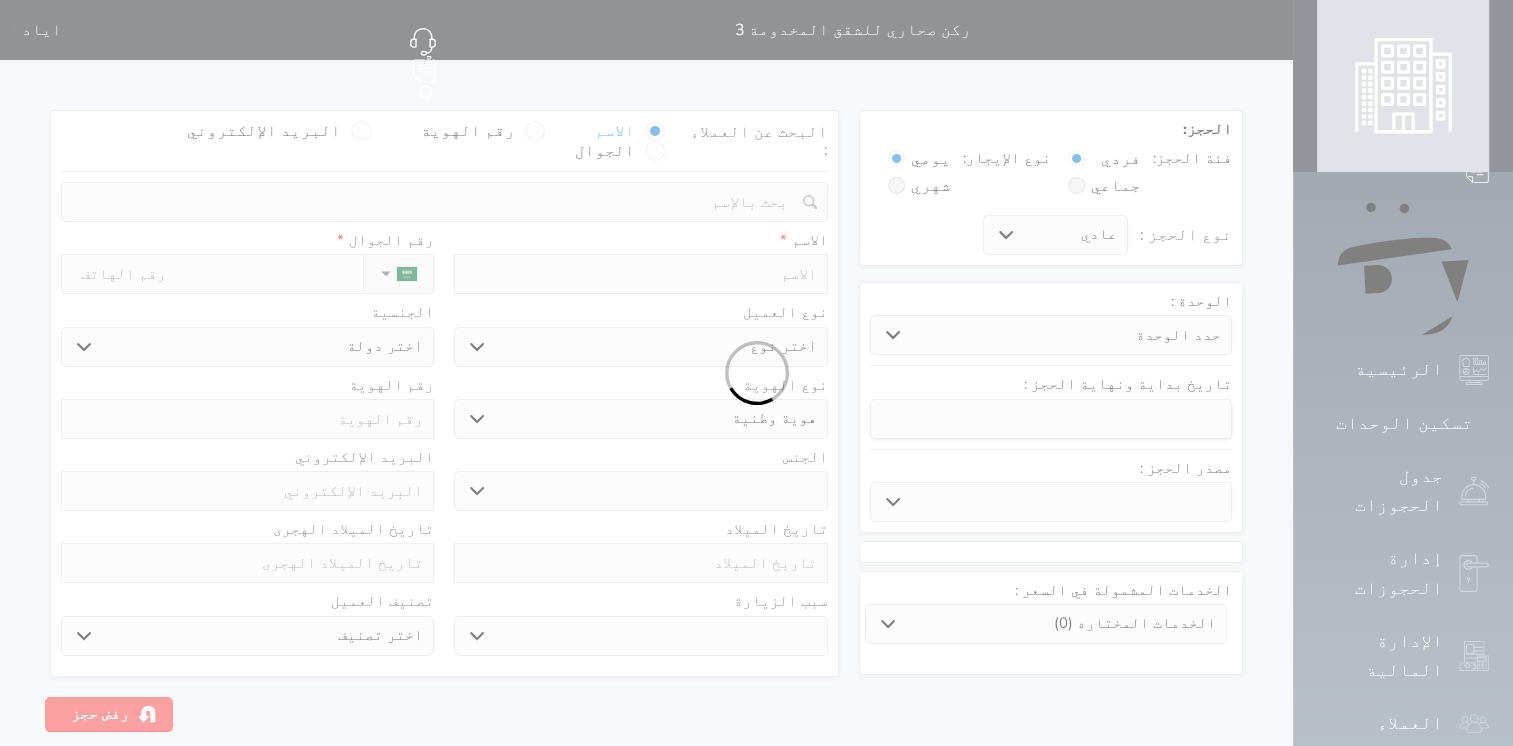 select 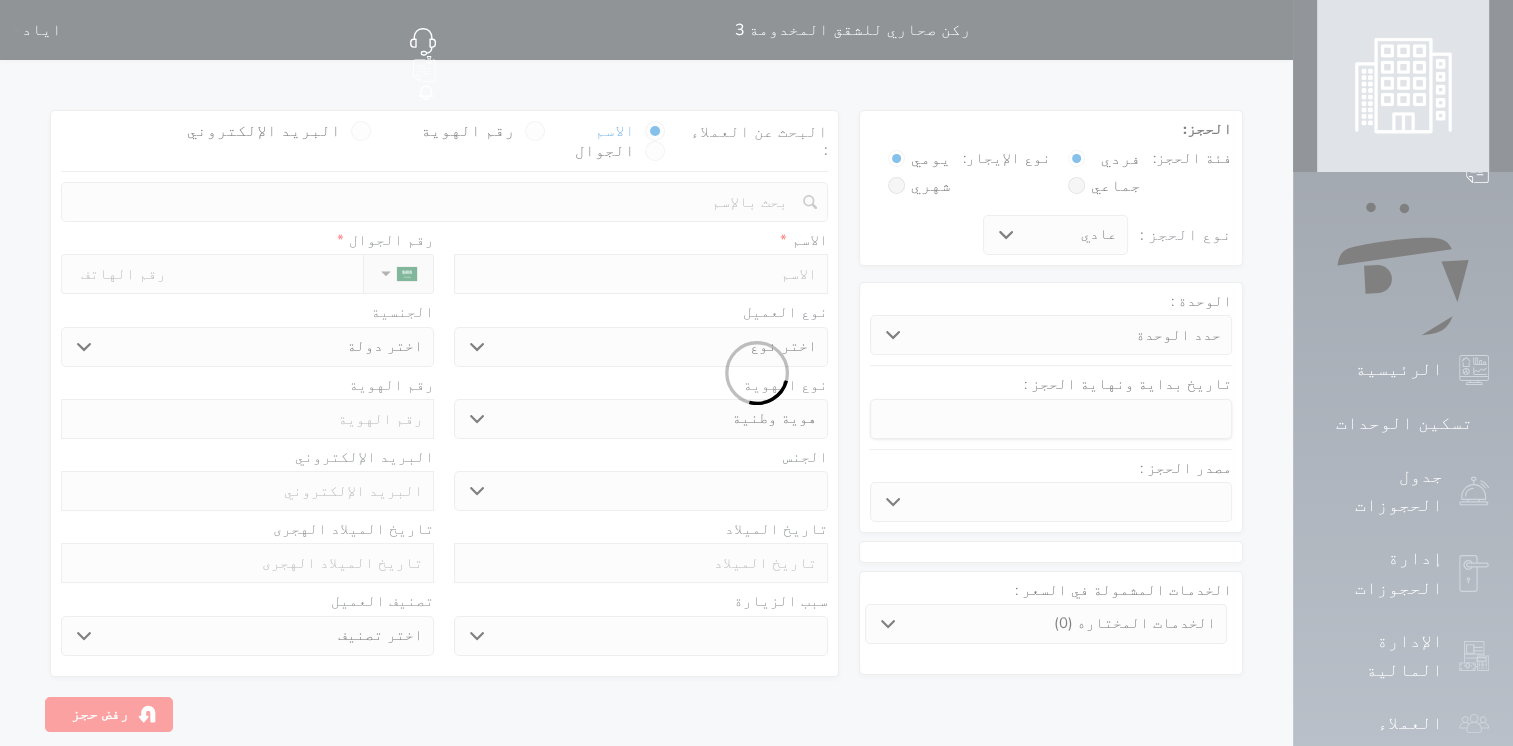 select 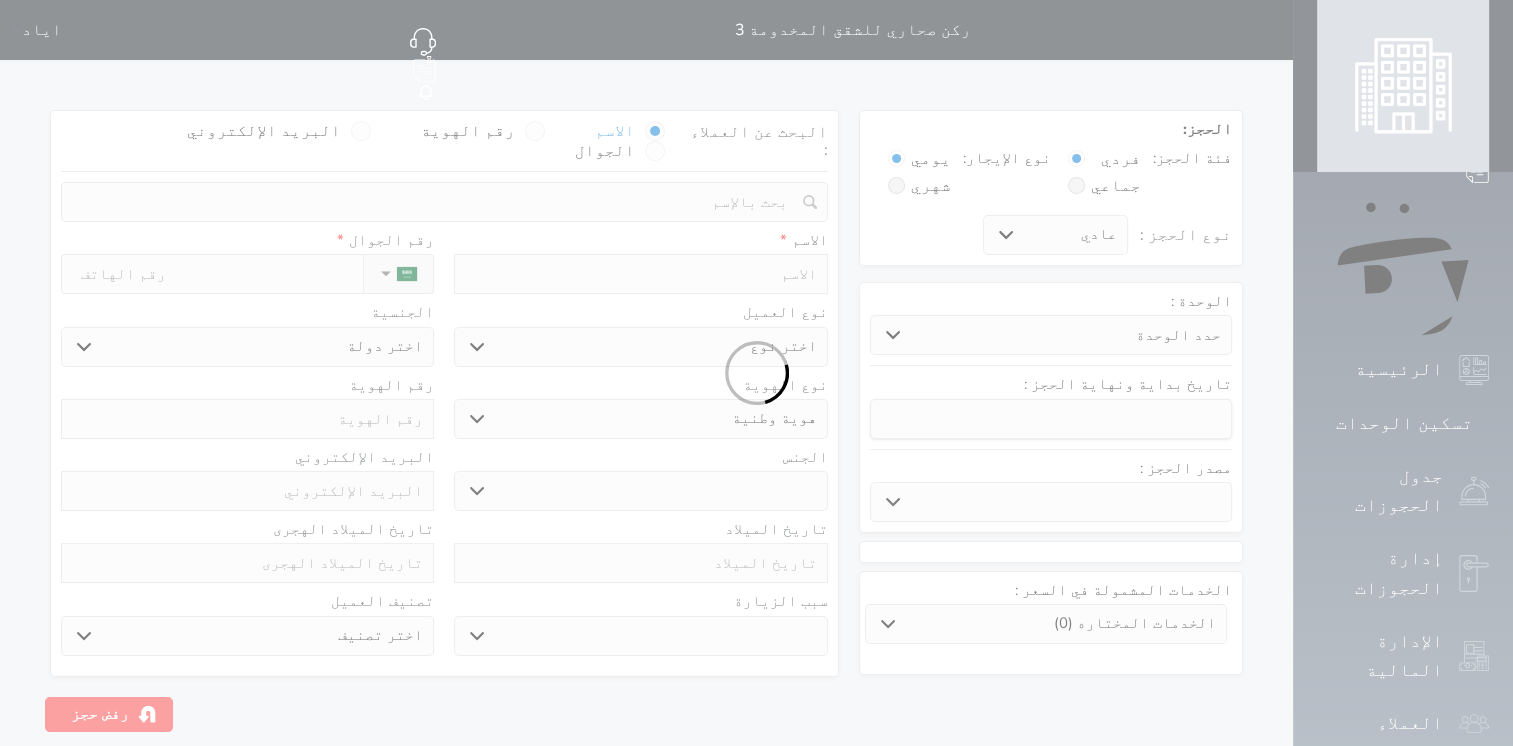 select 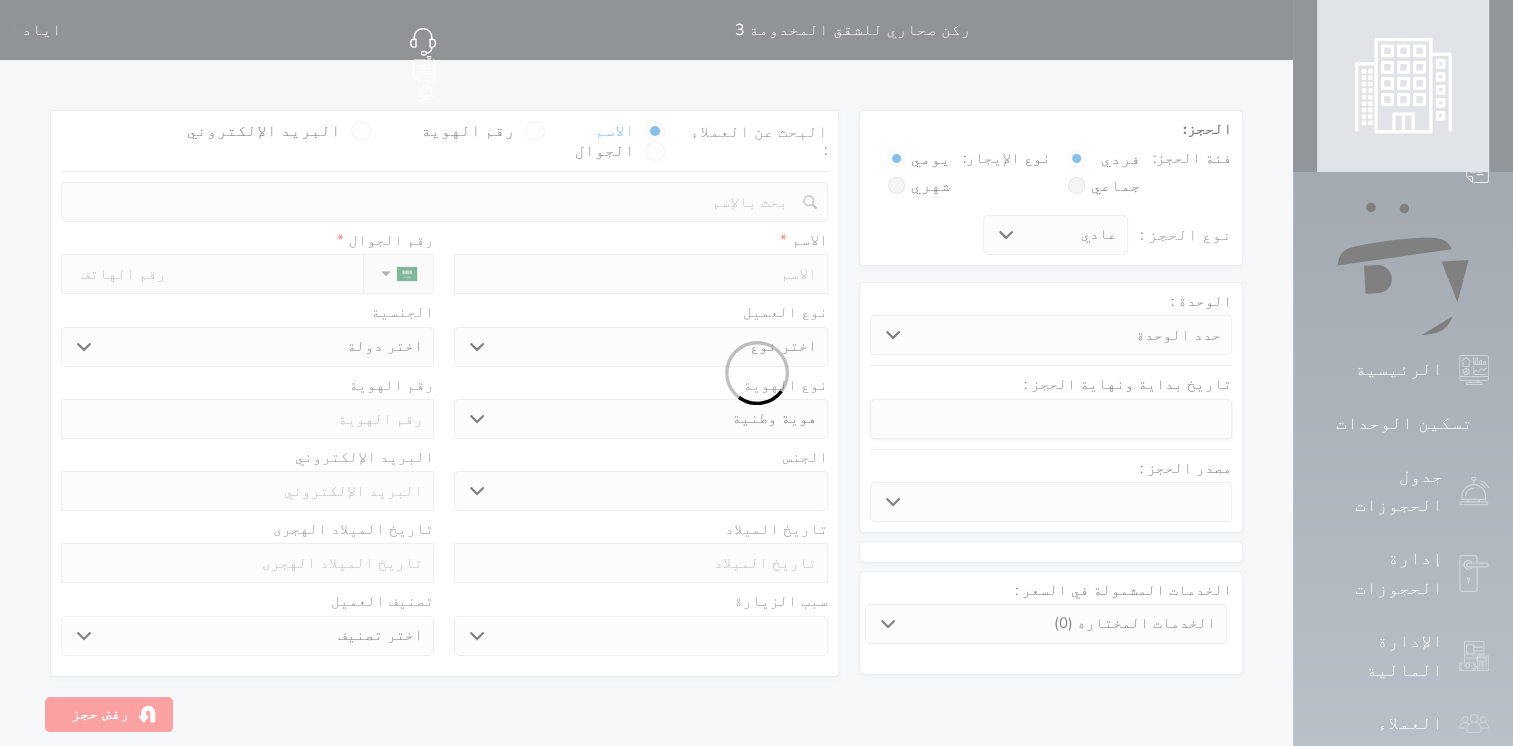 select 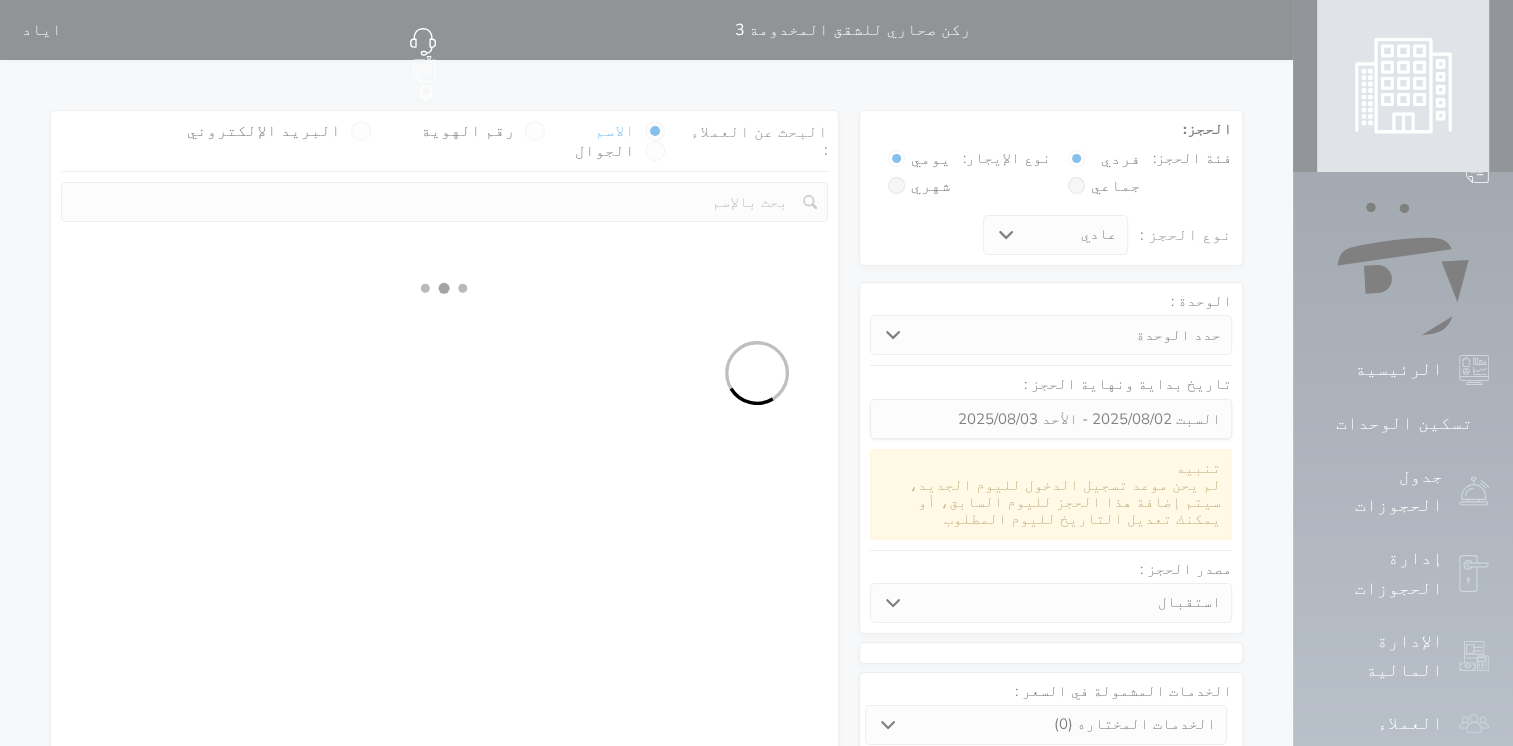 select 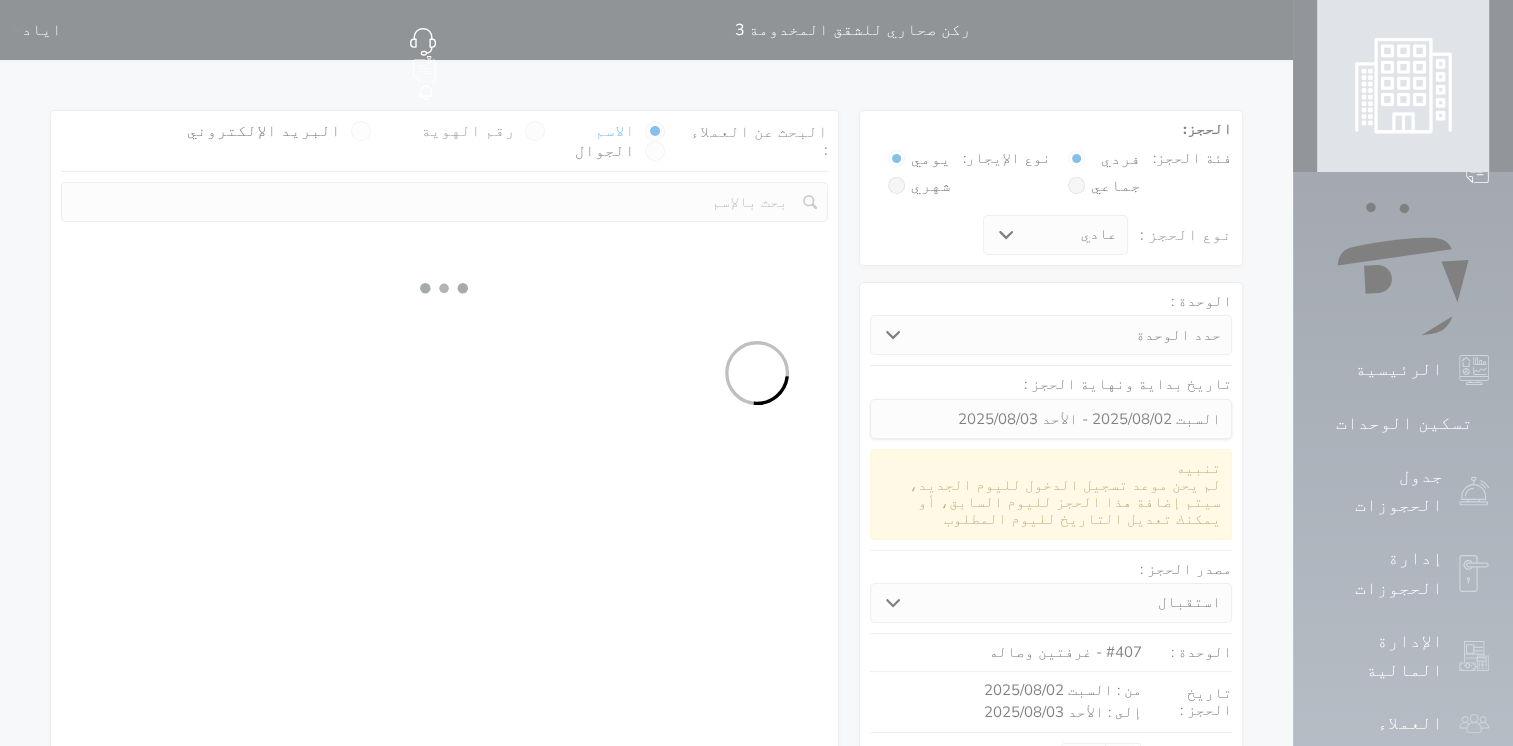 select on "1" 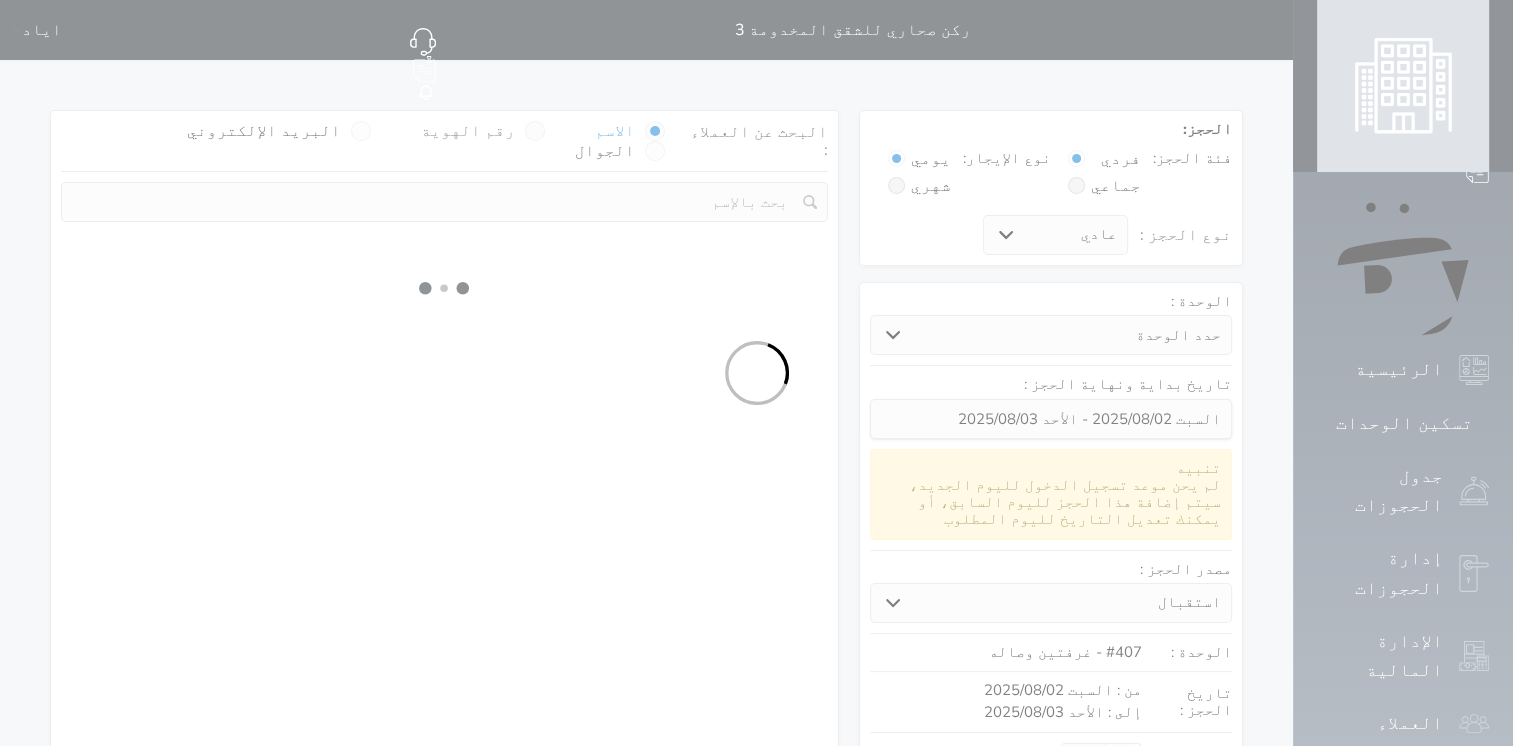 select on "113" 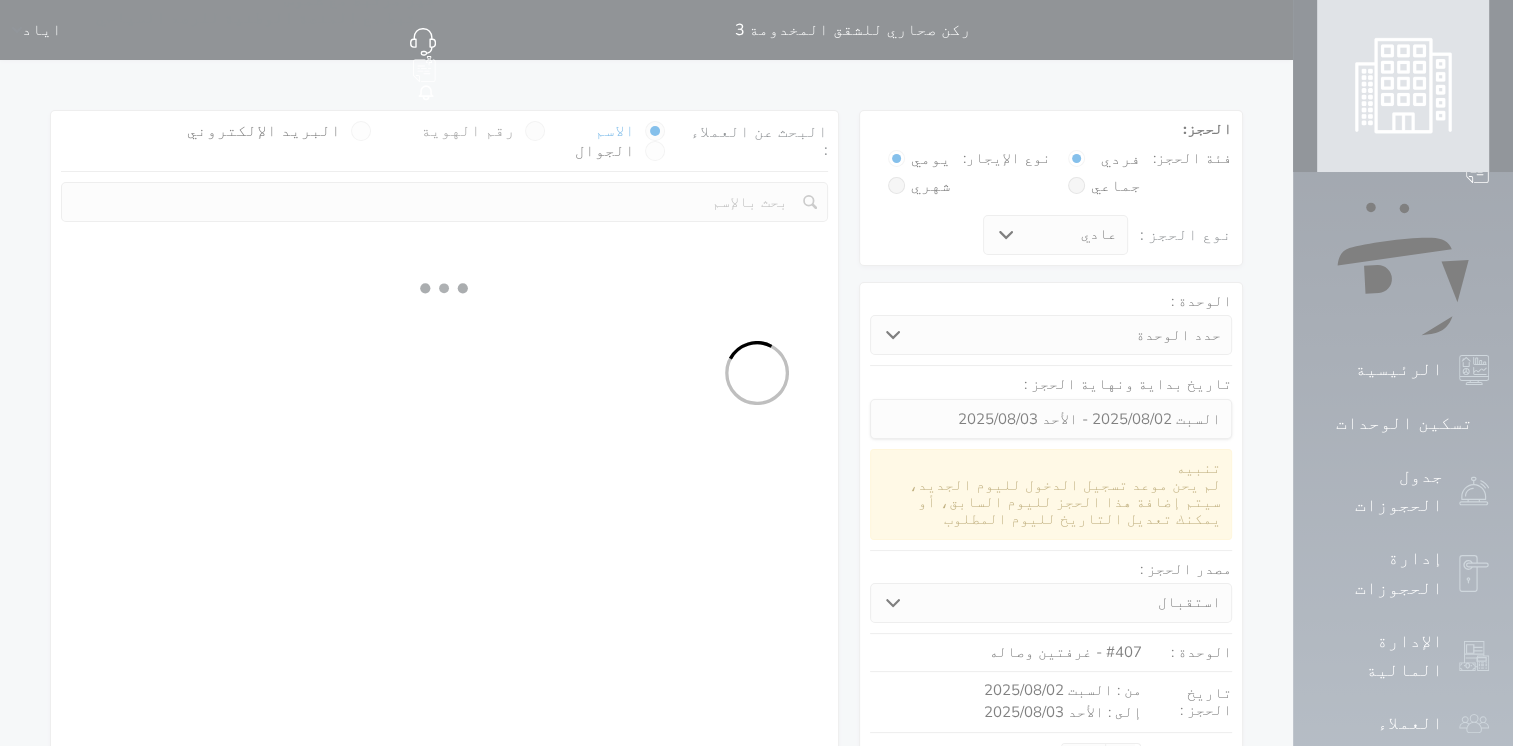 select on "1" 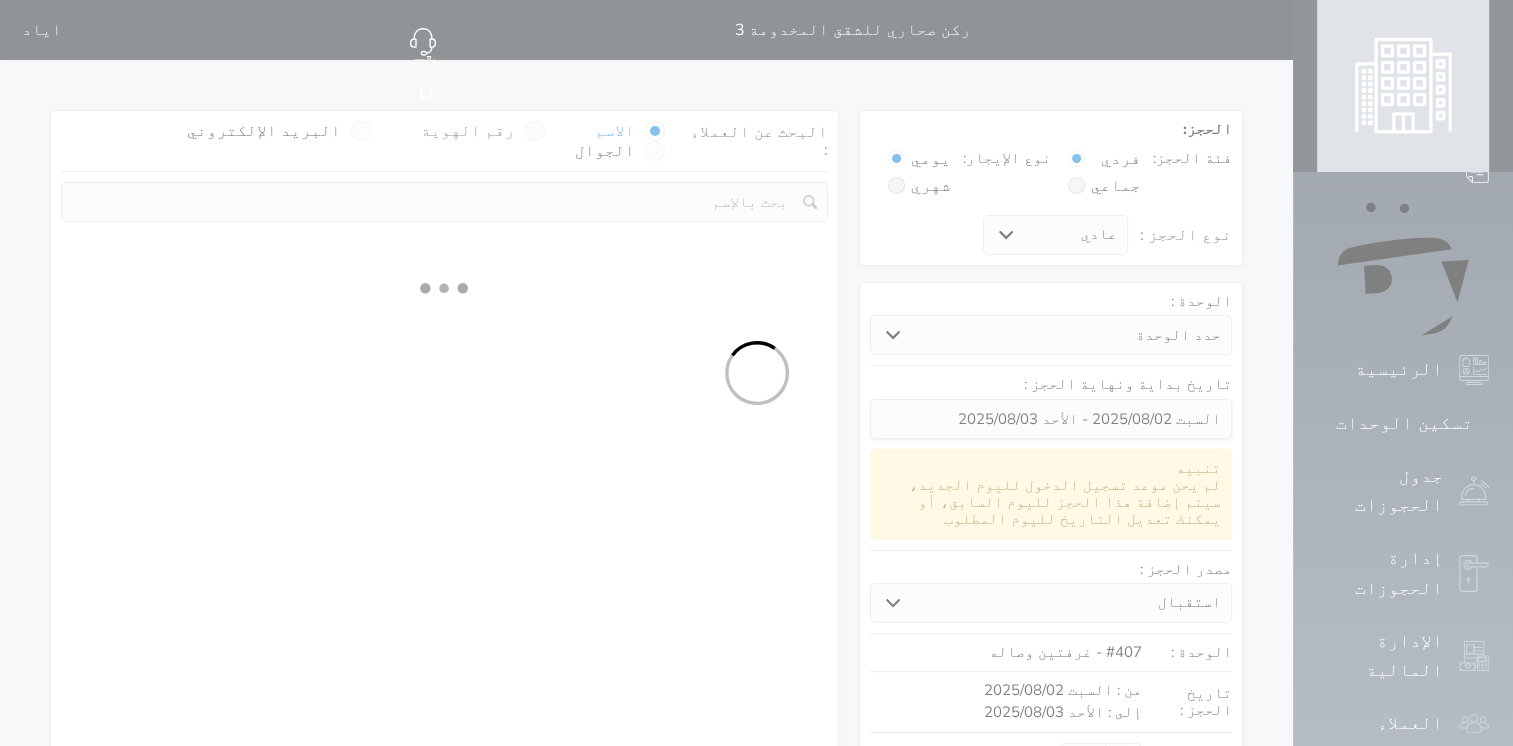 select 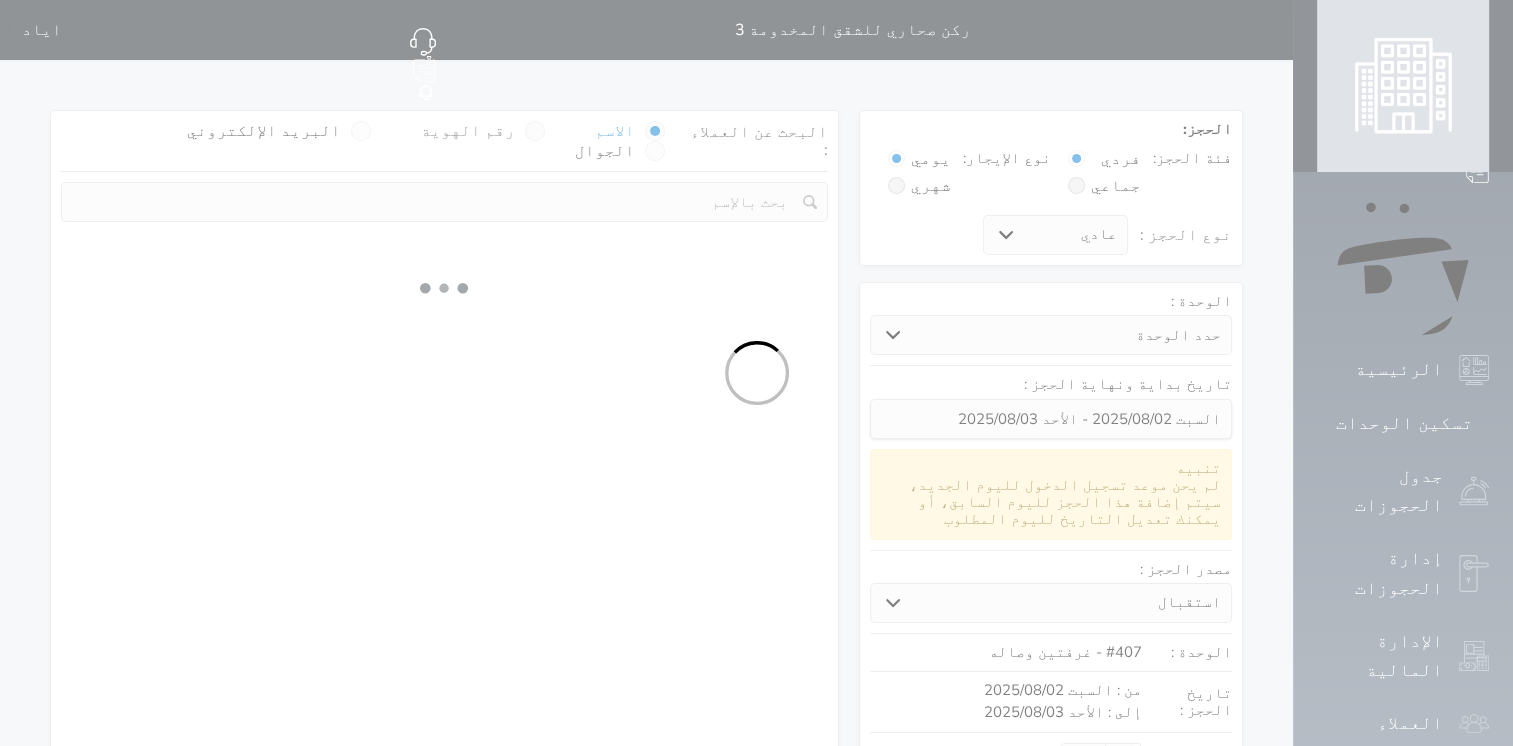 select on "7" 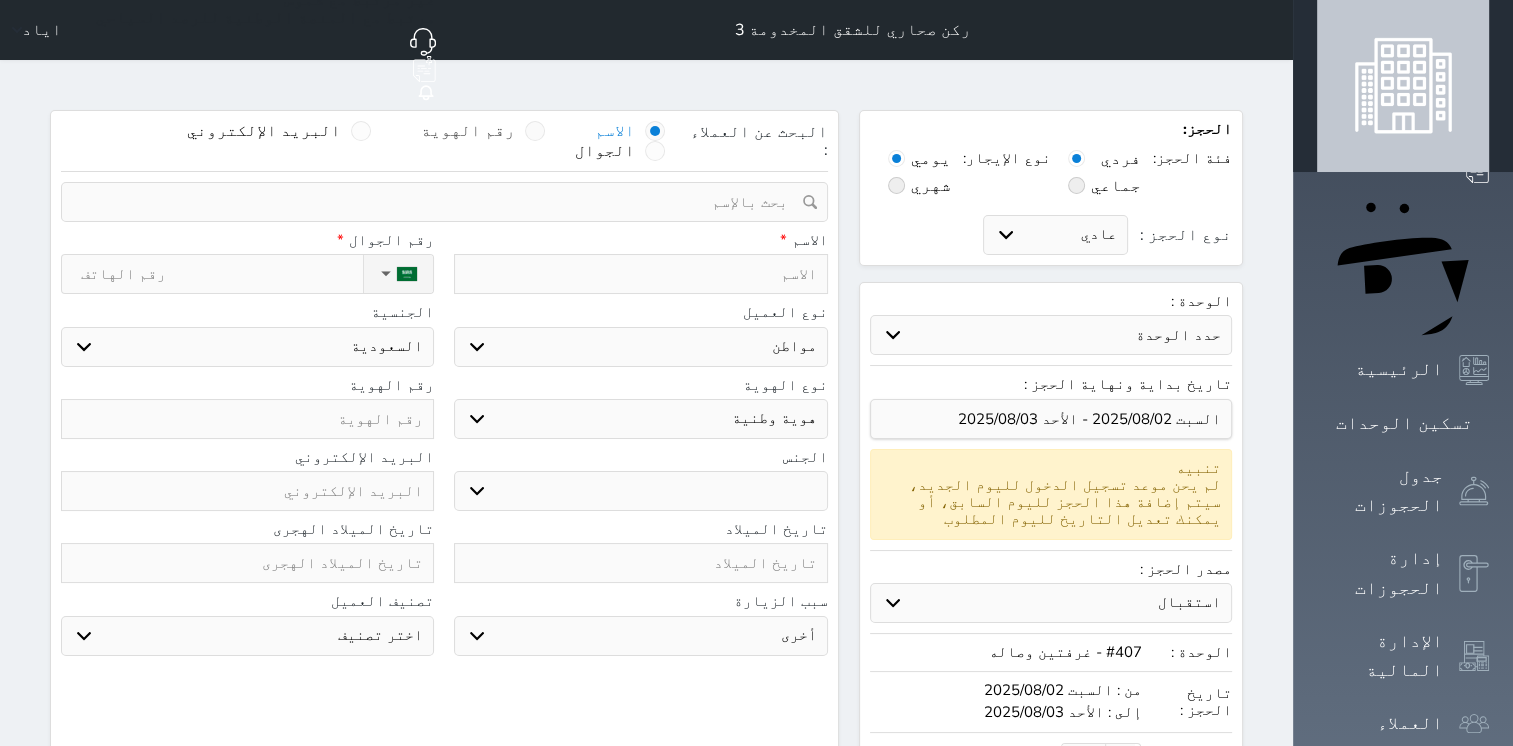 click at bounding box center (535, 131) 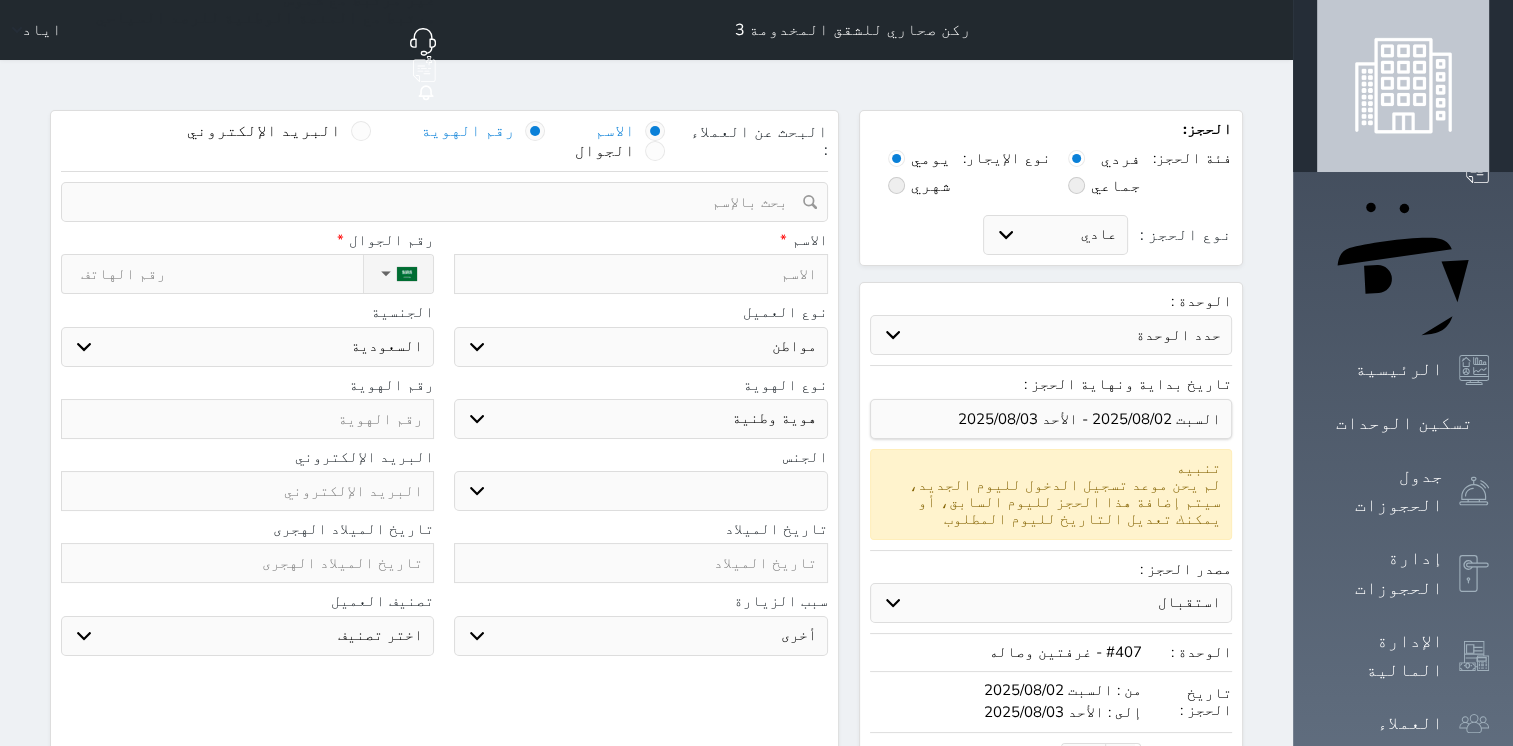 select 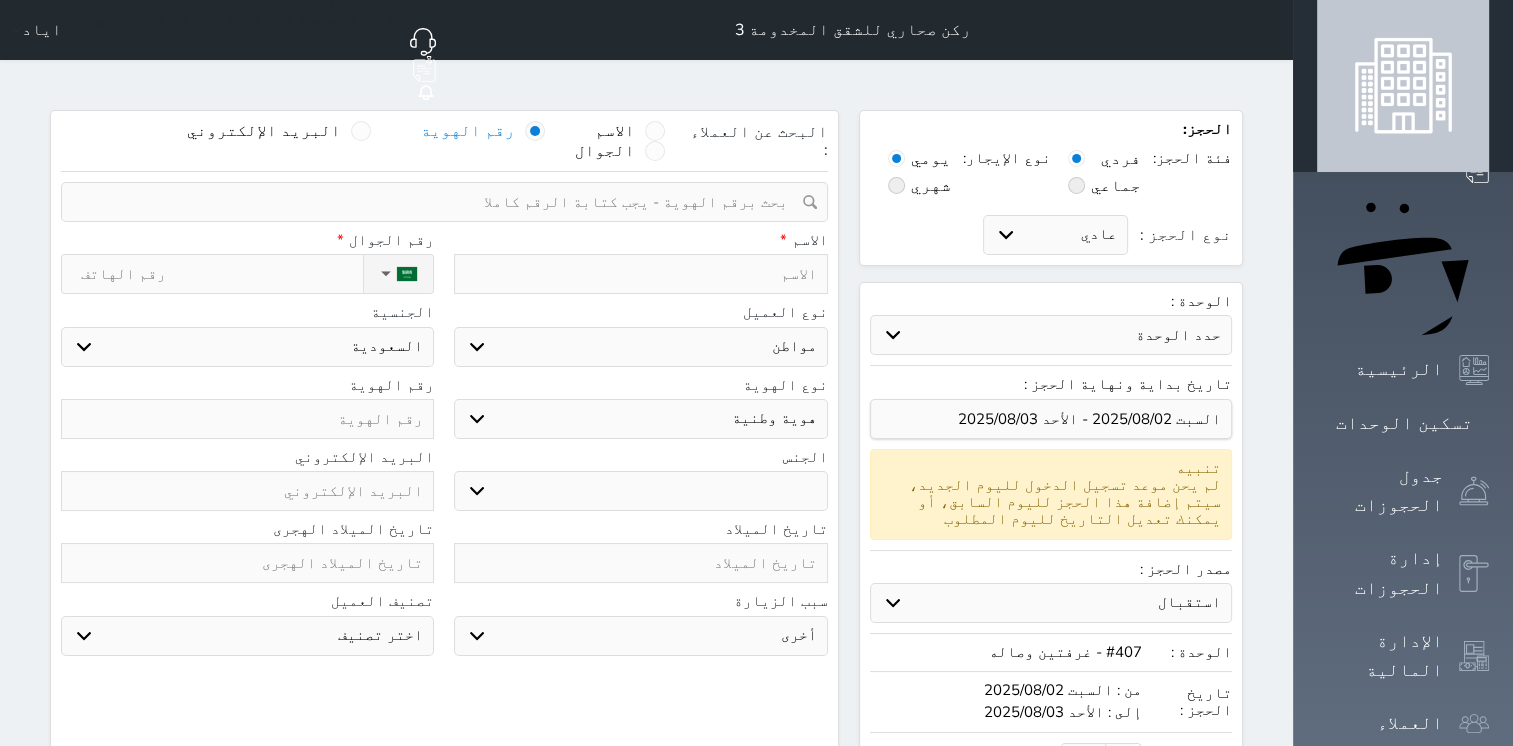 click at bounding box center (437, 202) 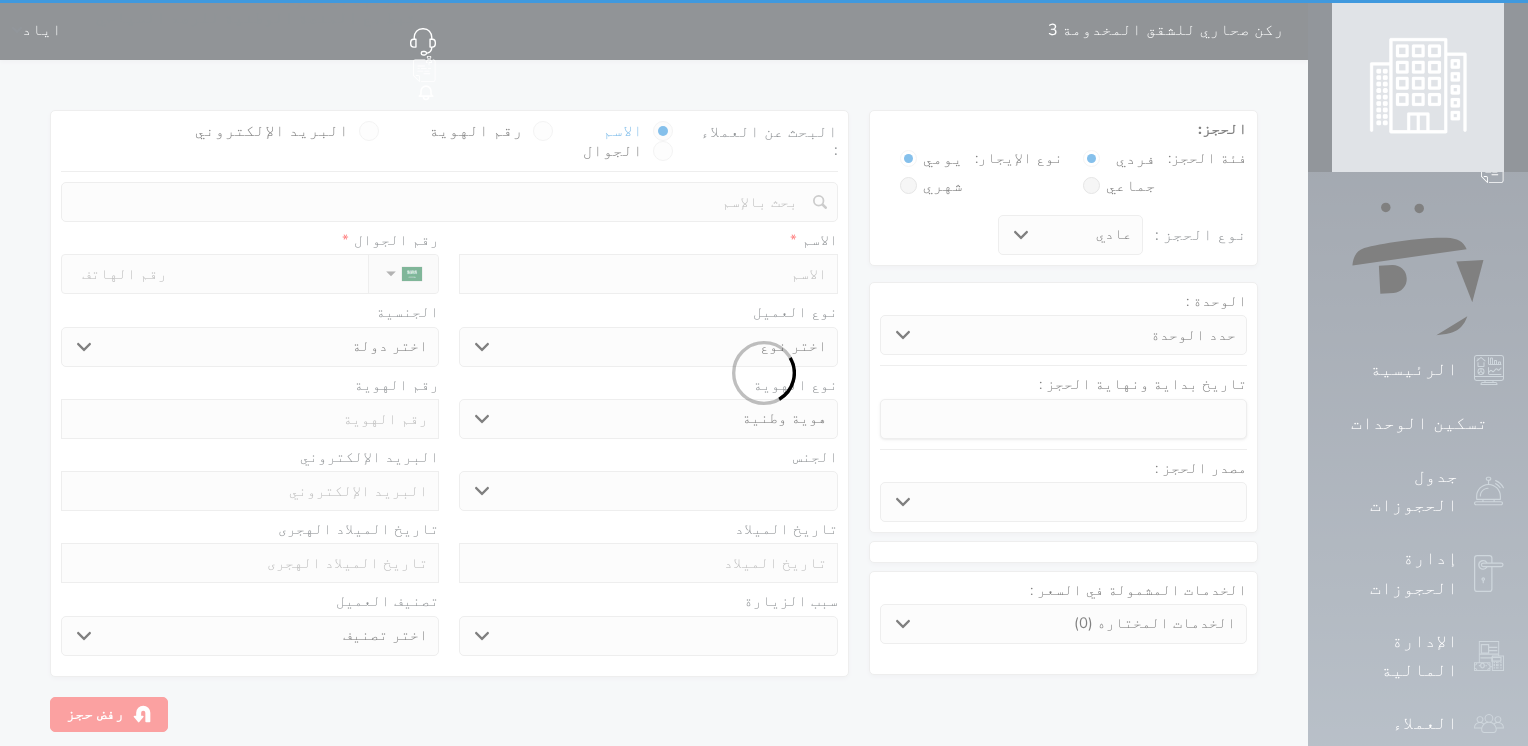 select on "1" 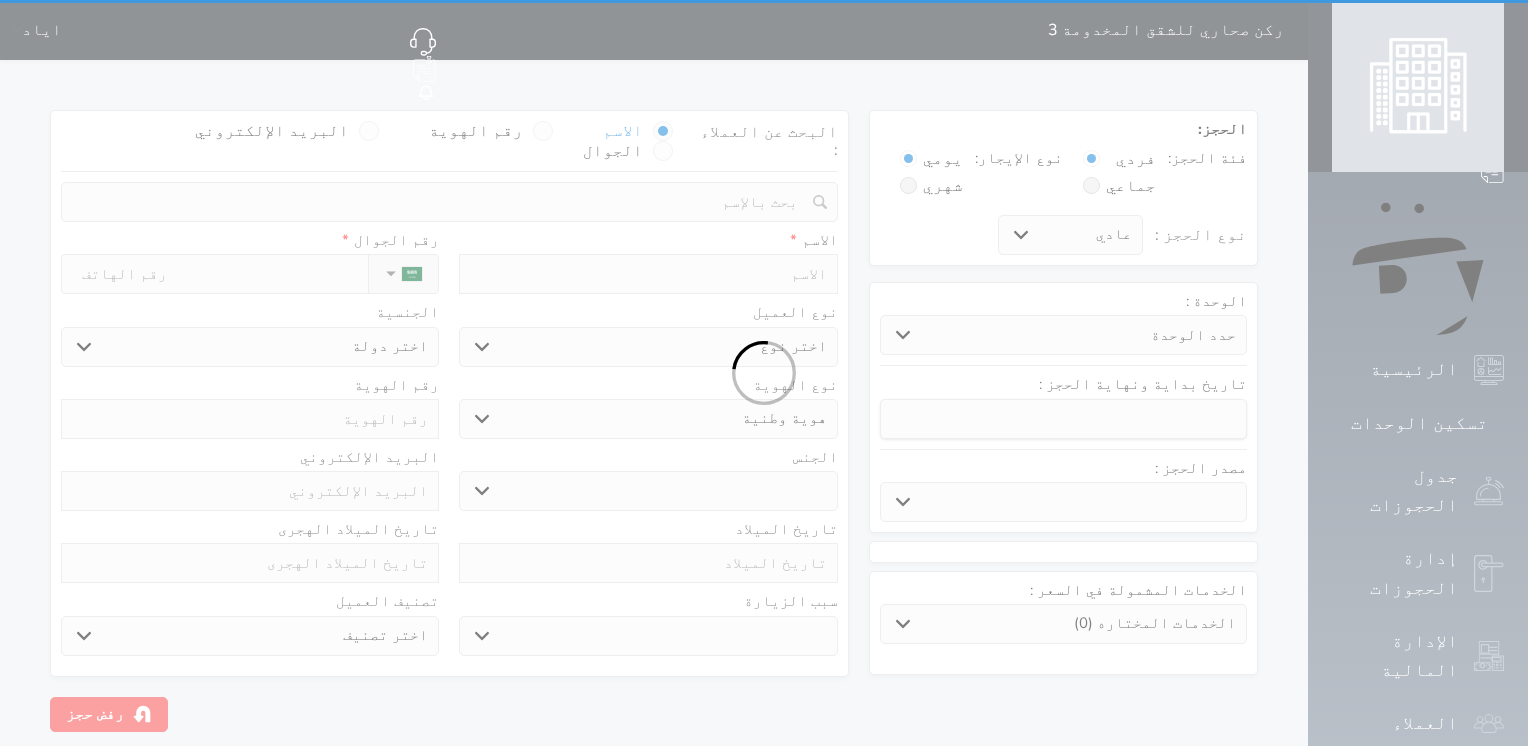 select 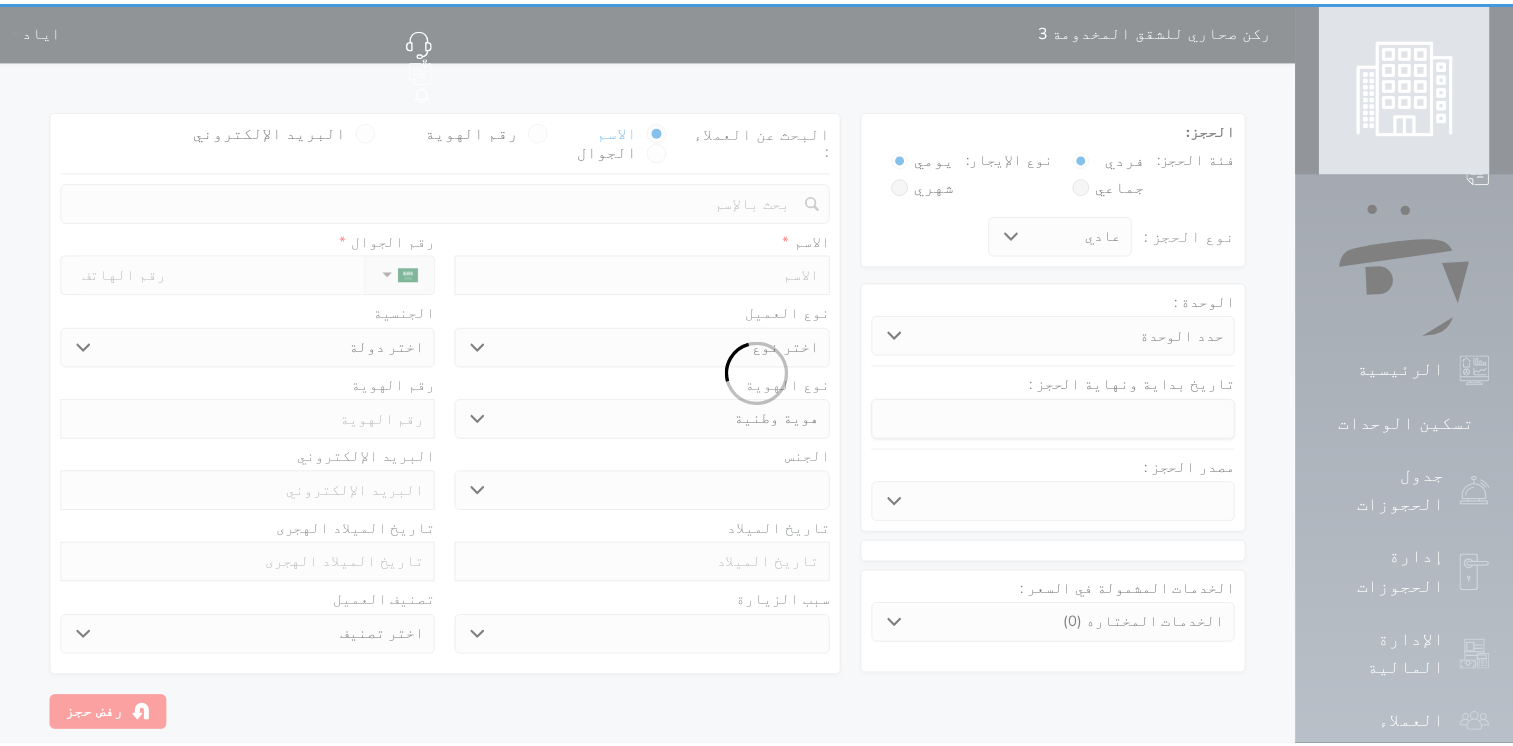 scroll, scrollTop: 0, scrollLeft: 0, axis: both 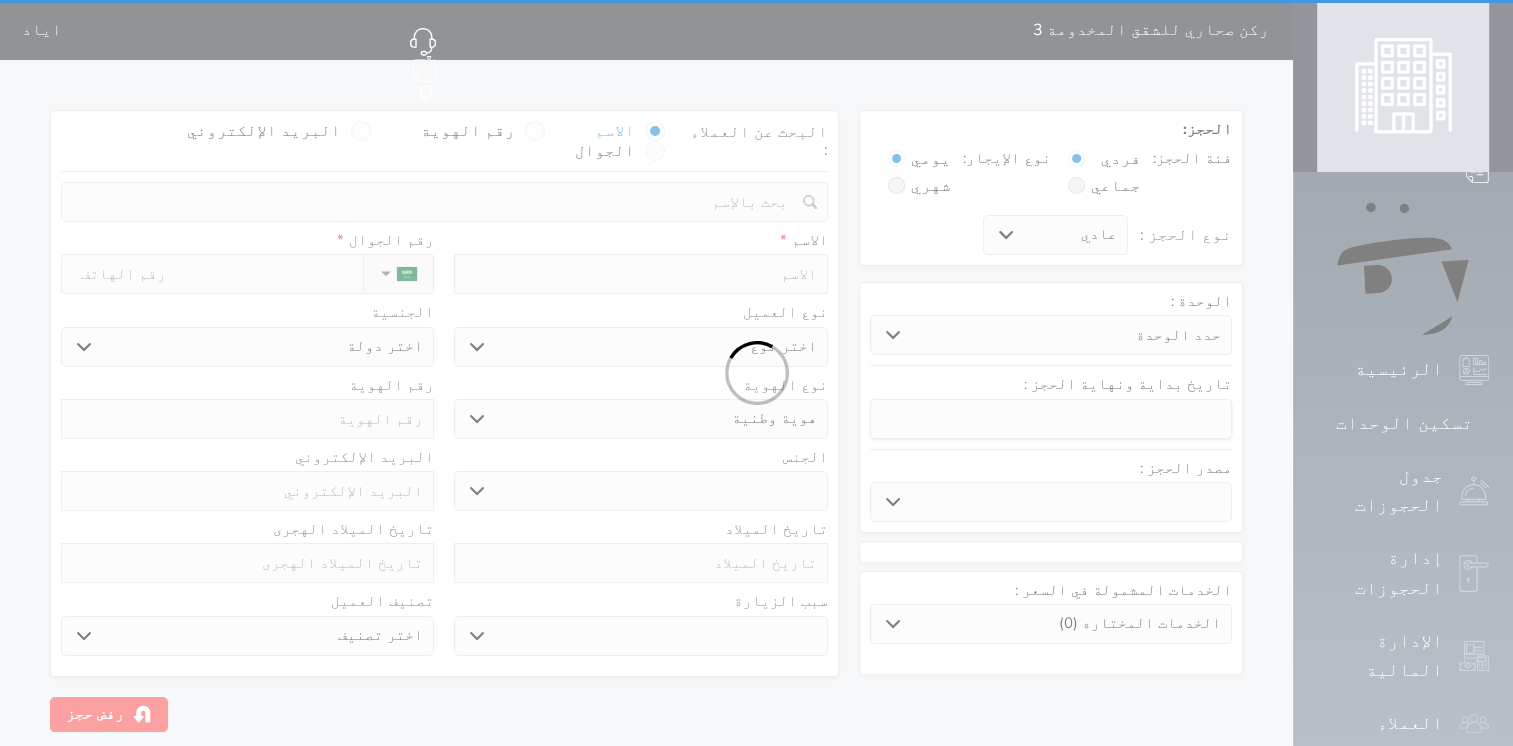 select 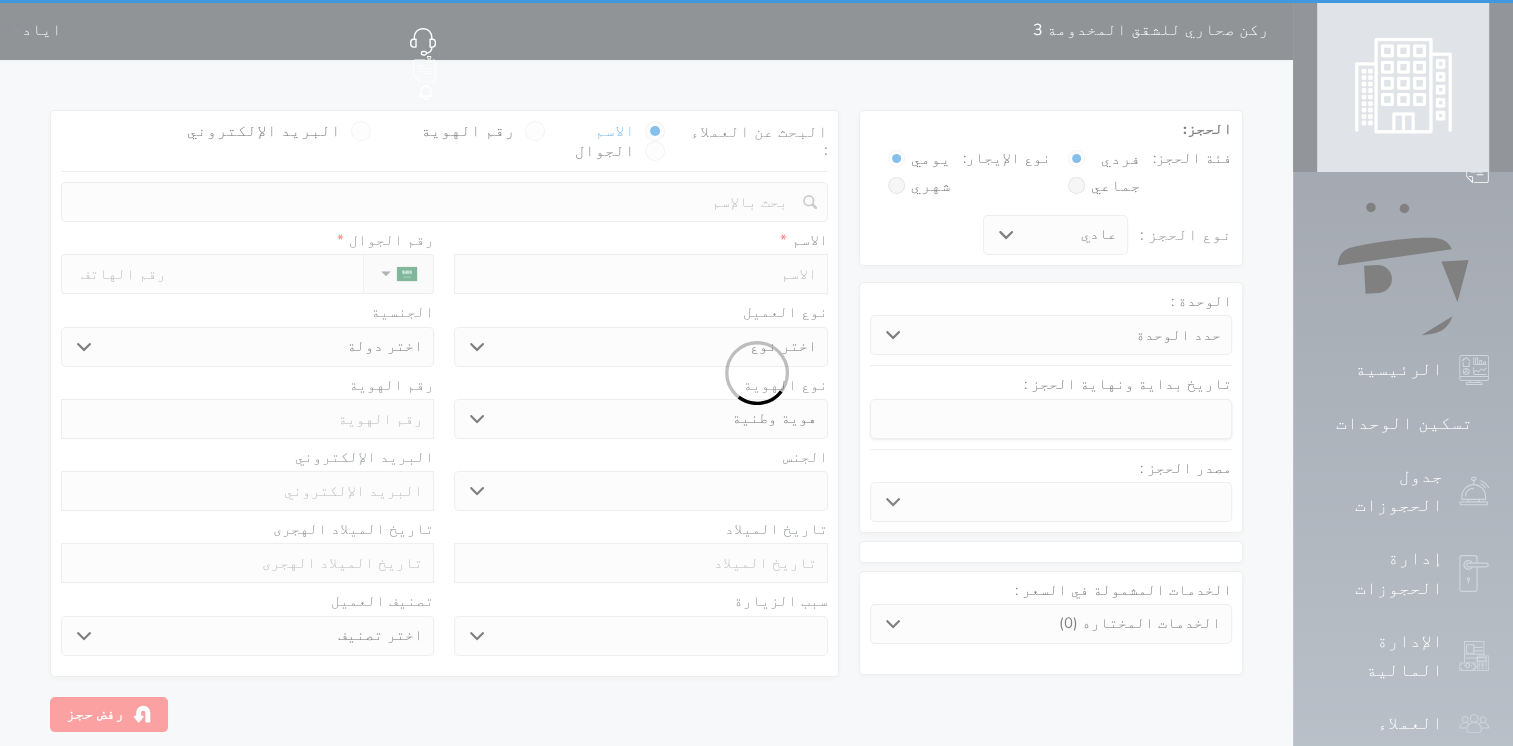 select 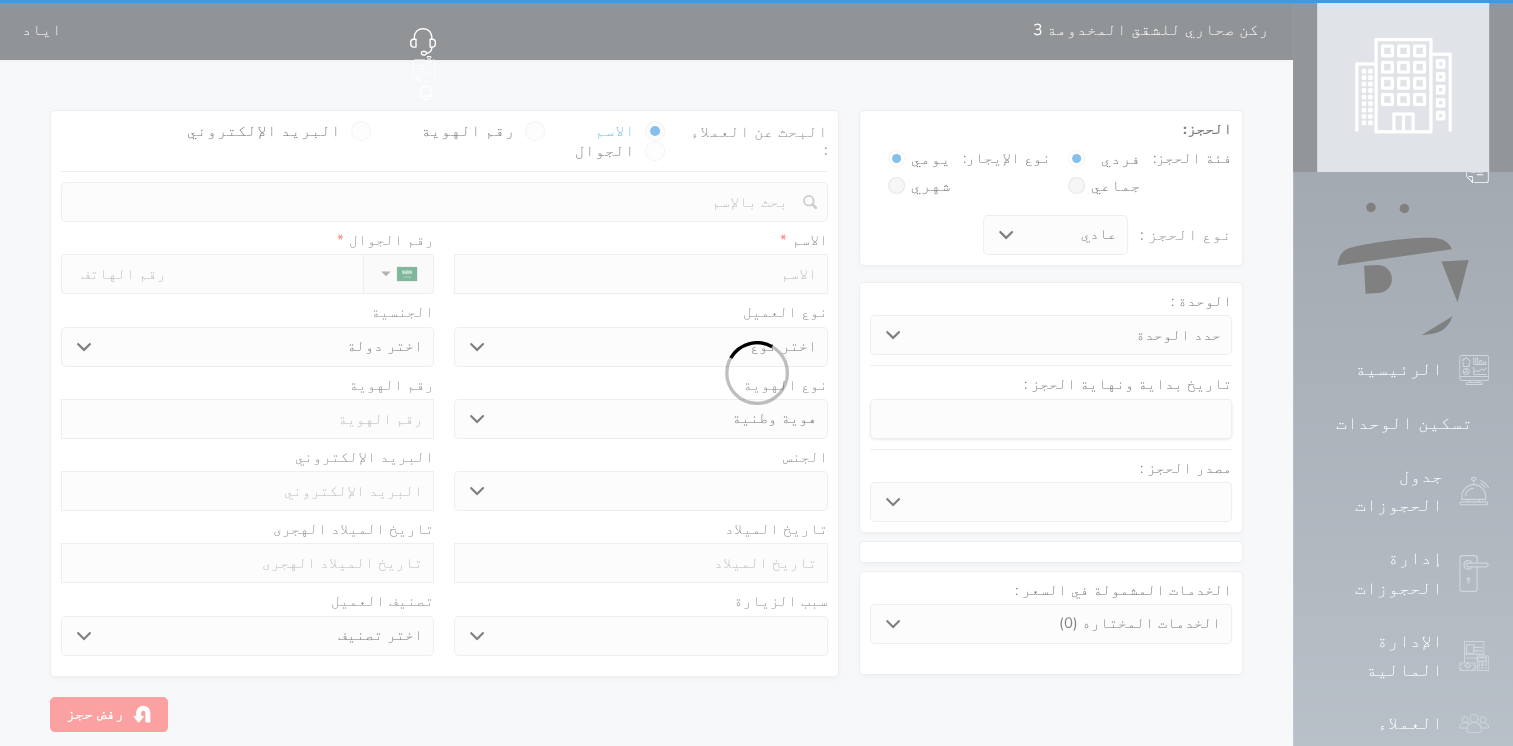 select 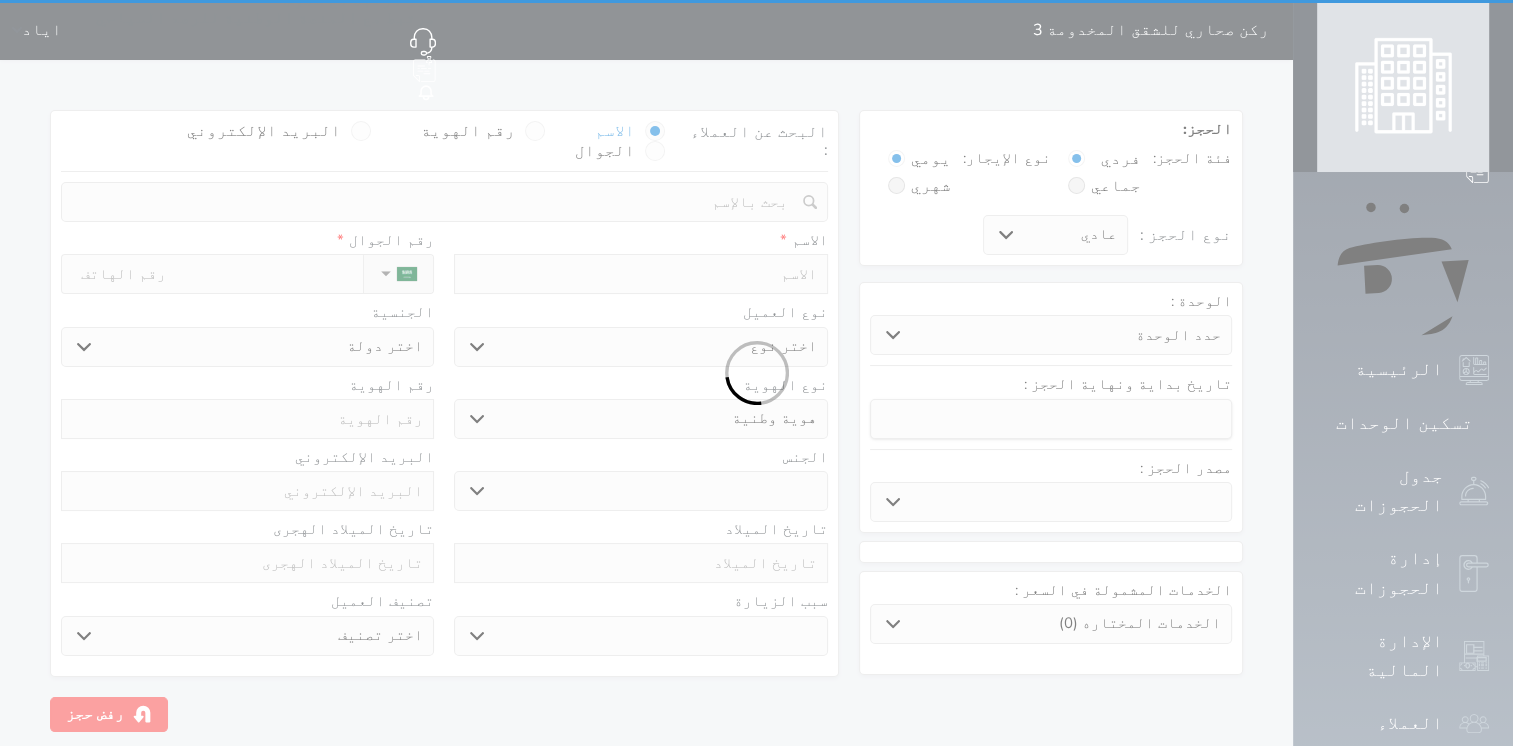 select 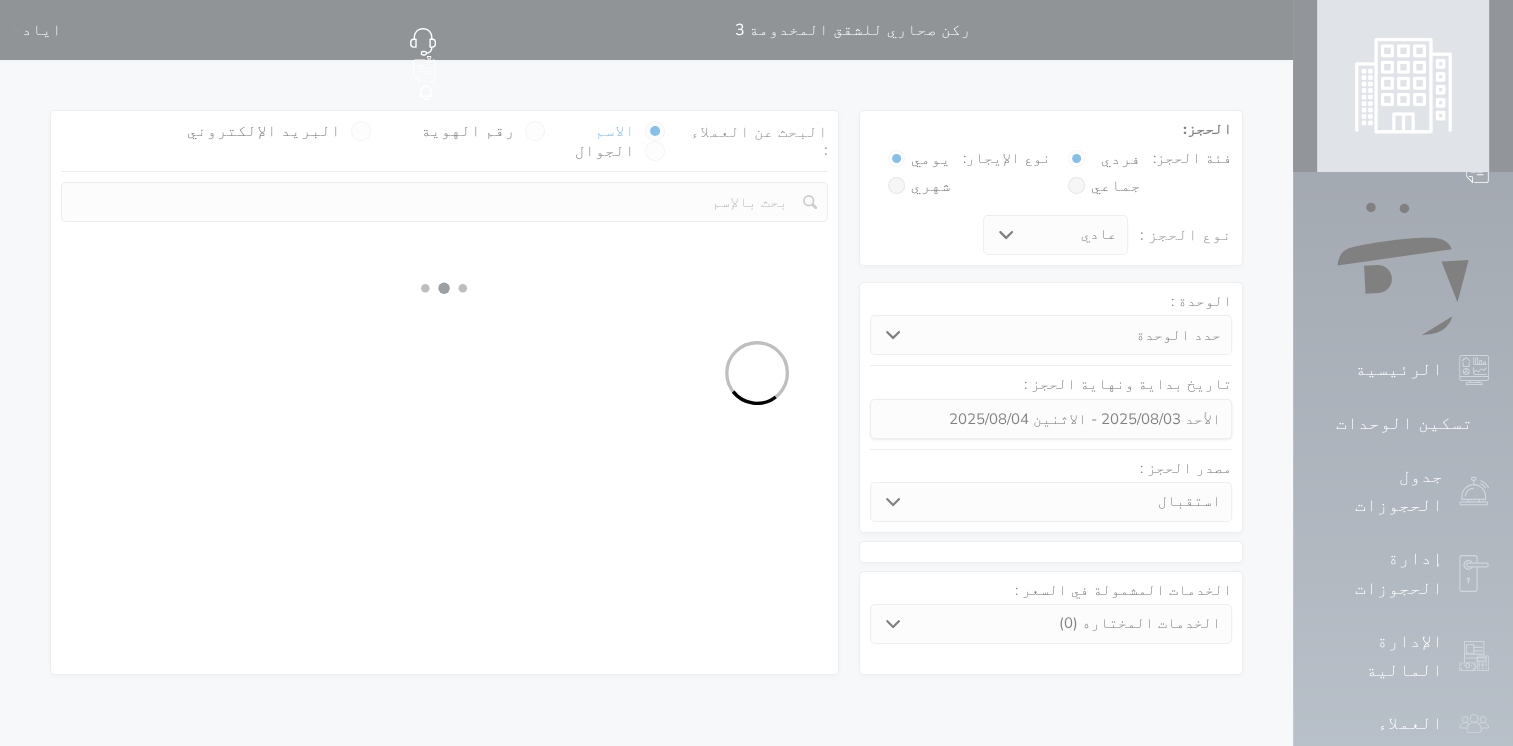 select 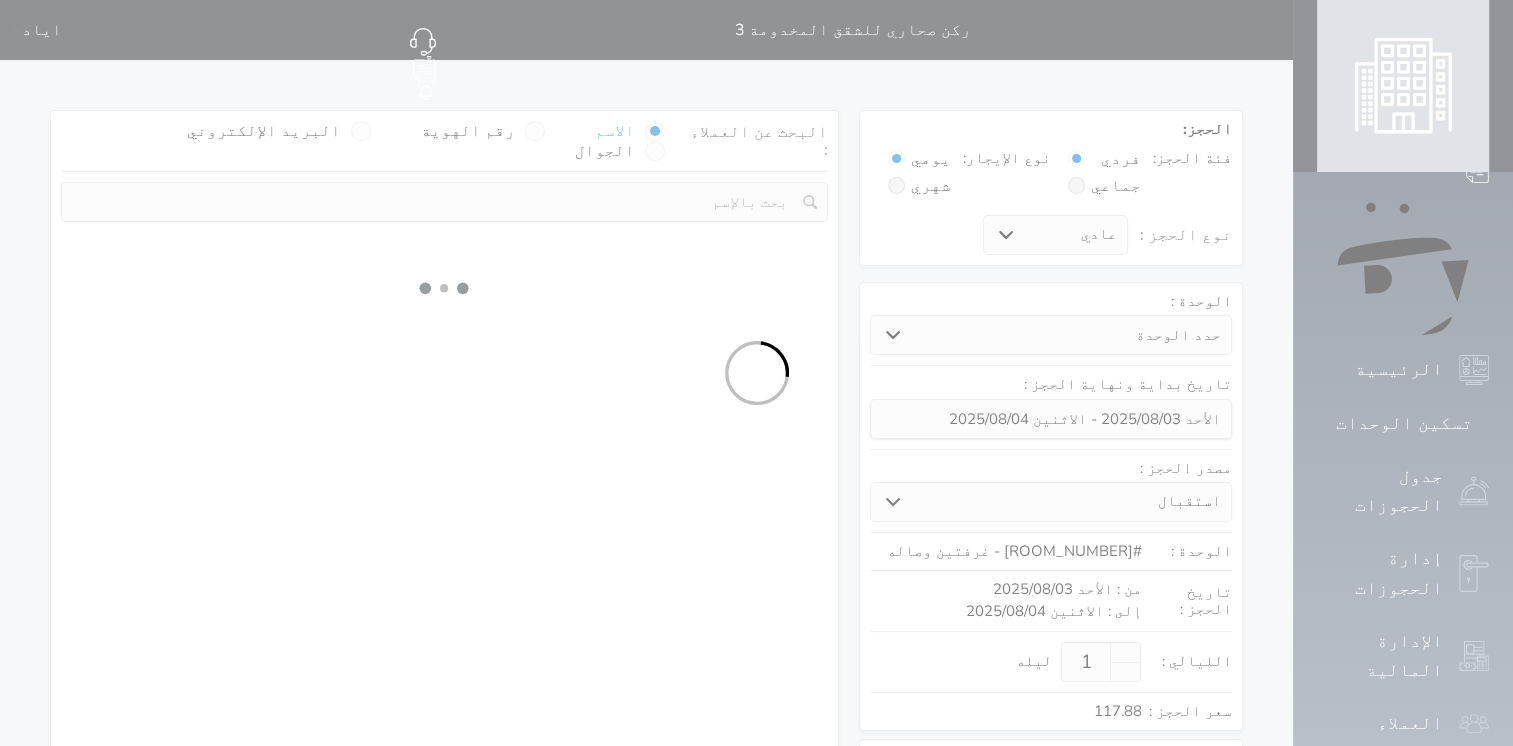 select on "1" 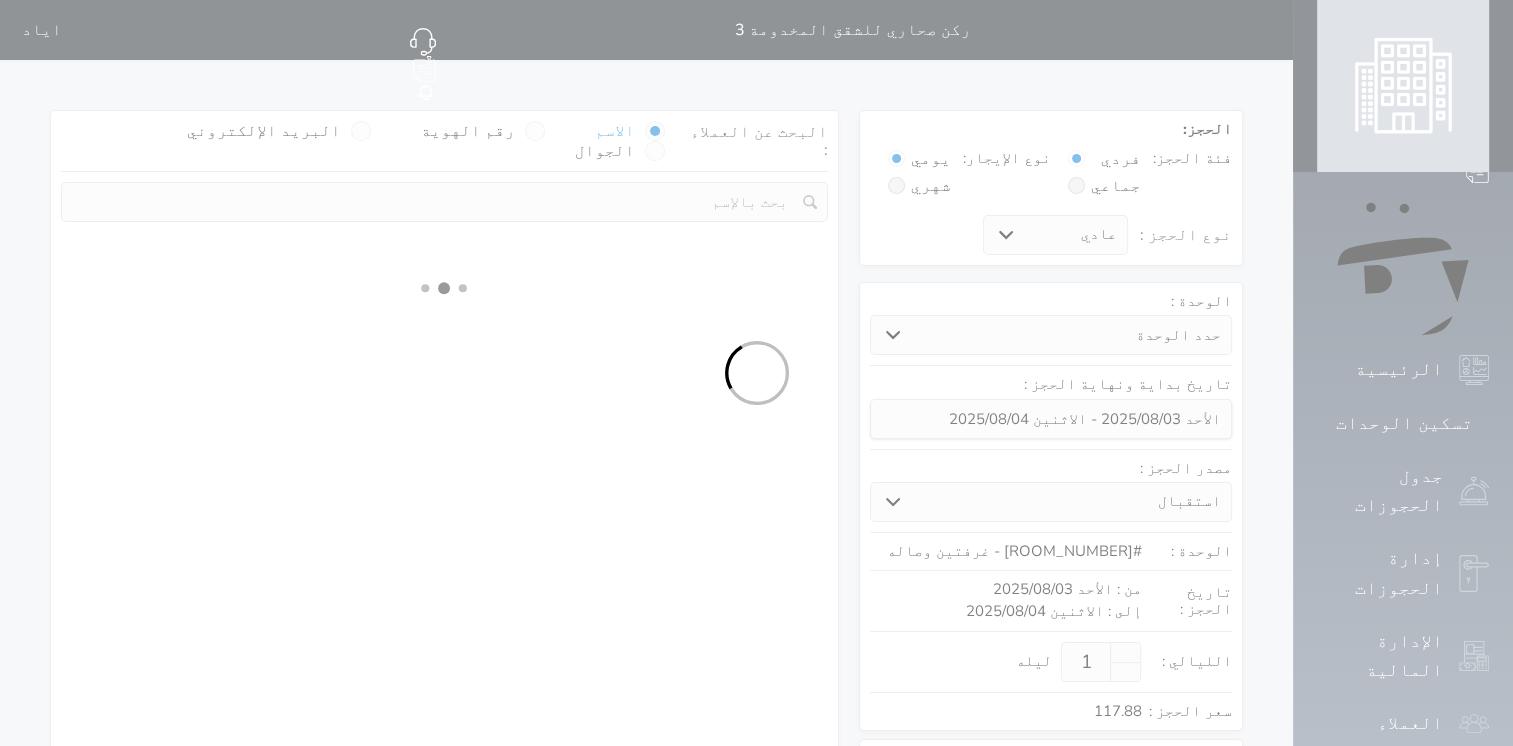 select on "113" 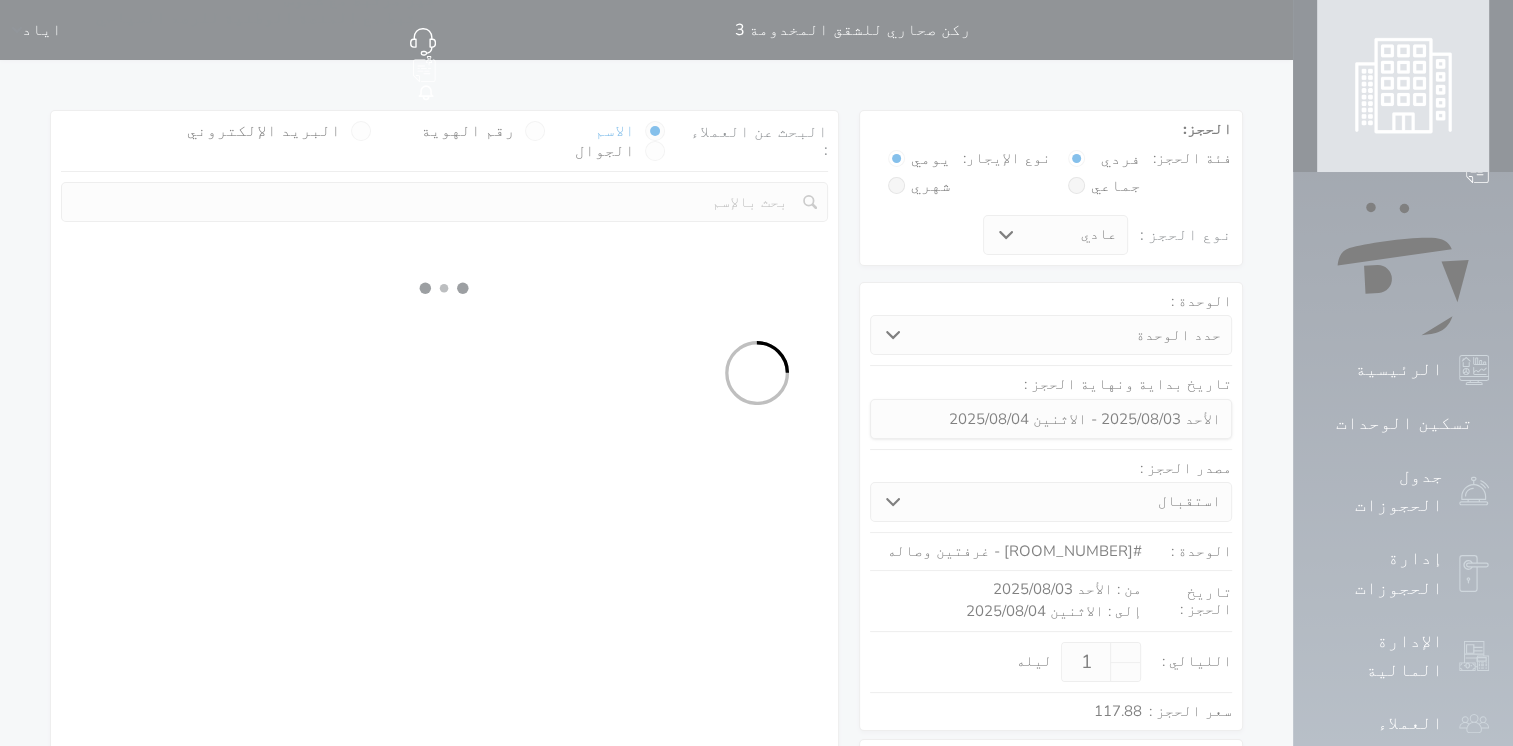 select on "1" 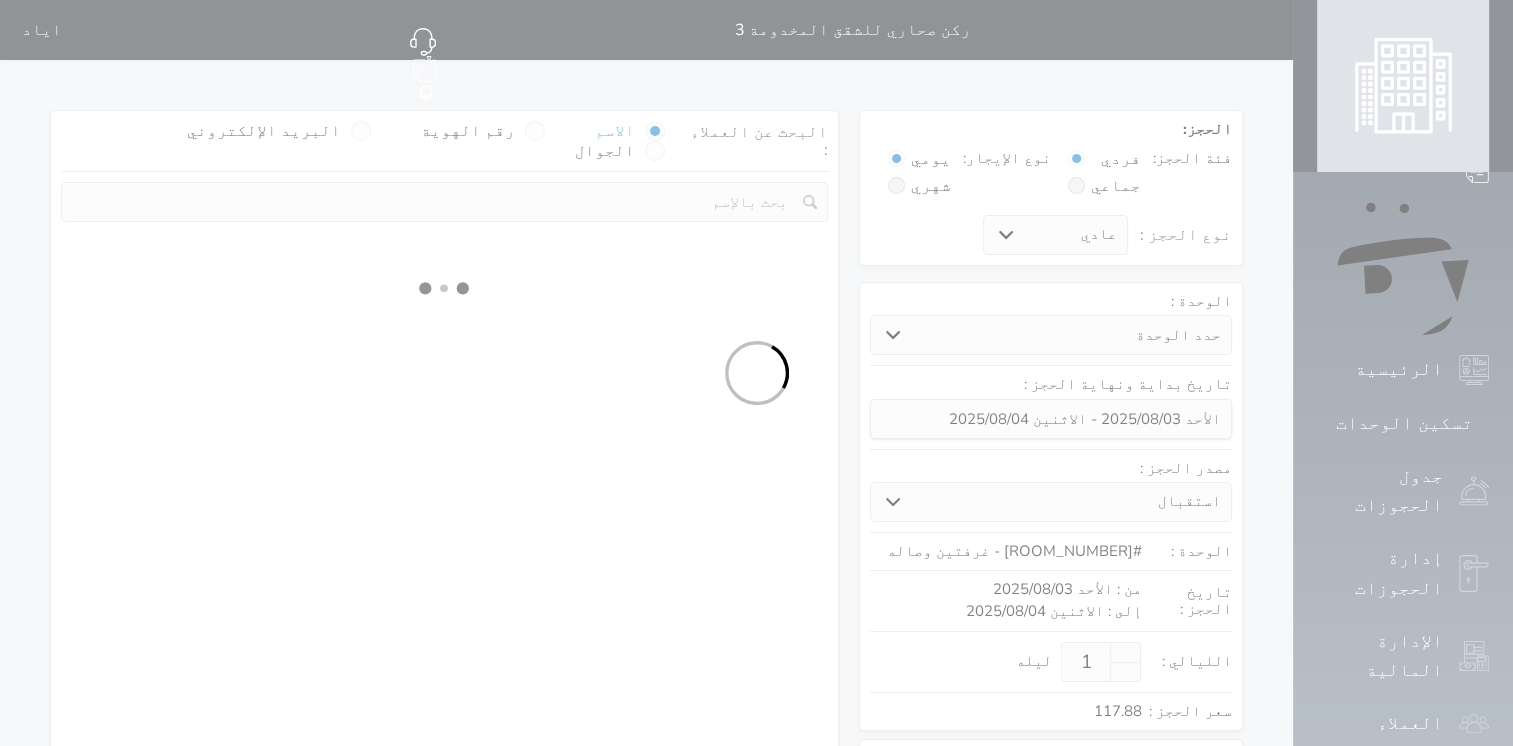 select 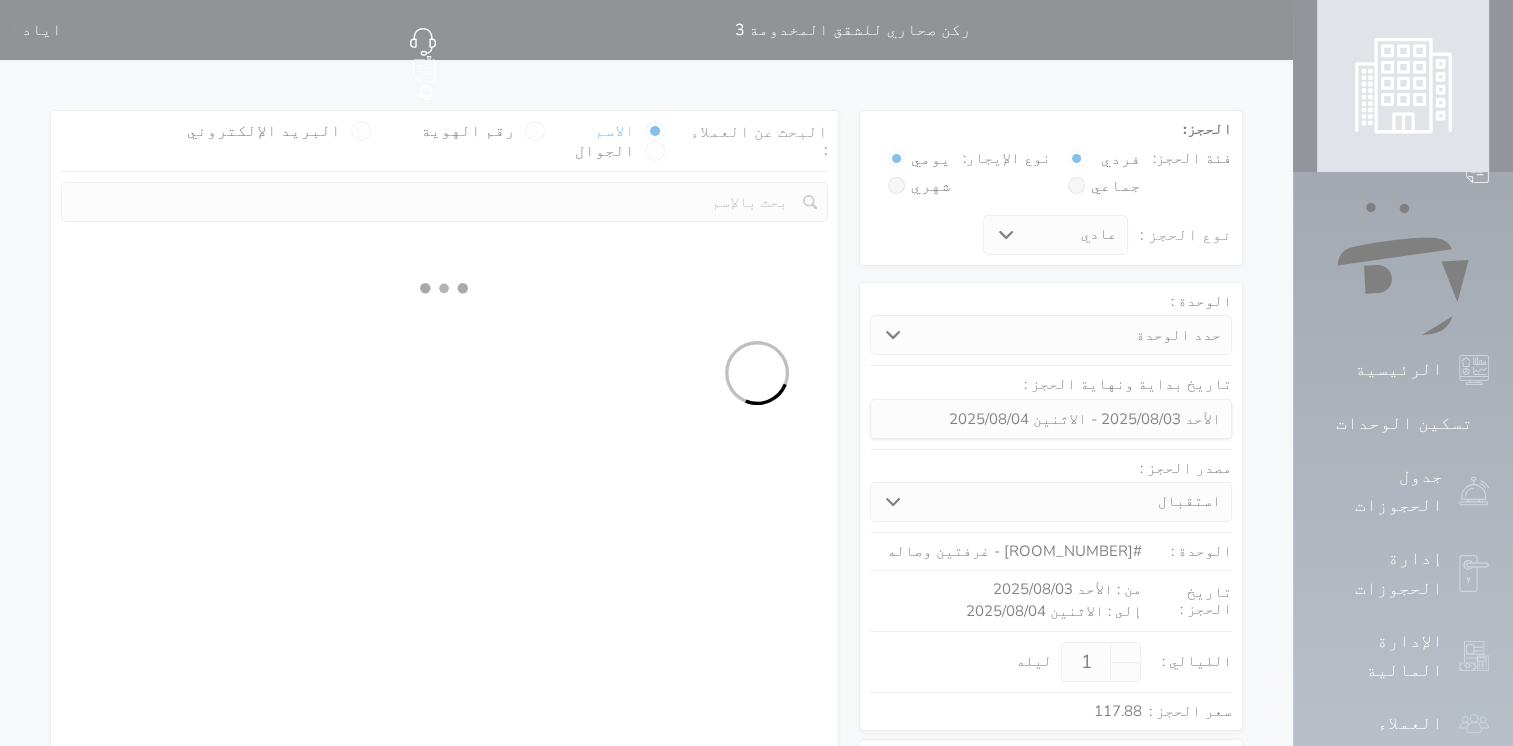 select on "7" 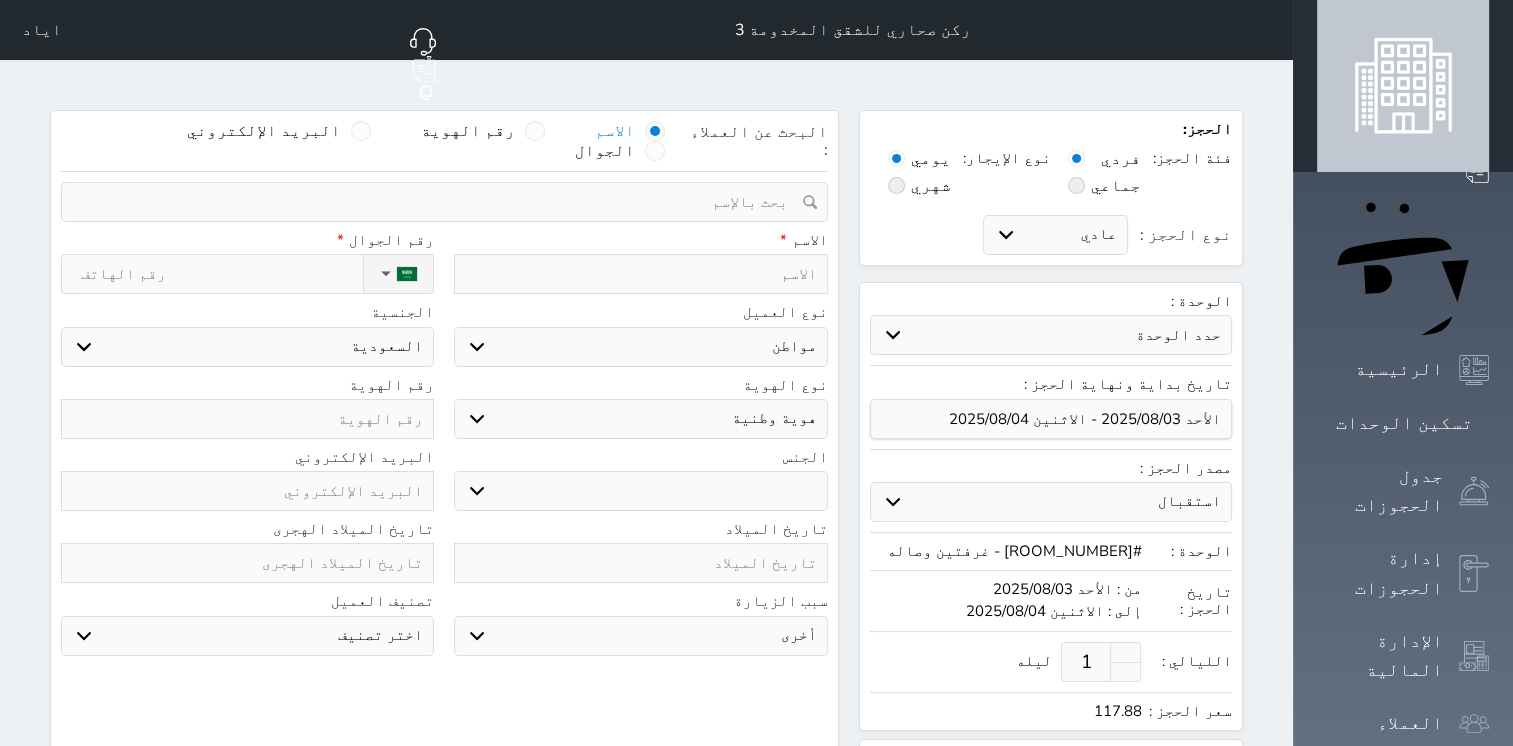 select 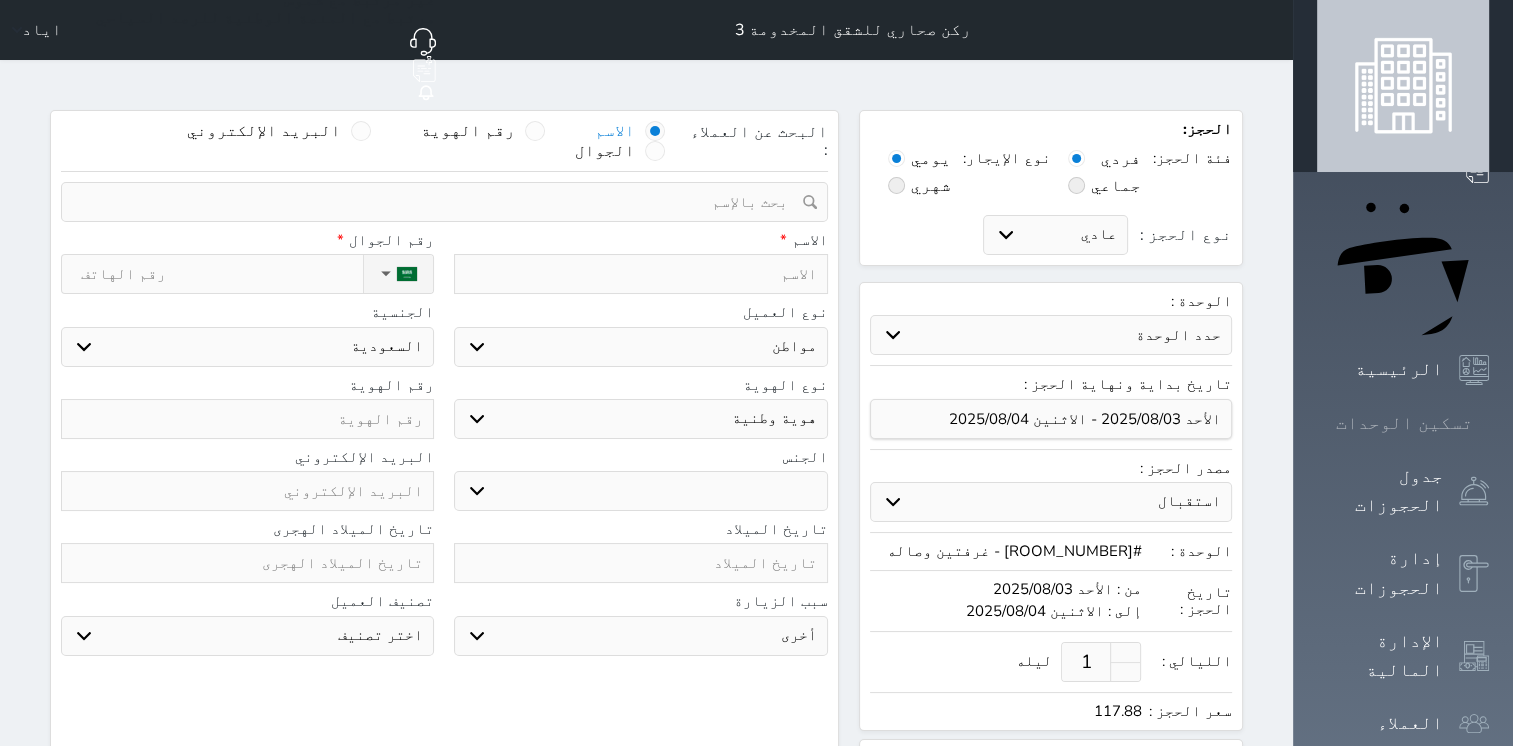 click 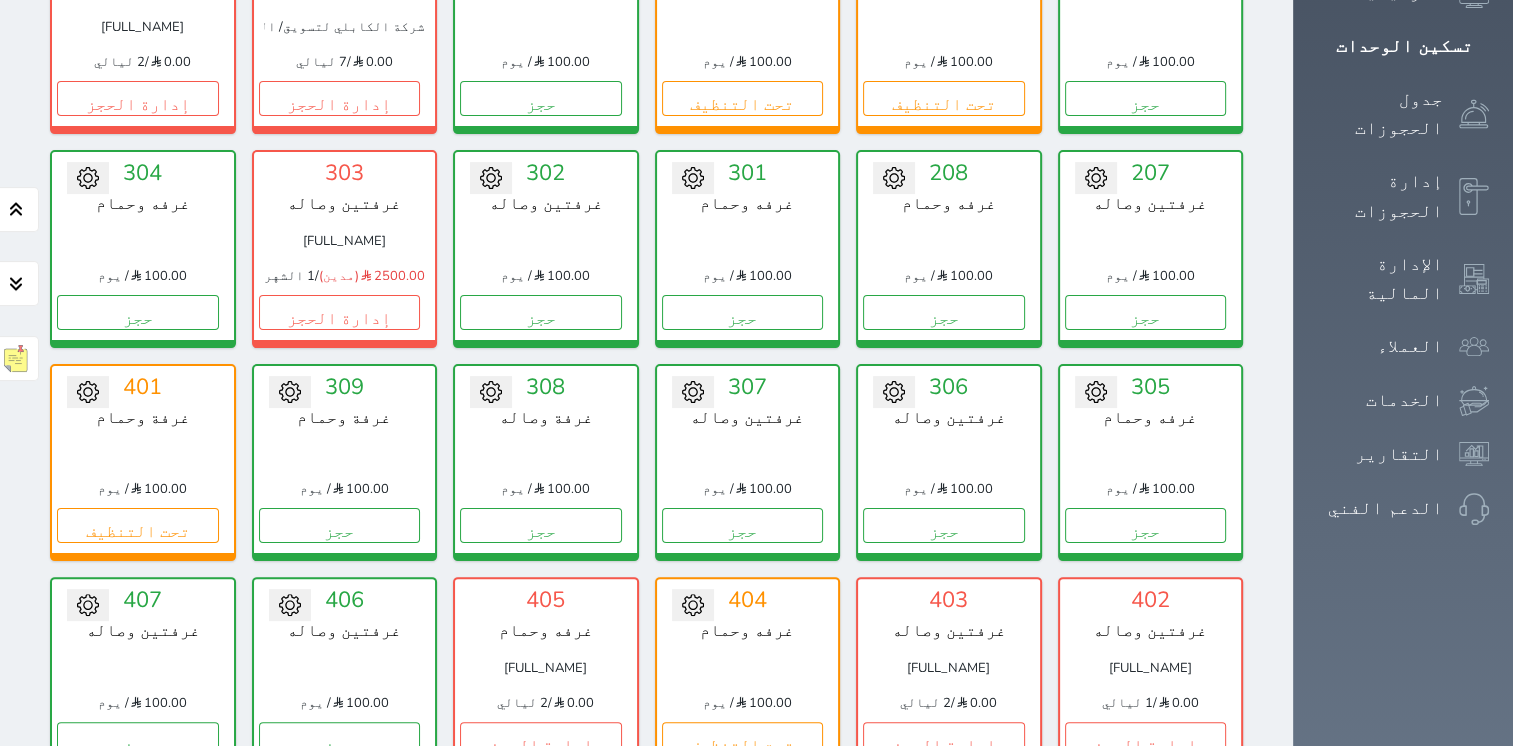 scroll, scrollTop: 378, scrollLeft: 0, axis: vertical 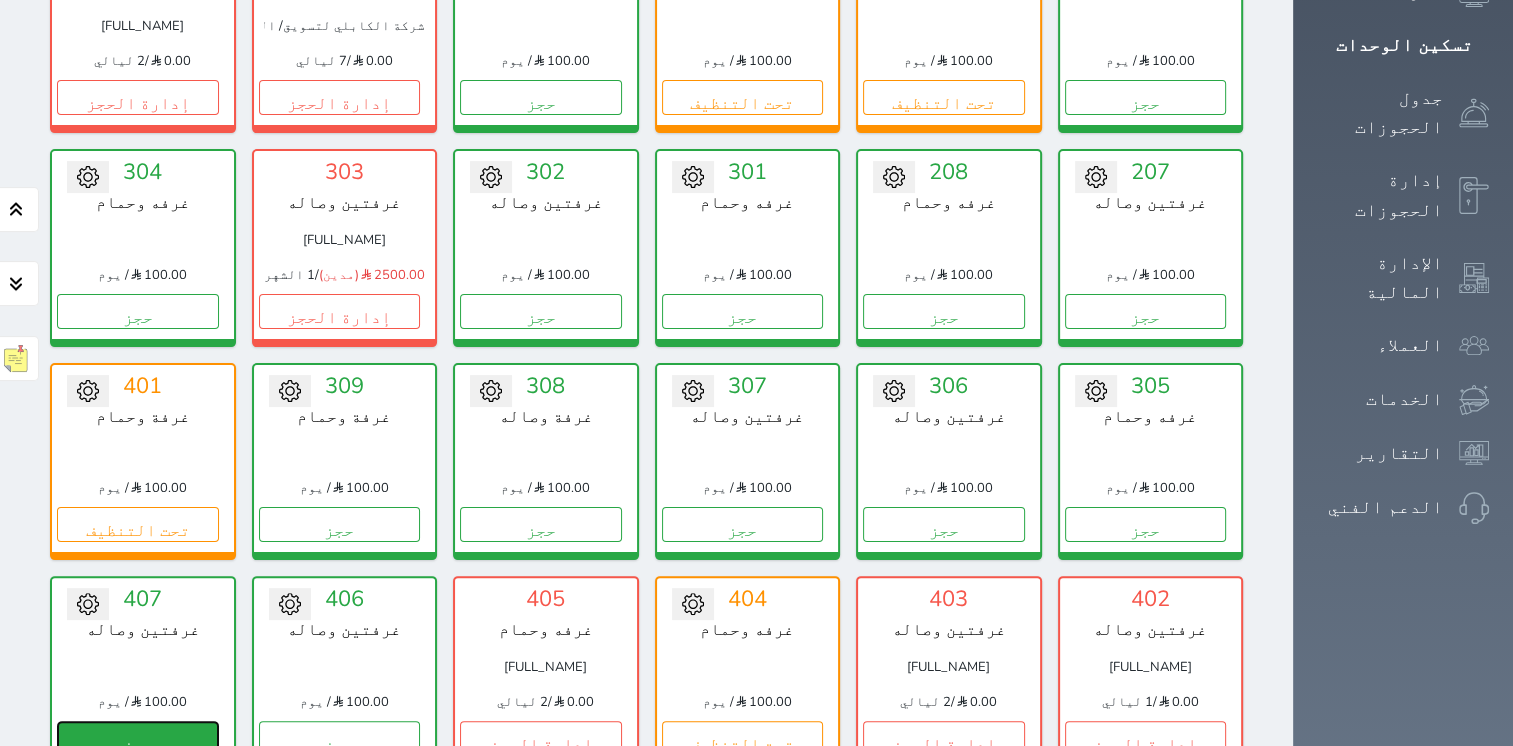 click on "حجز" at bounding box center (138, 738) 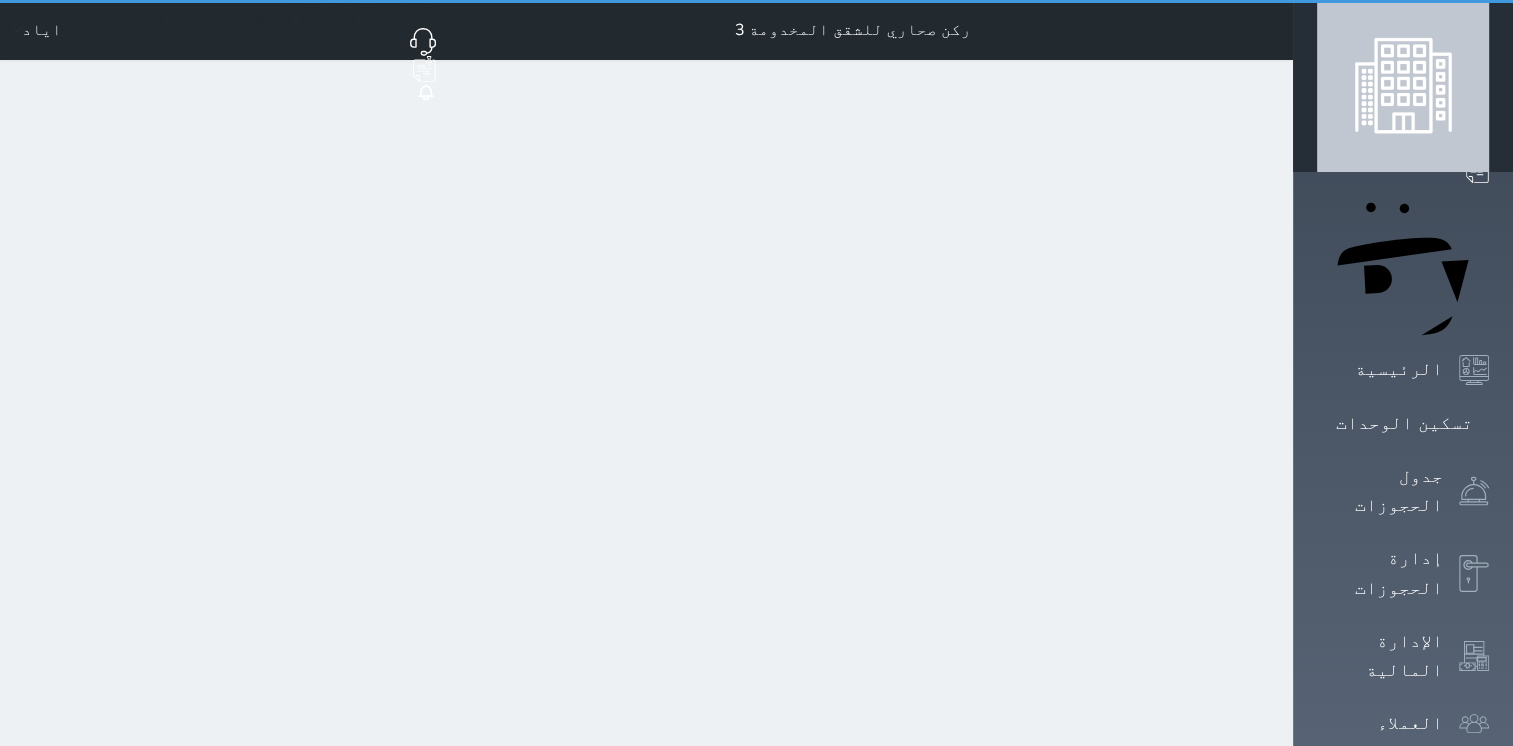 scroll, scrollTop: 0, scrollLeft: 0, axis: both 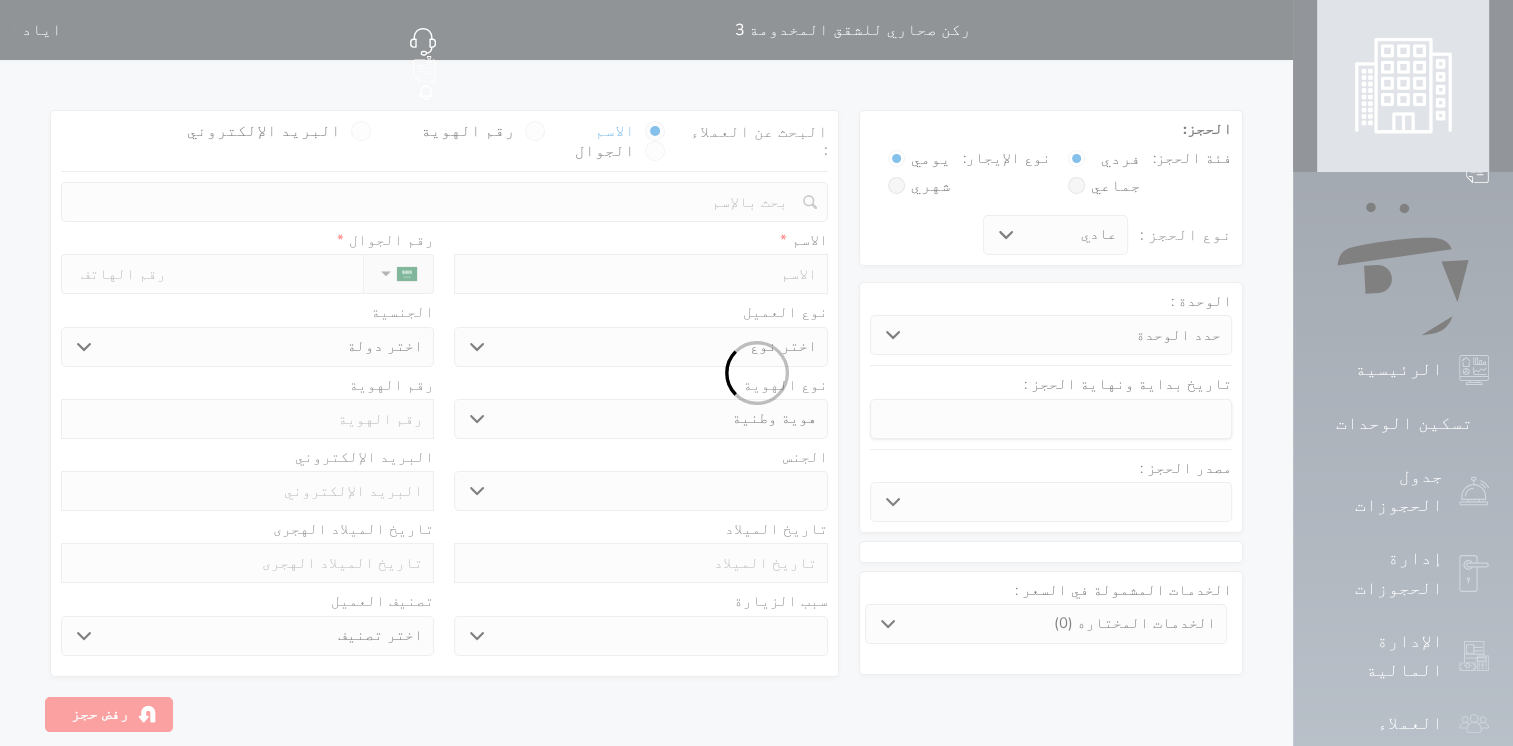 select 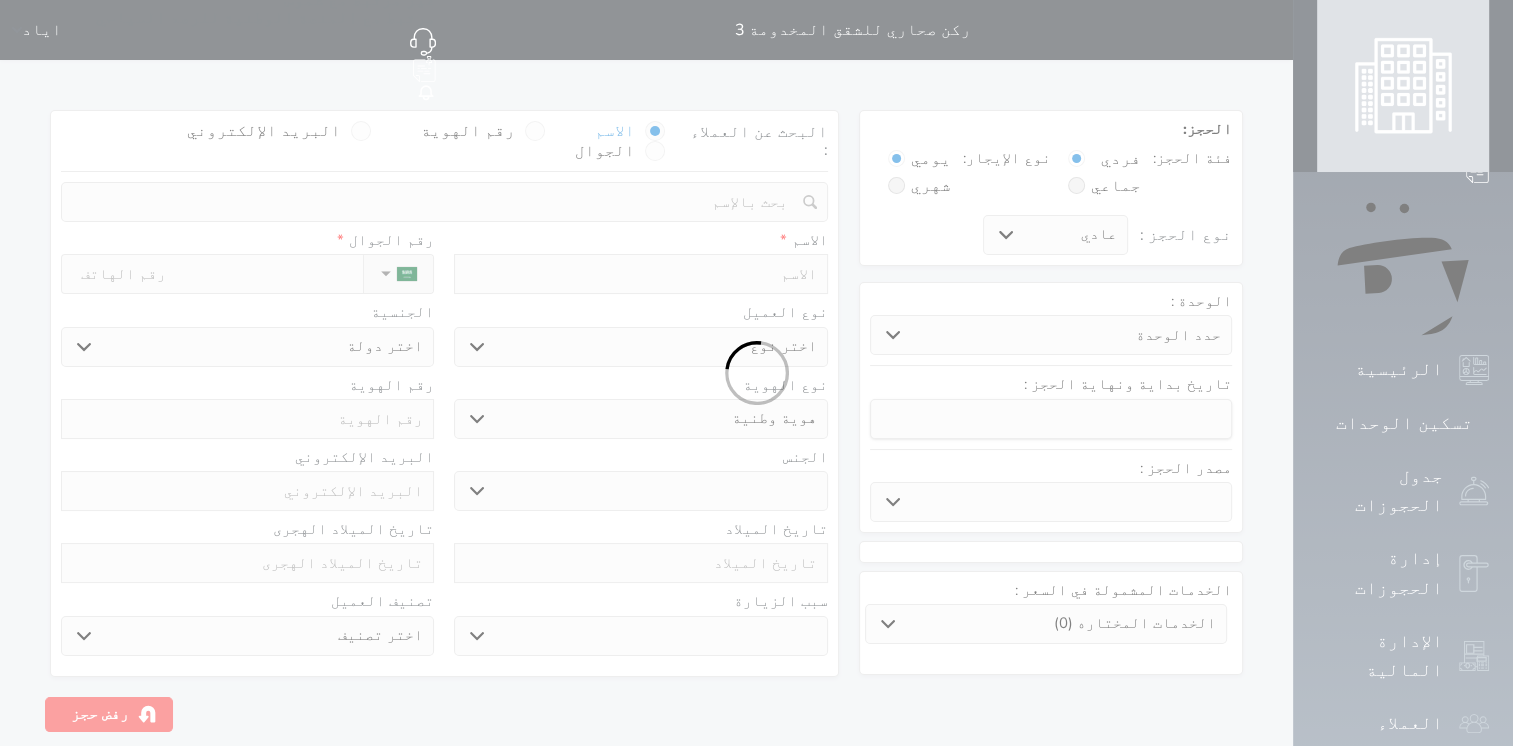 select 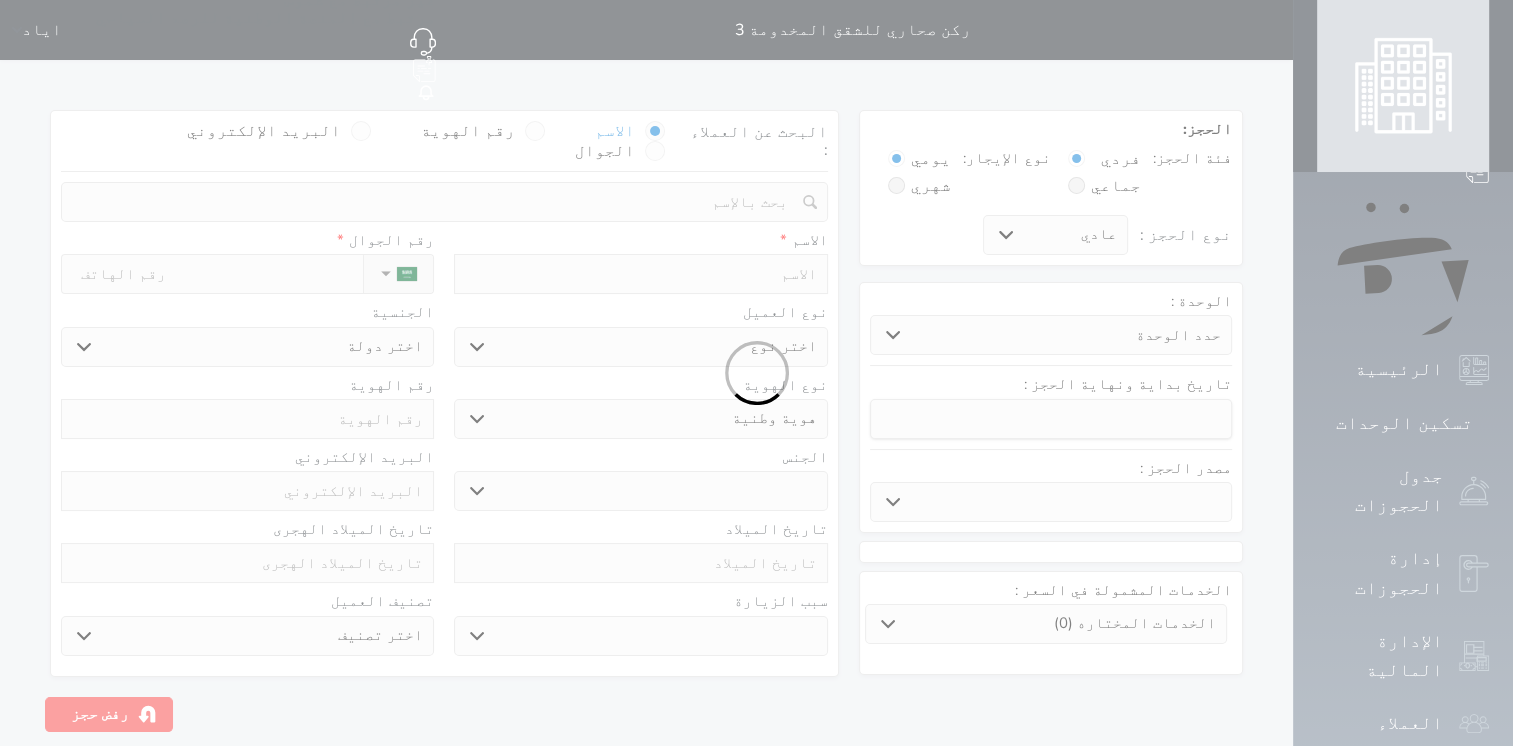 select 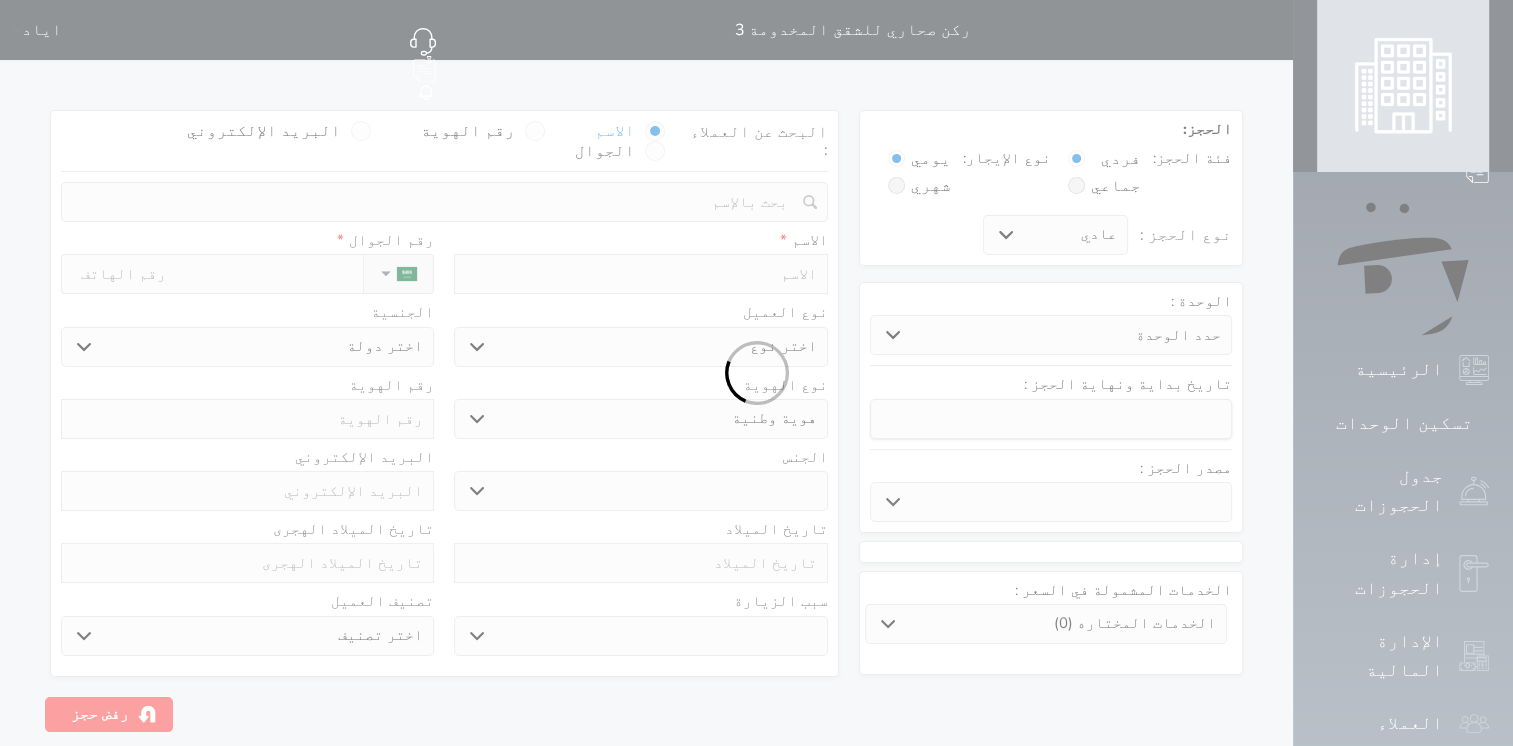 select 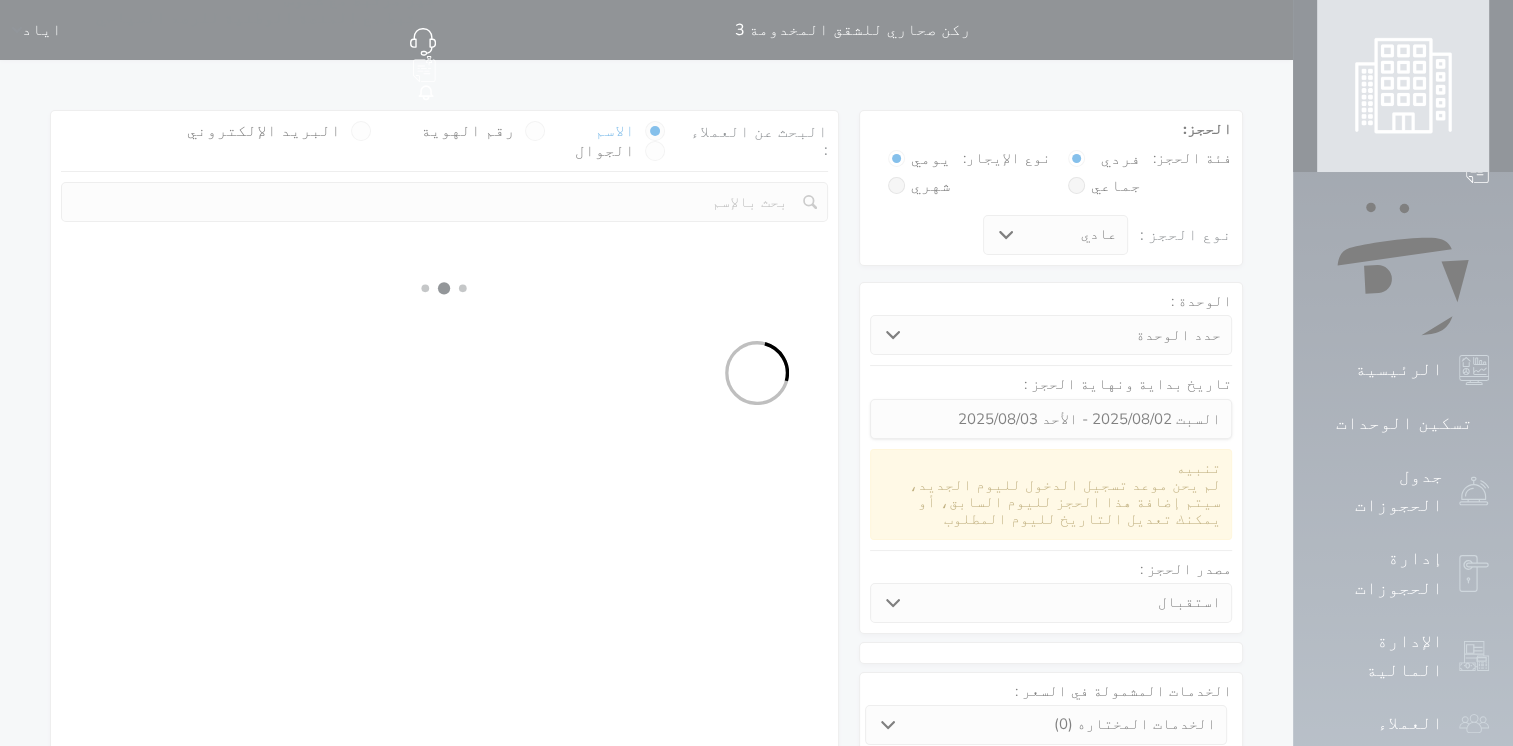 select 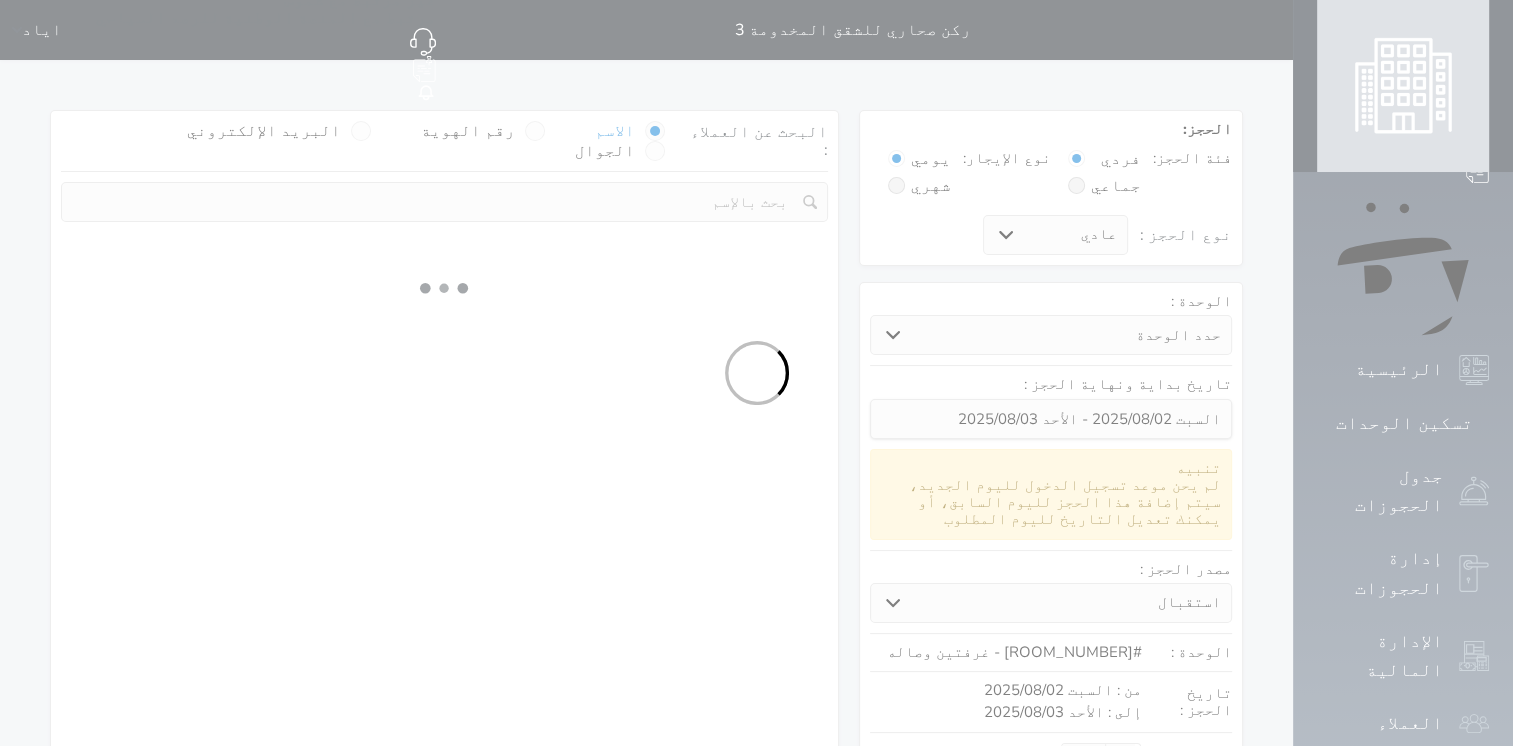 select on "1" 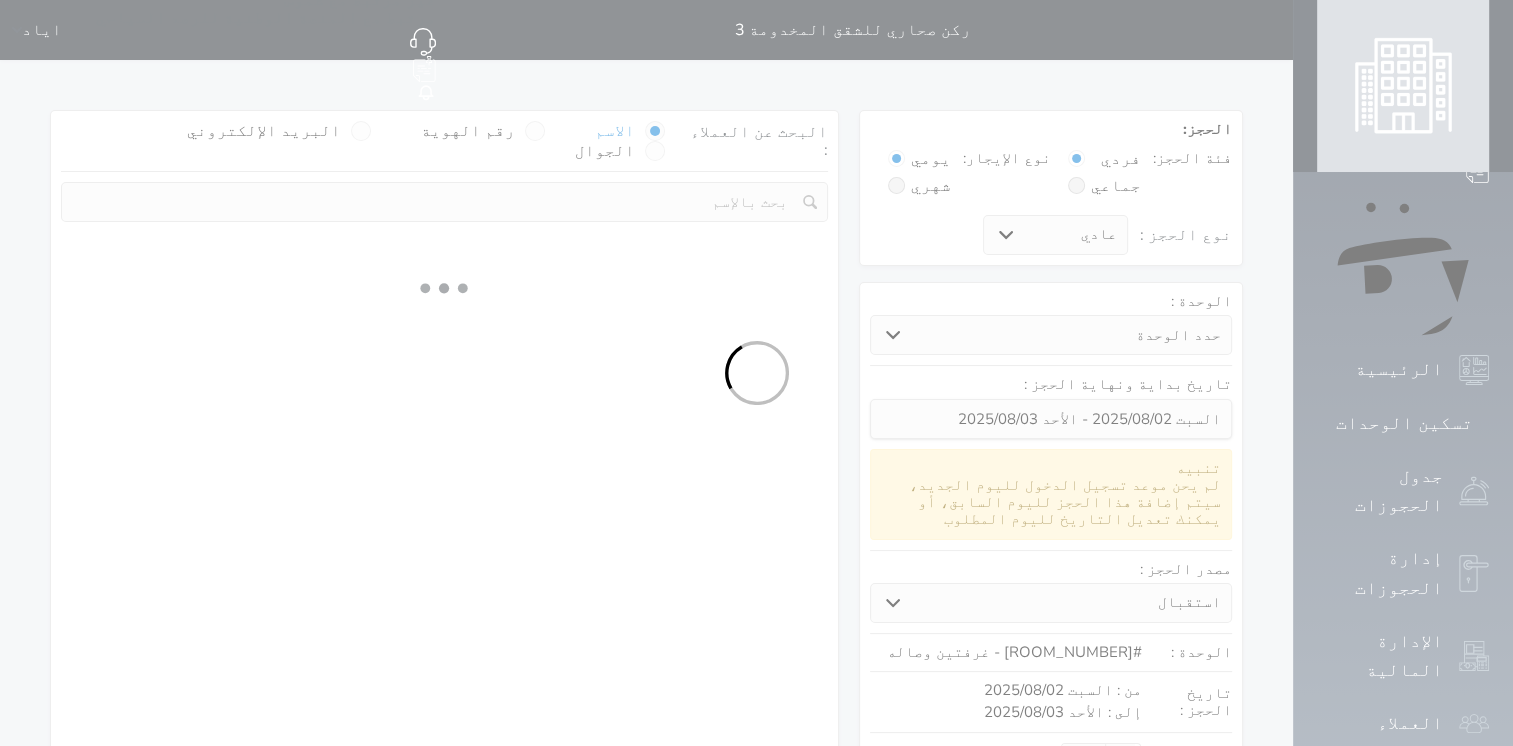 select on "113" 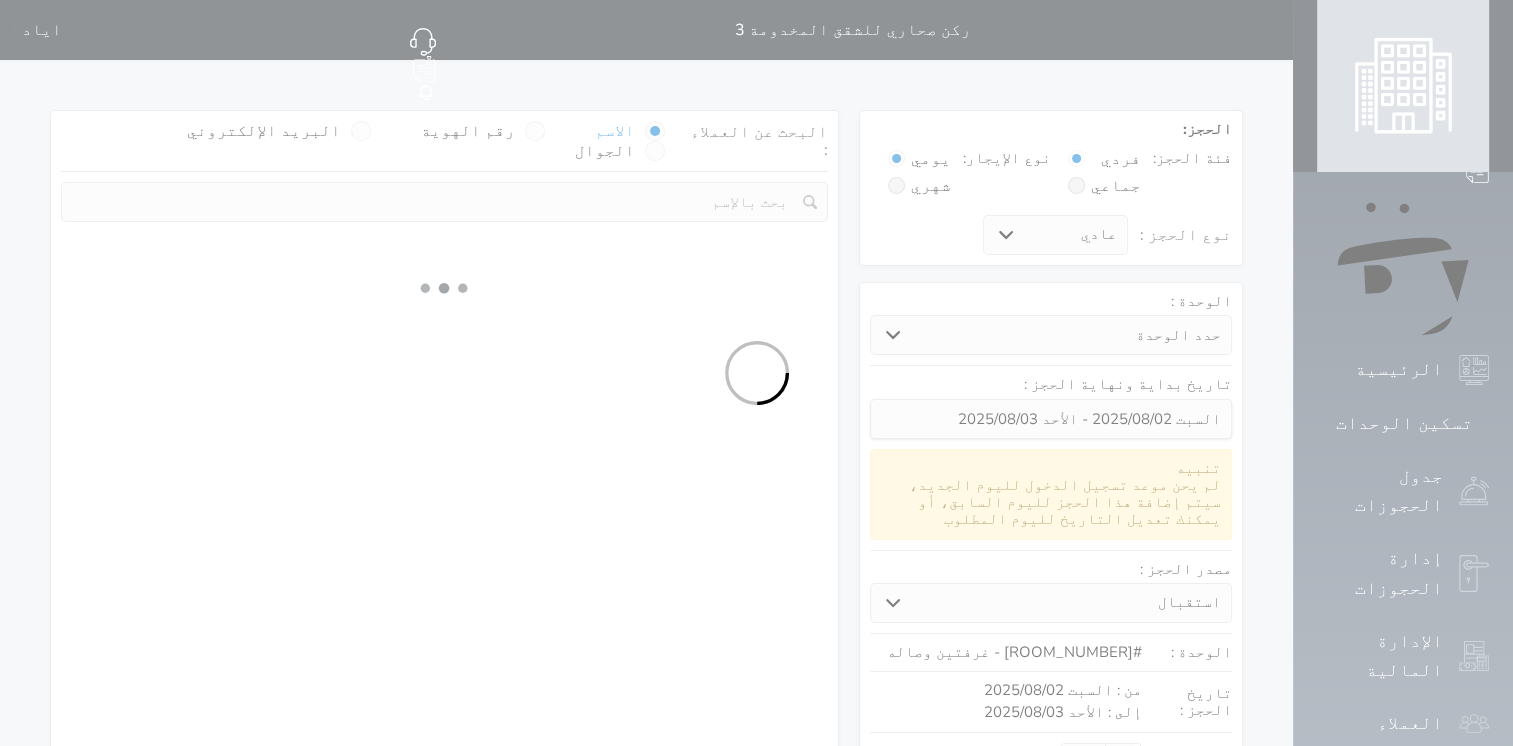 select on "1" 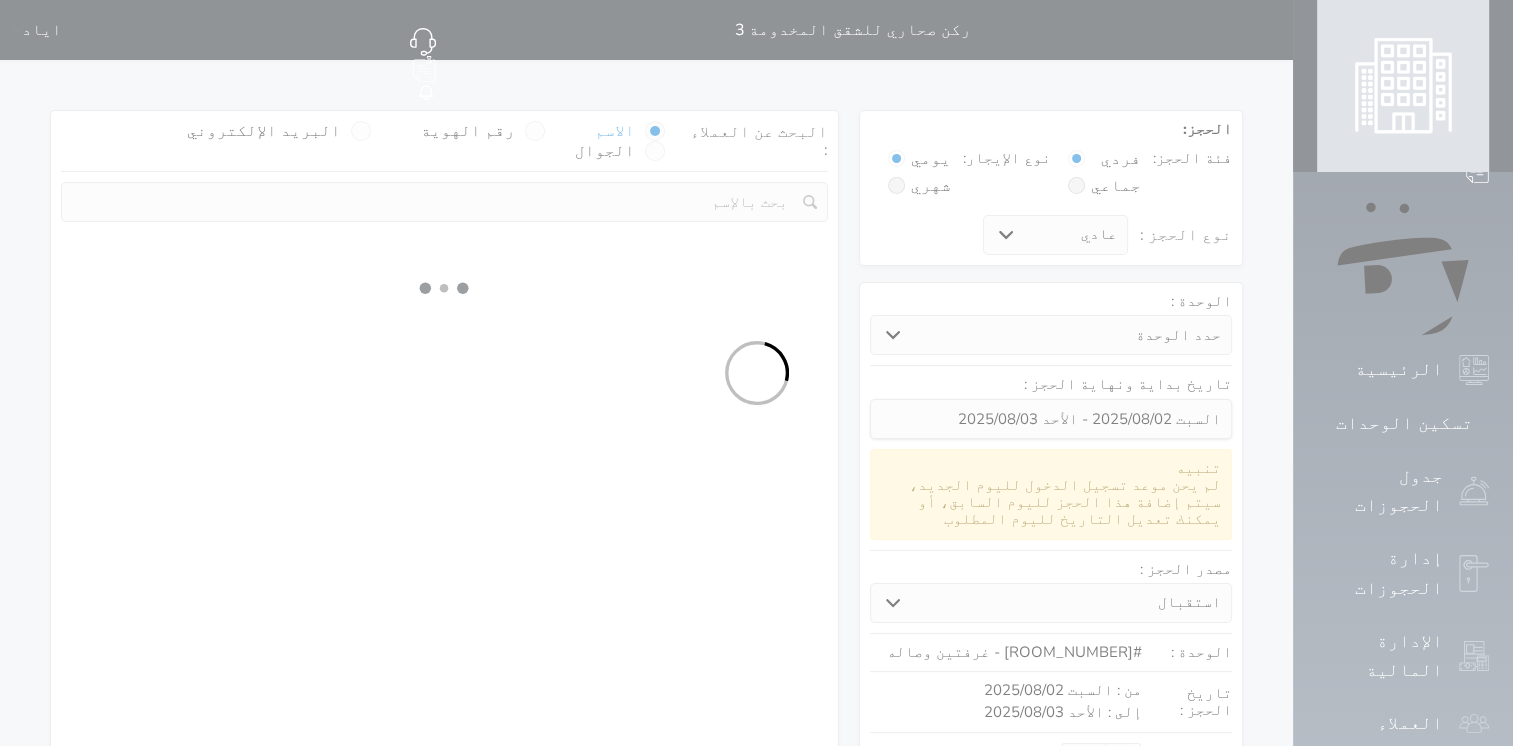 select 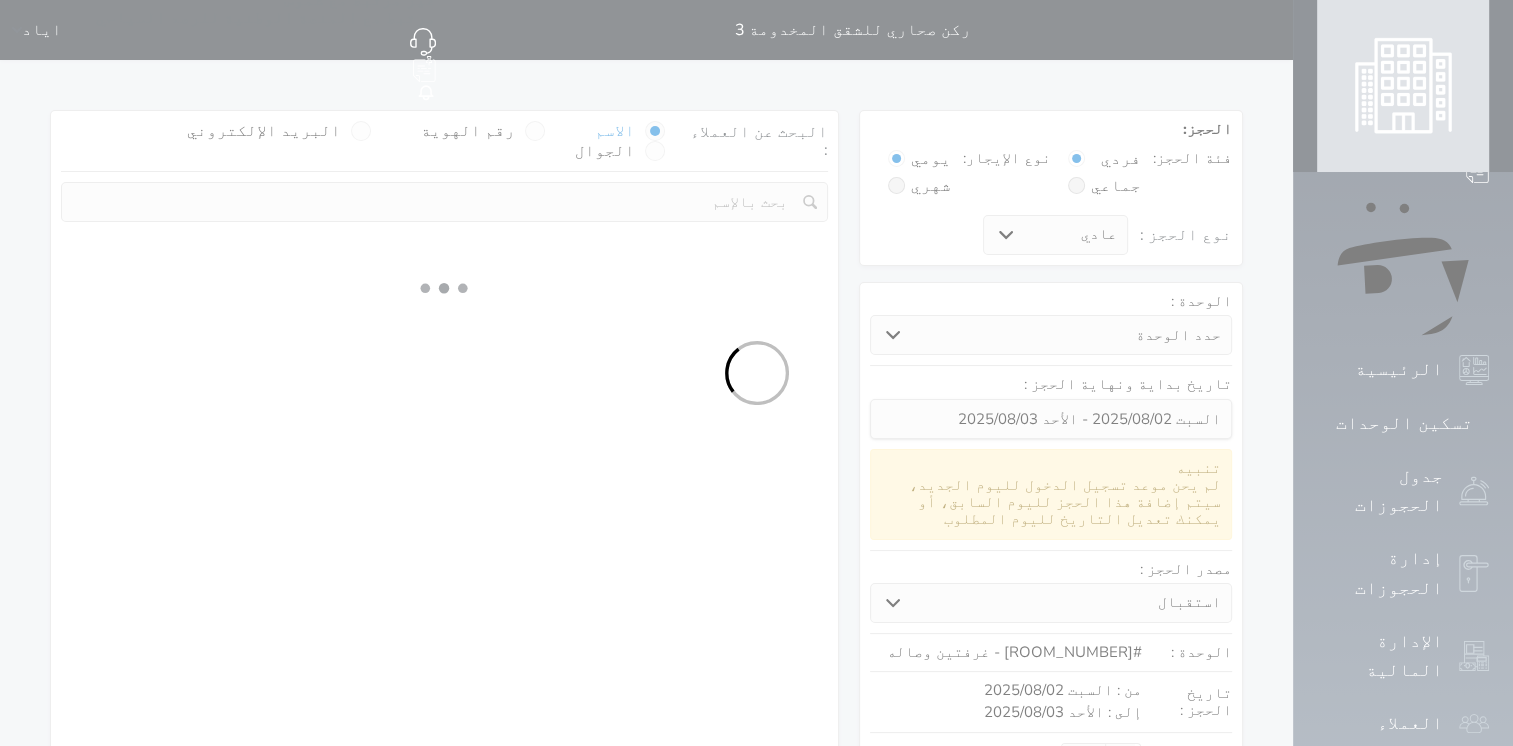 select on "7" 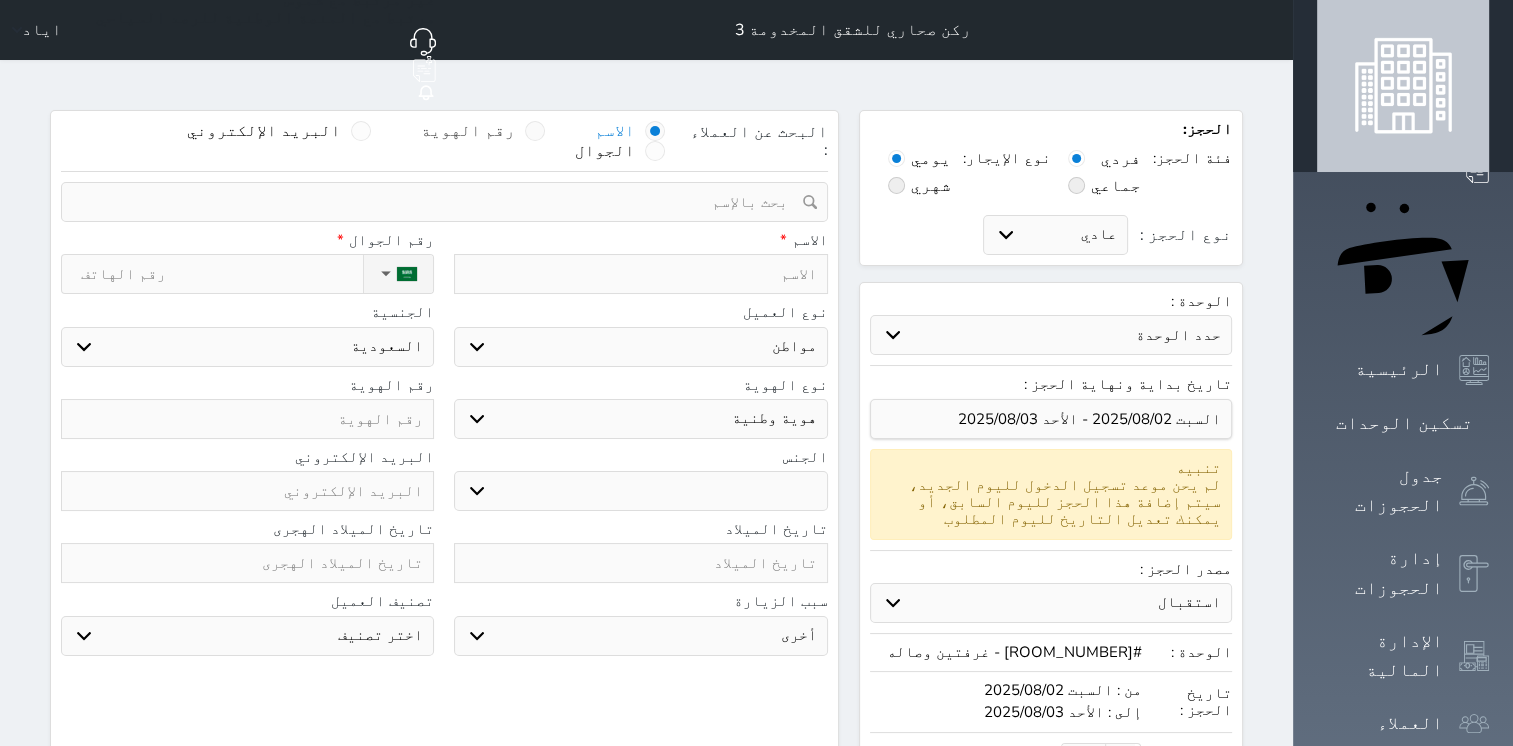 click at bounding box center (535, 131) 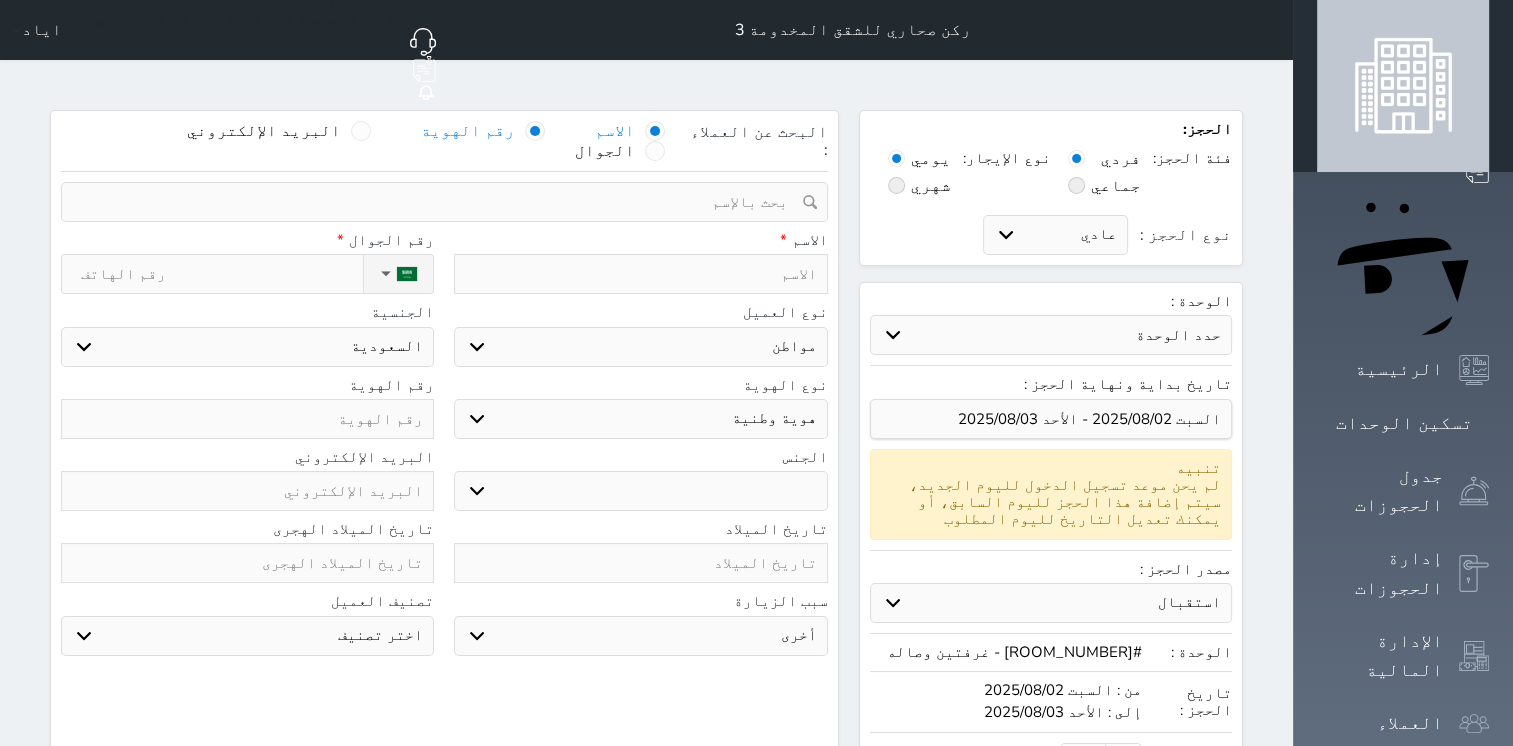 select 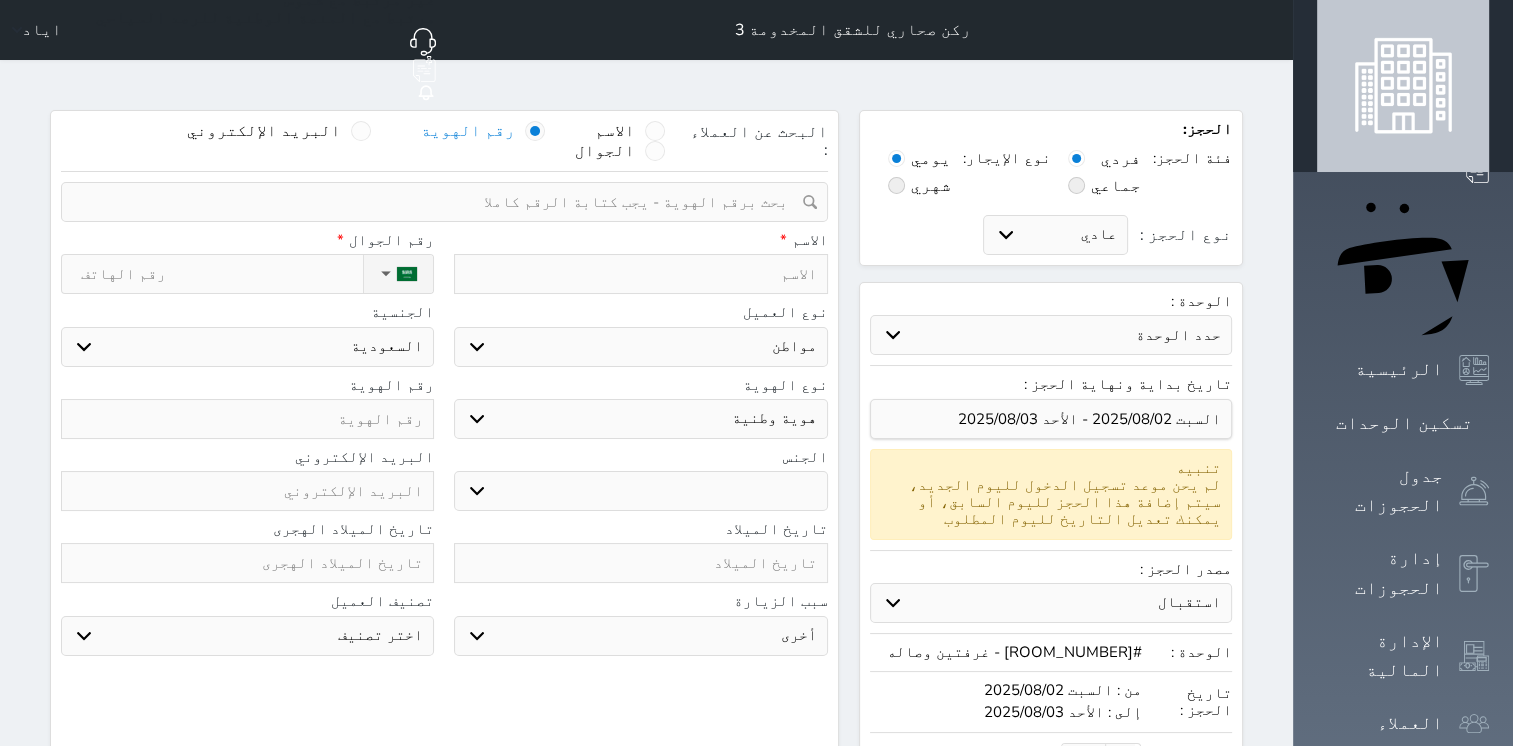 click at bounding box center [437, 202] 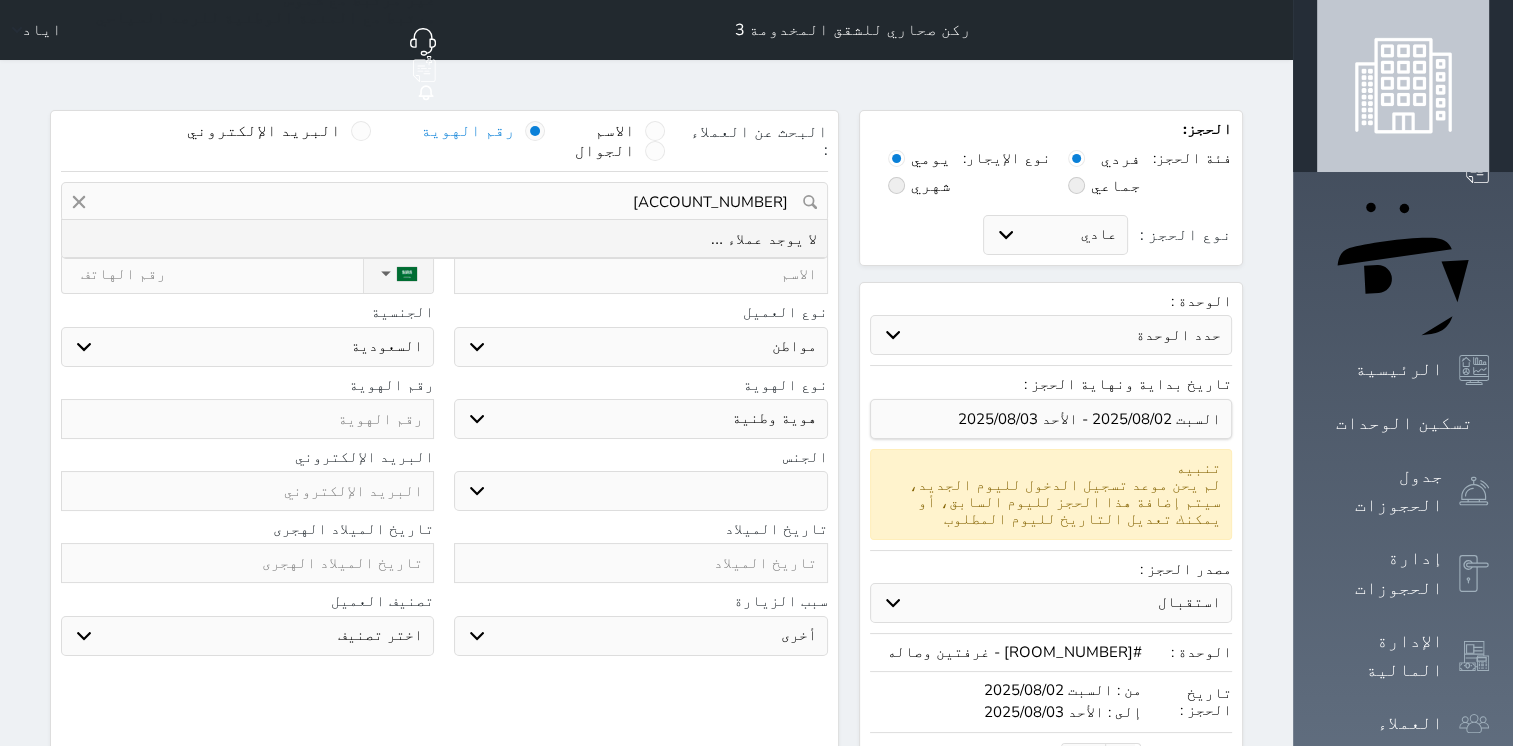 drag, startPoint x: 732, startPoint y: 153, endPoint x: 829, endPoint y: 146, distance: 97.25225 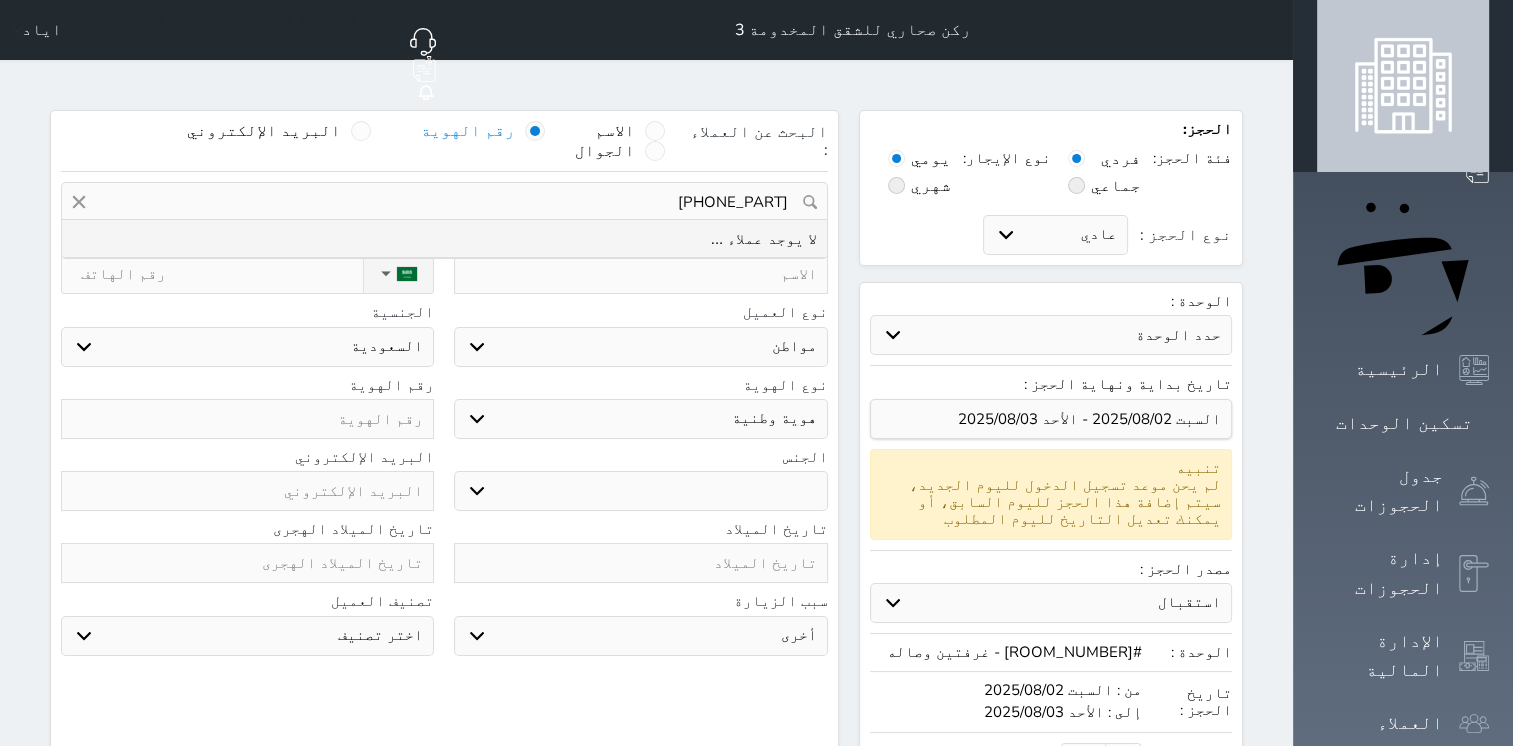 click on "[PHONE_PART]" at bounding box center [444, 202] 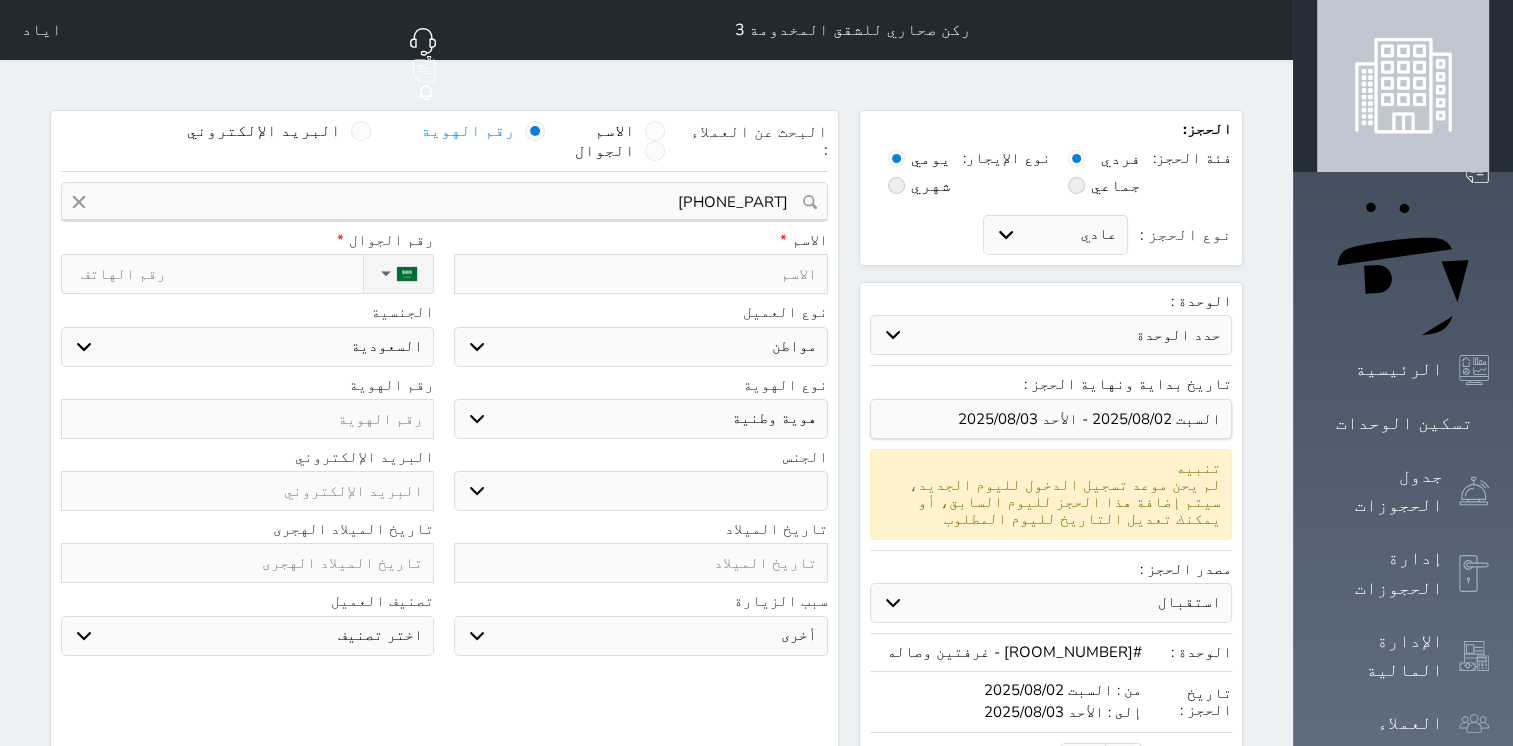 click at bounding box center [247, 419] 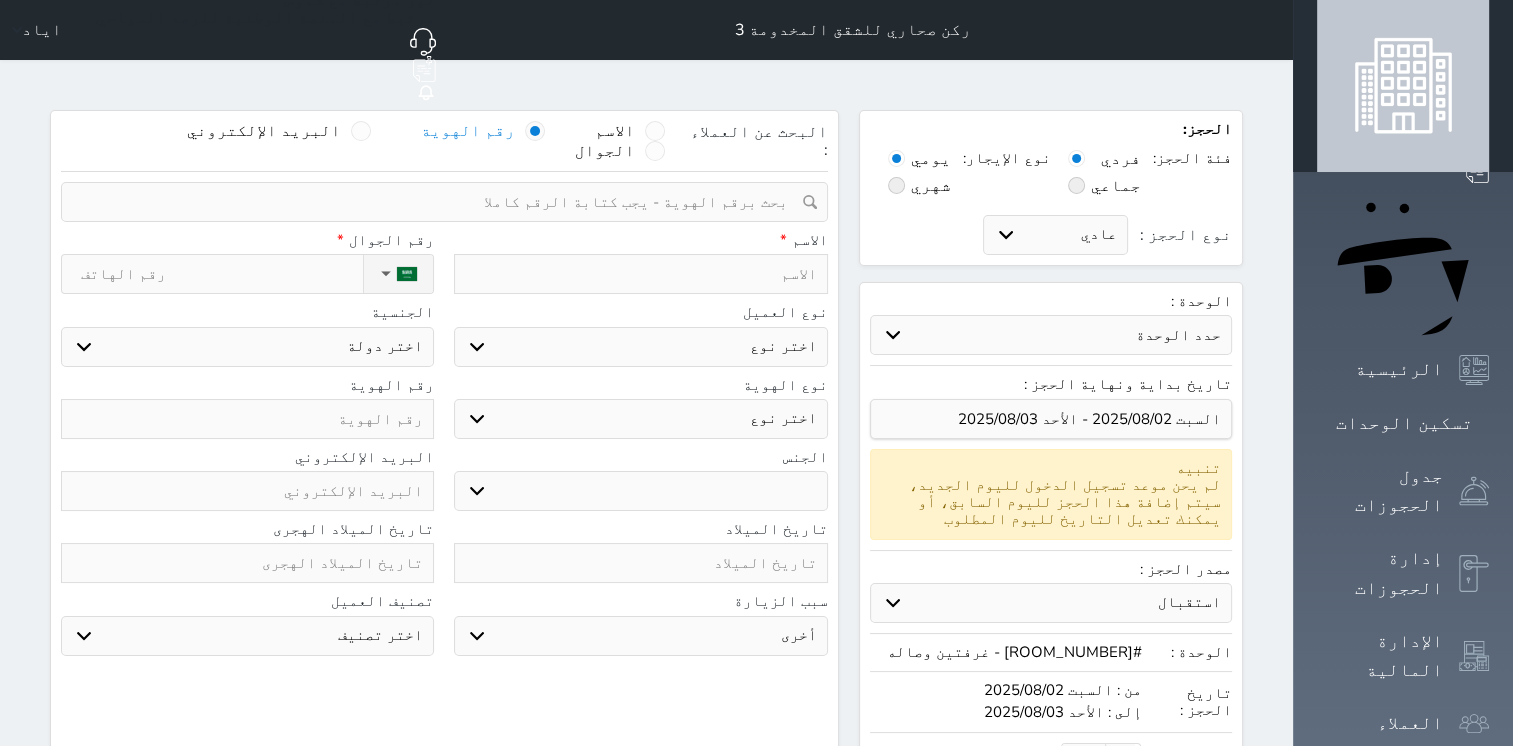 paste on "[PHONE_PART]" 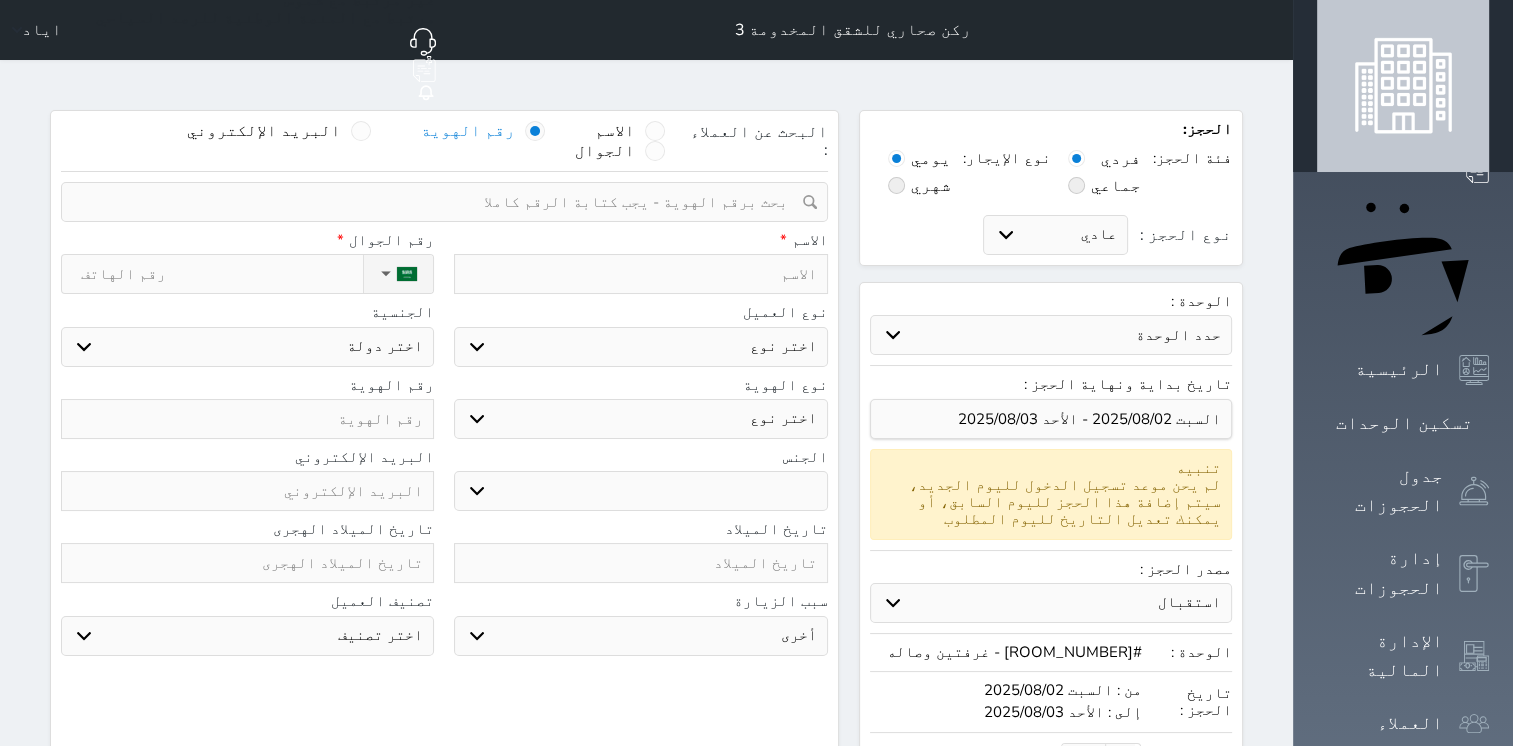 select 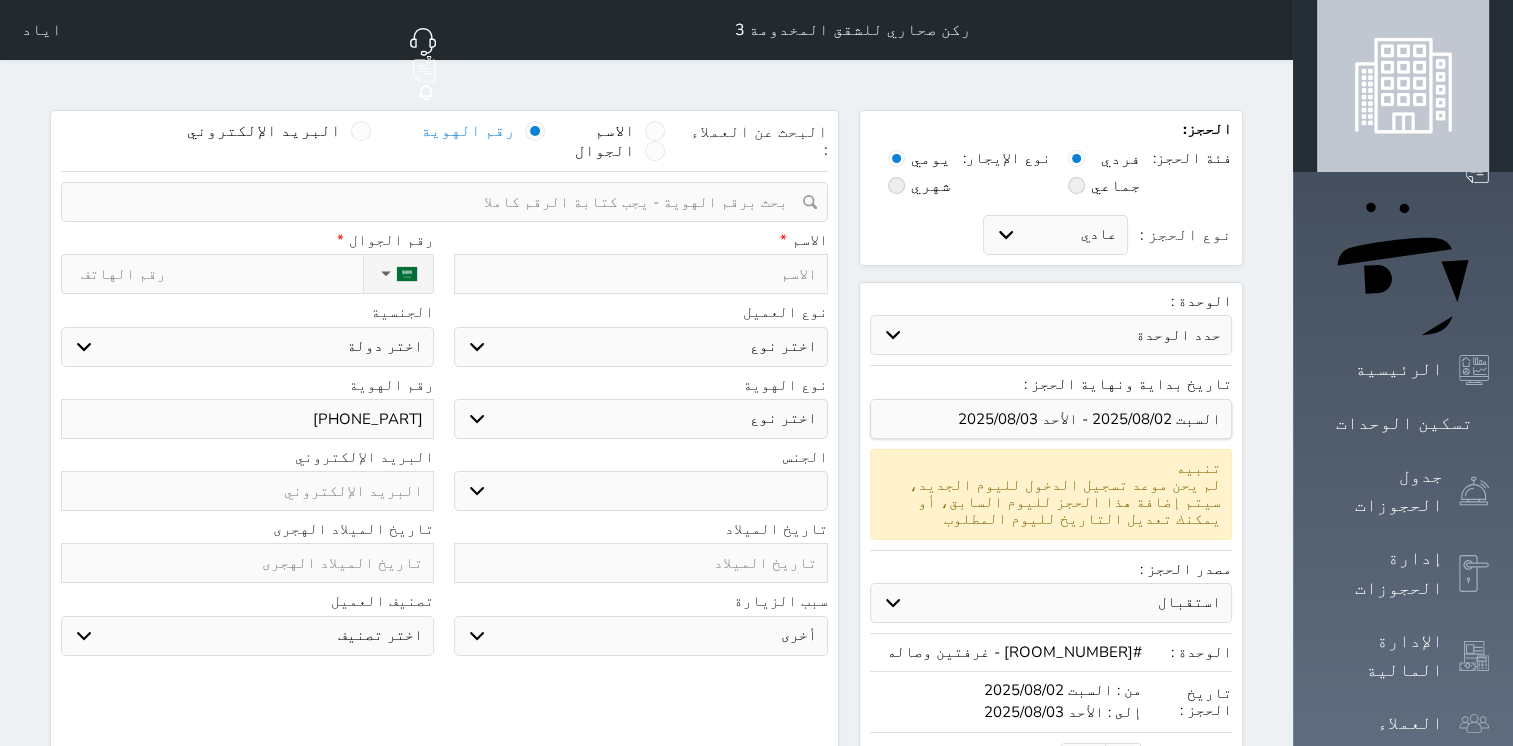 select 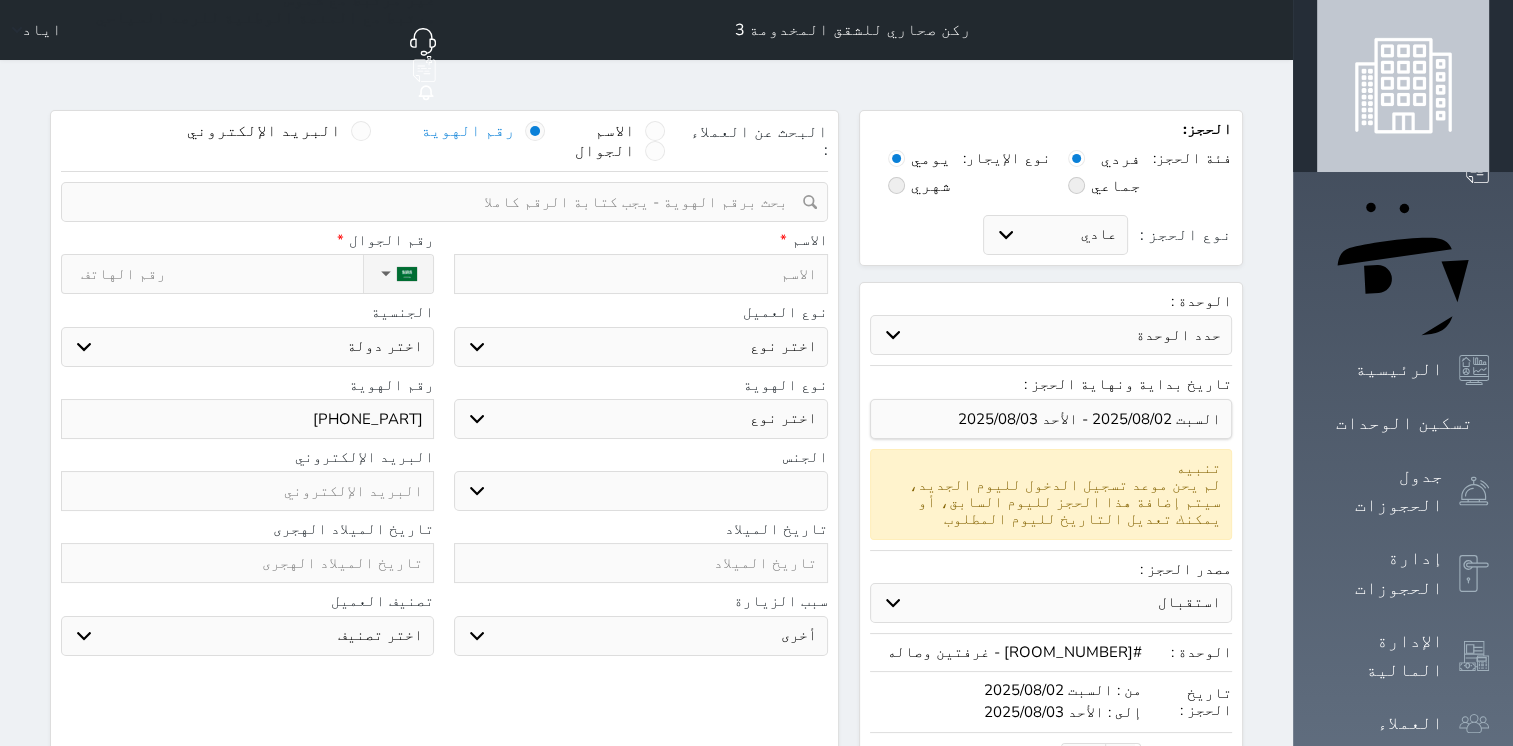 select 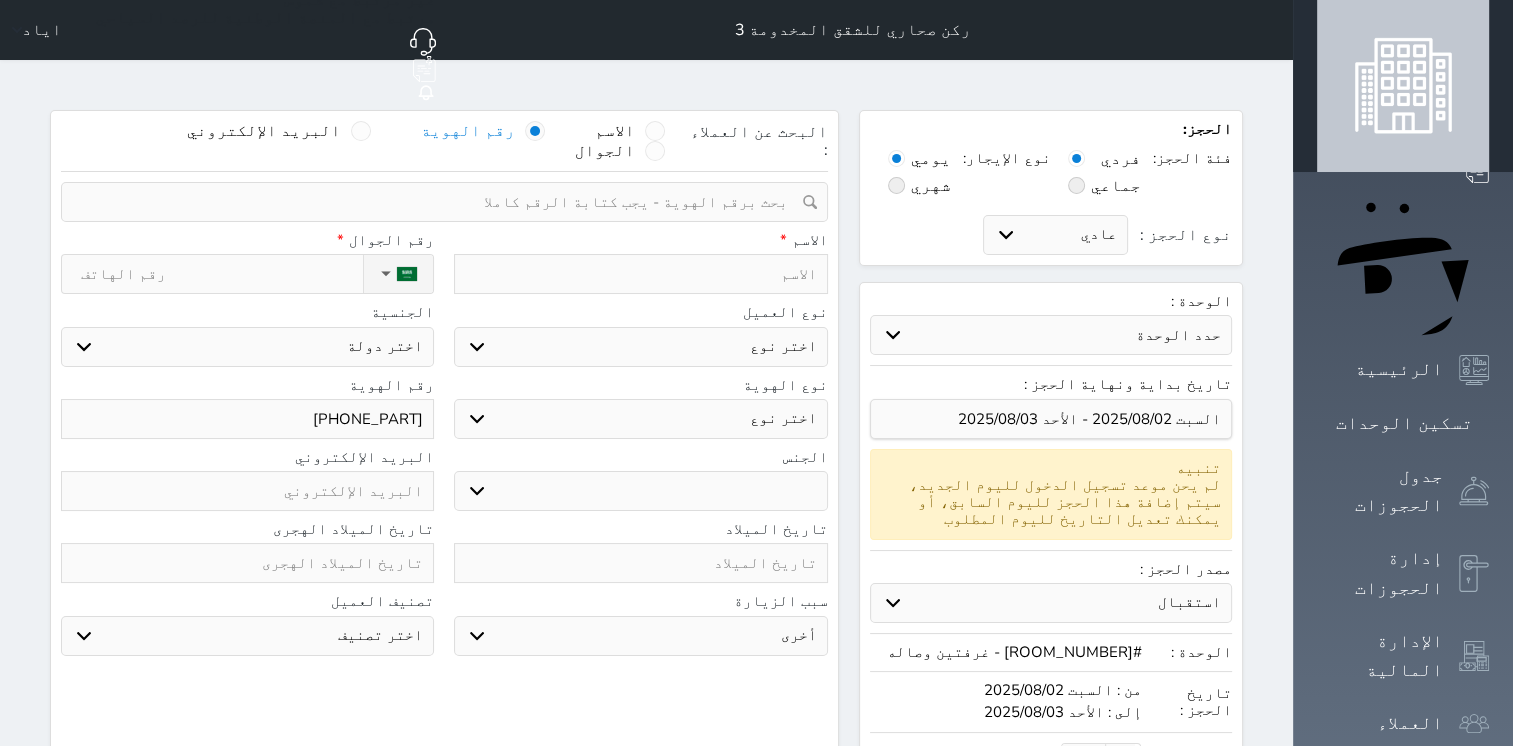select 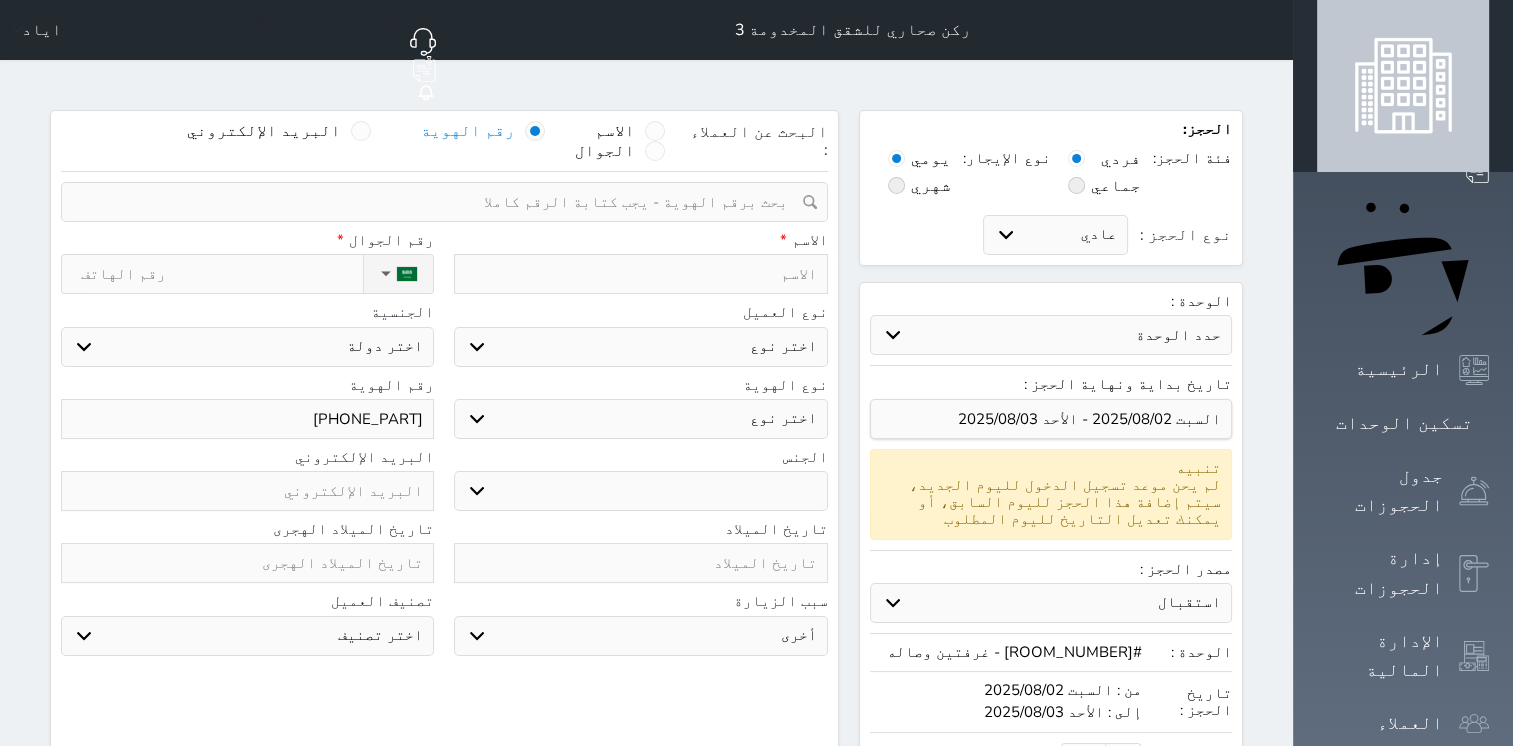 select 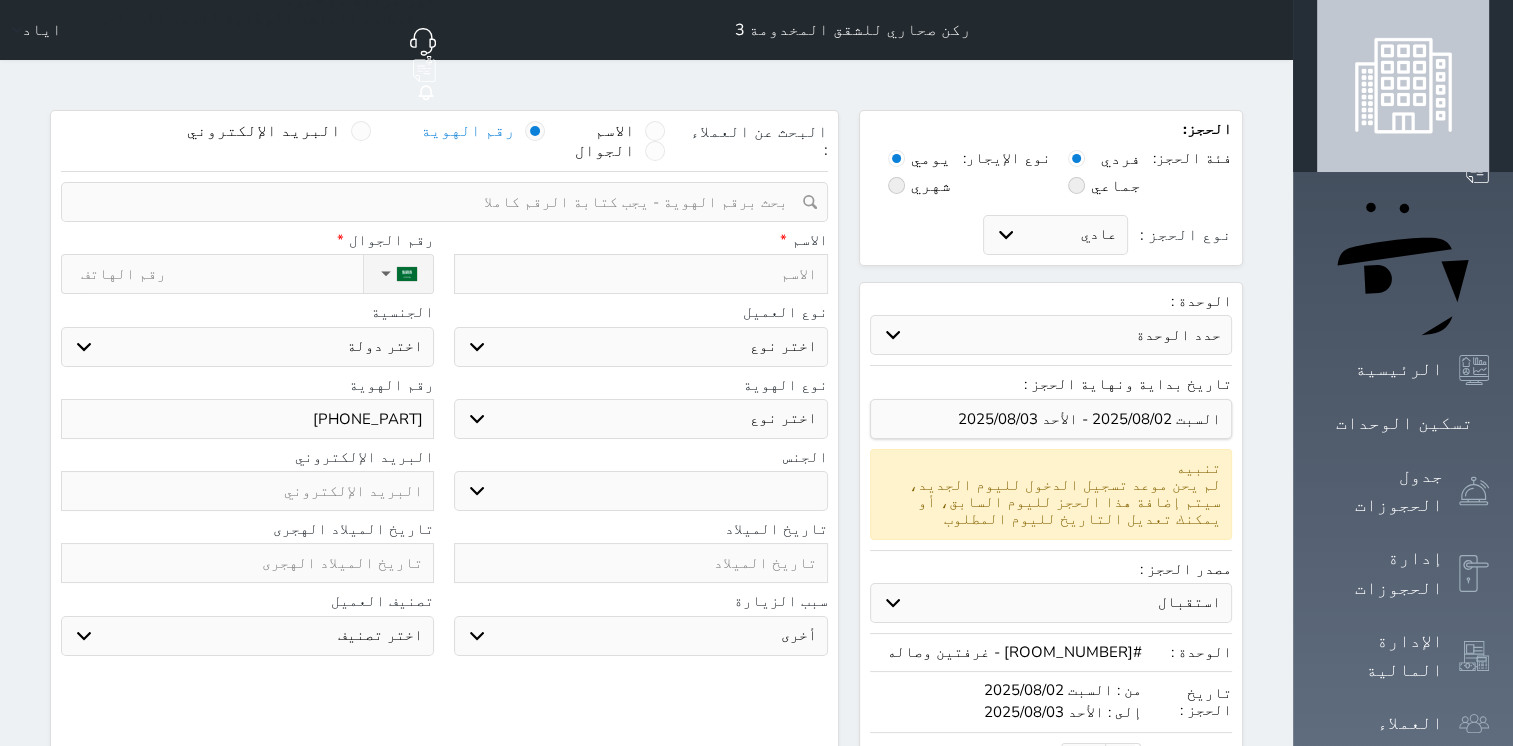 select 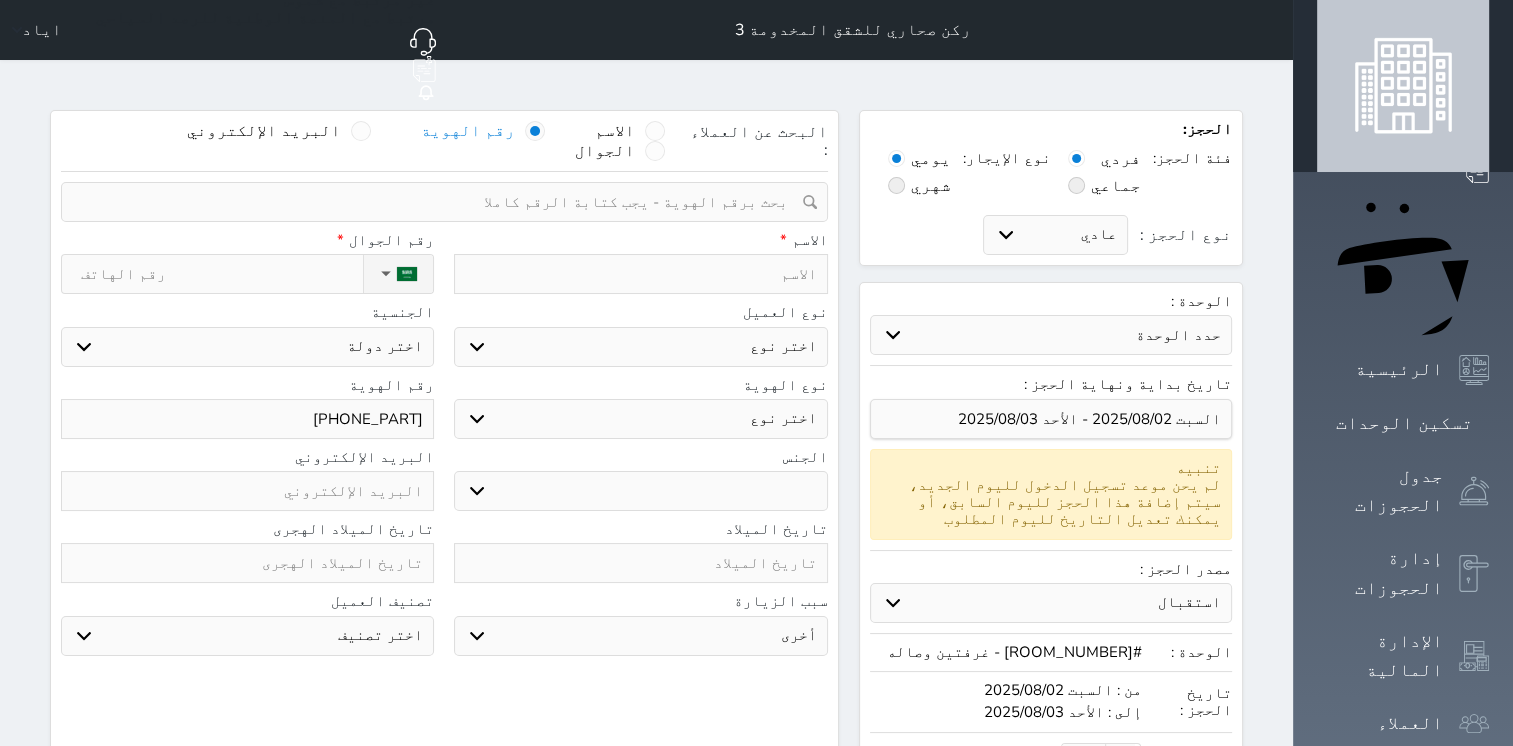 select 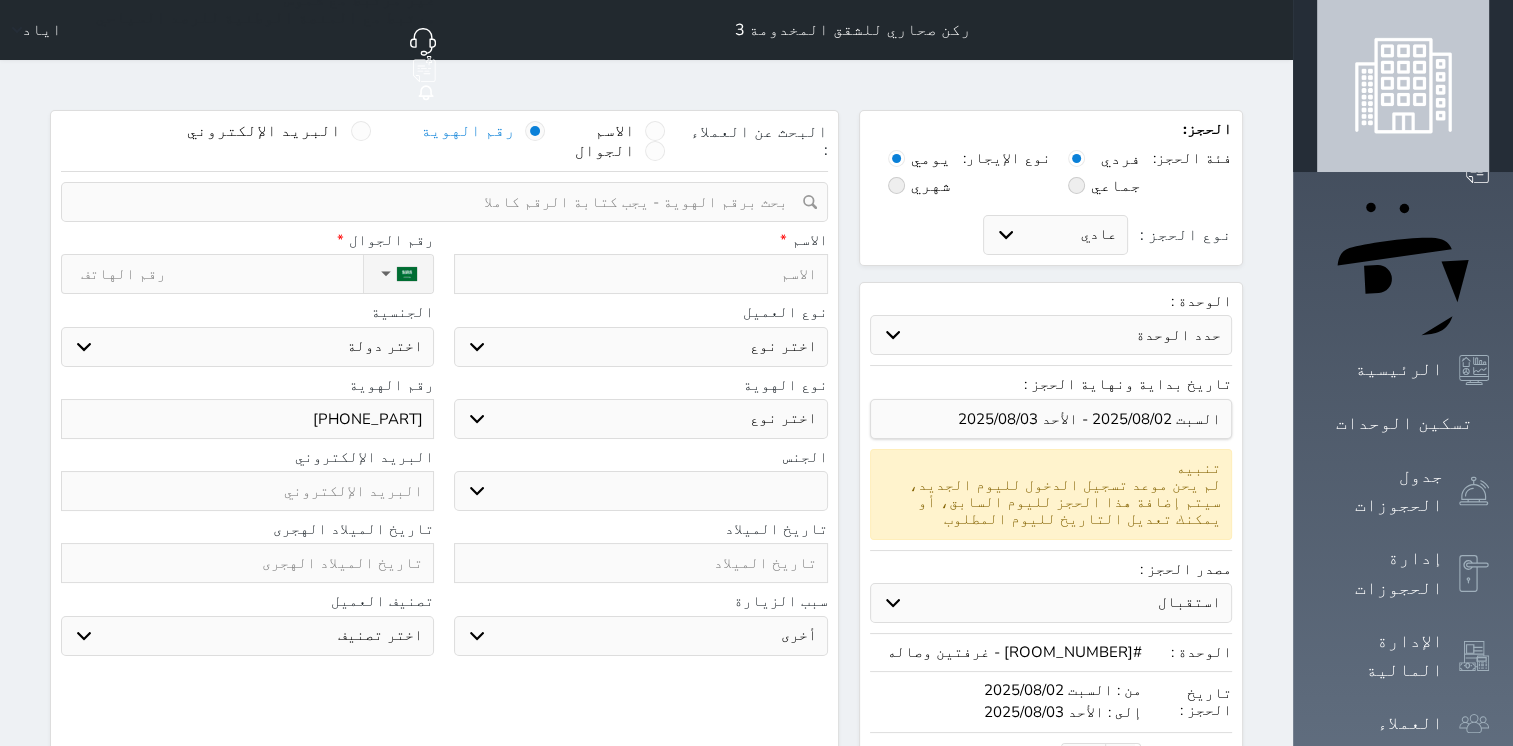 select 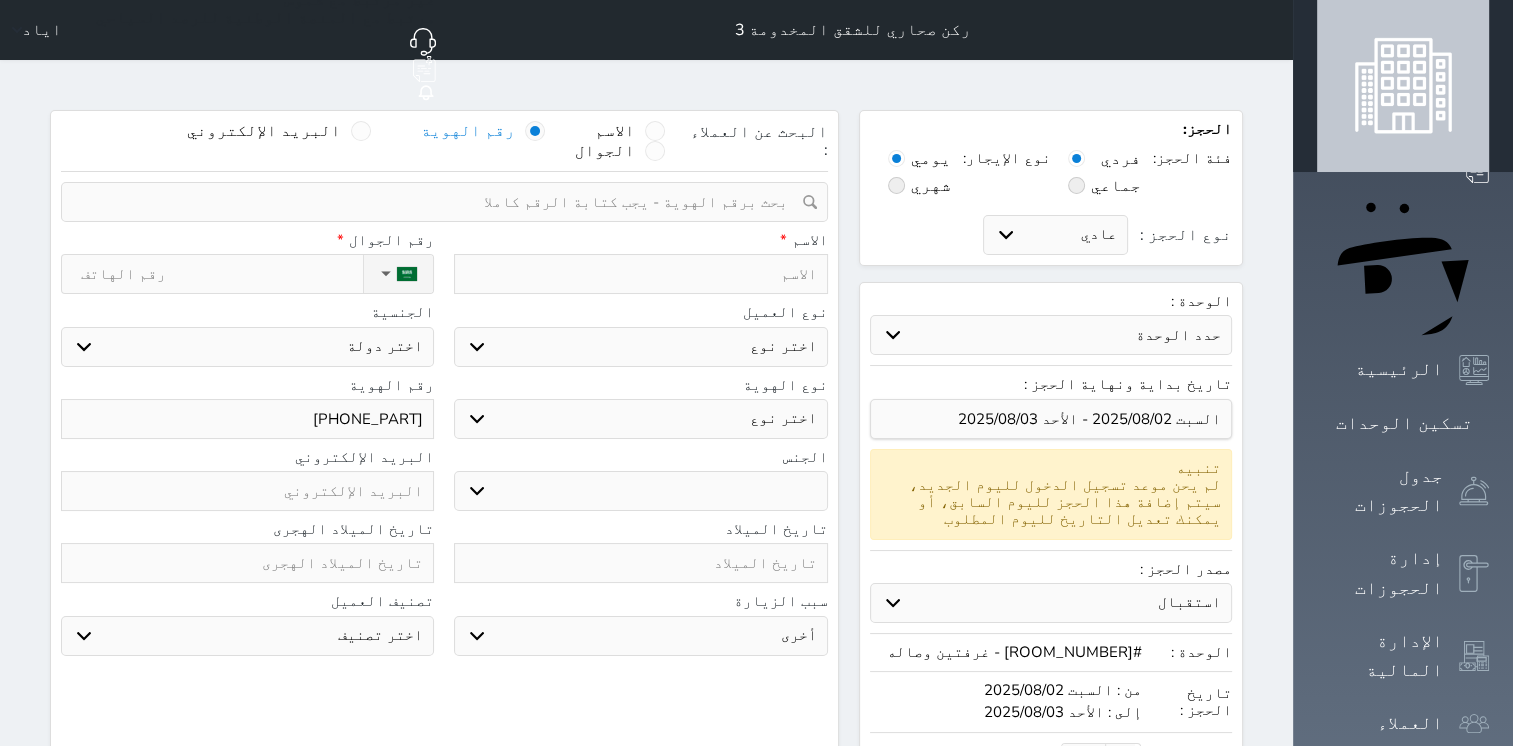 select 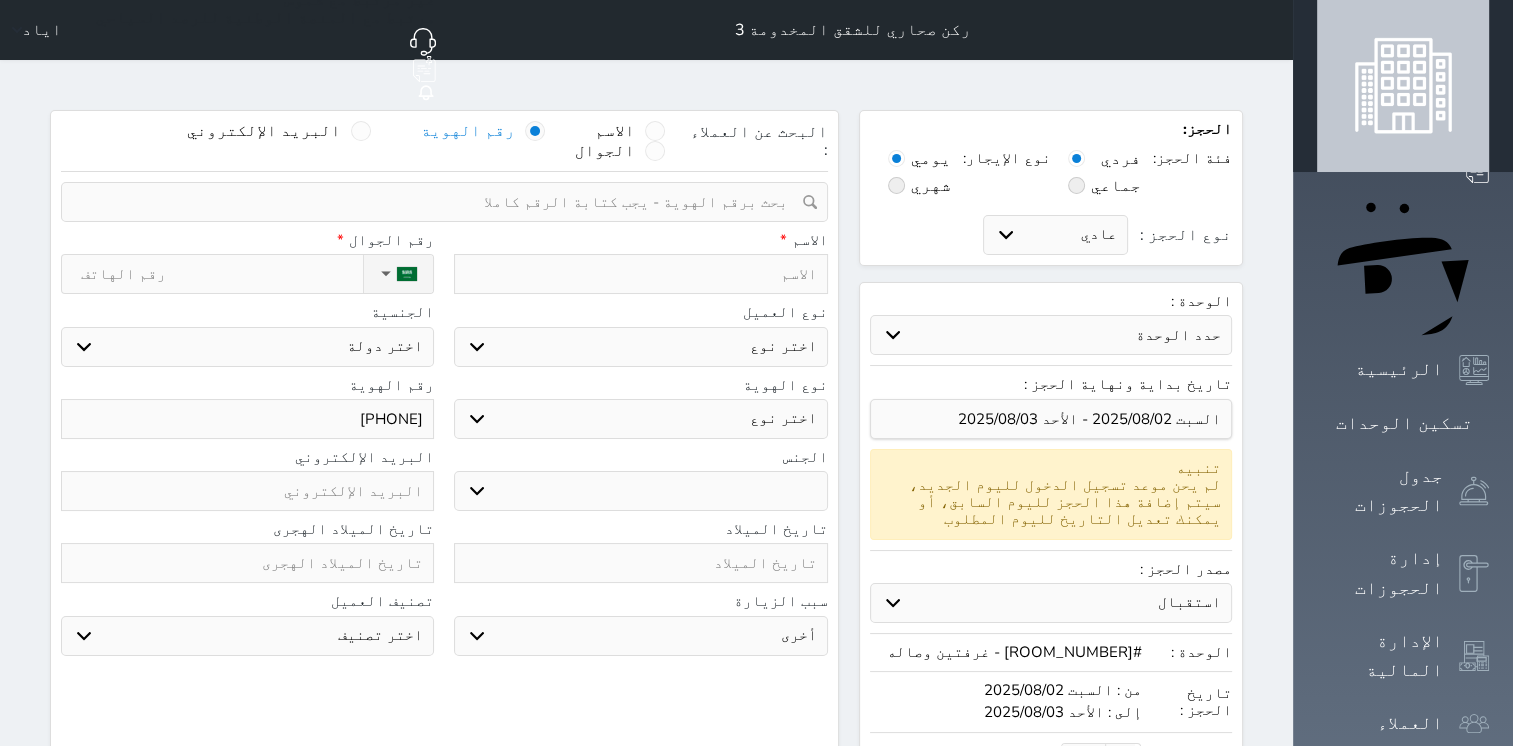 select 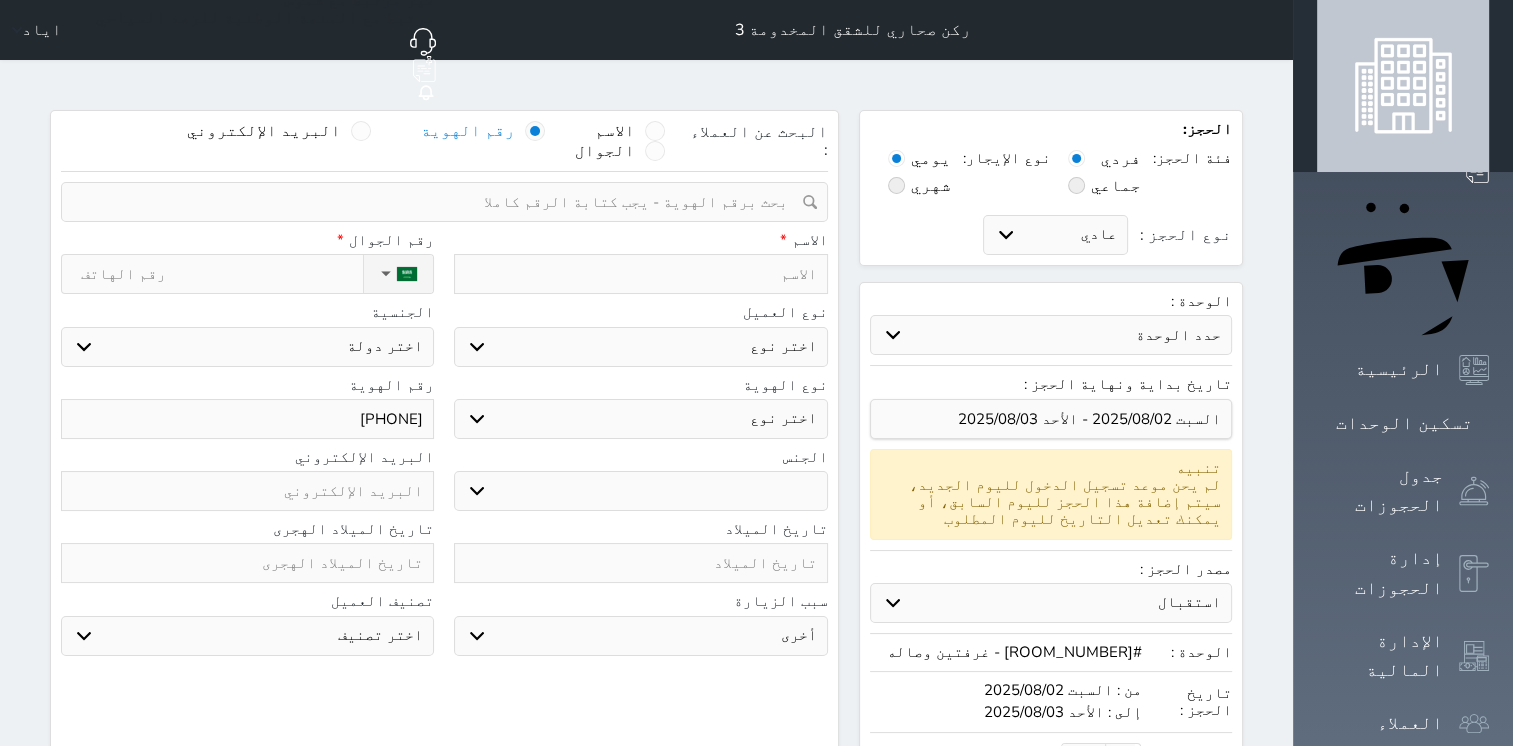 select 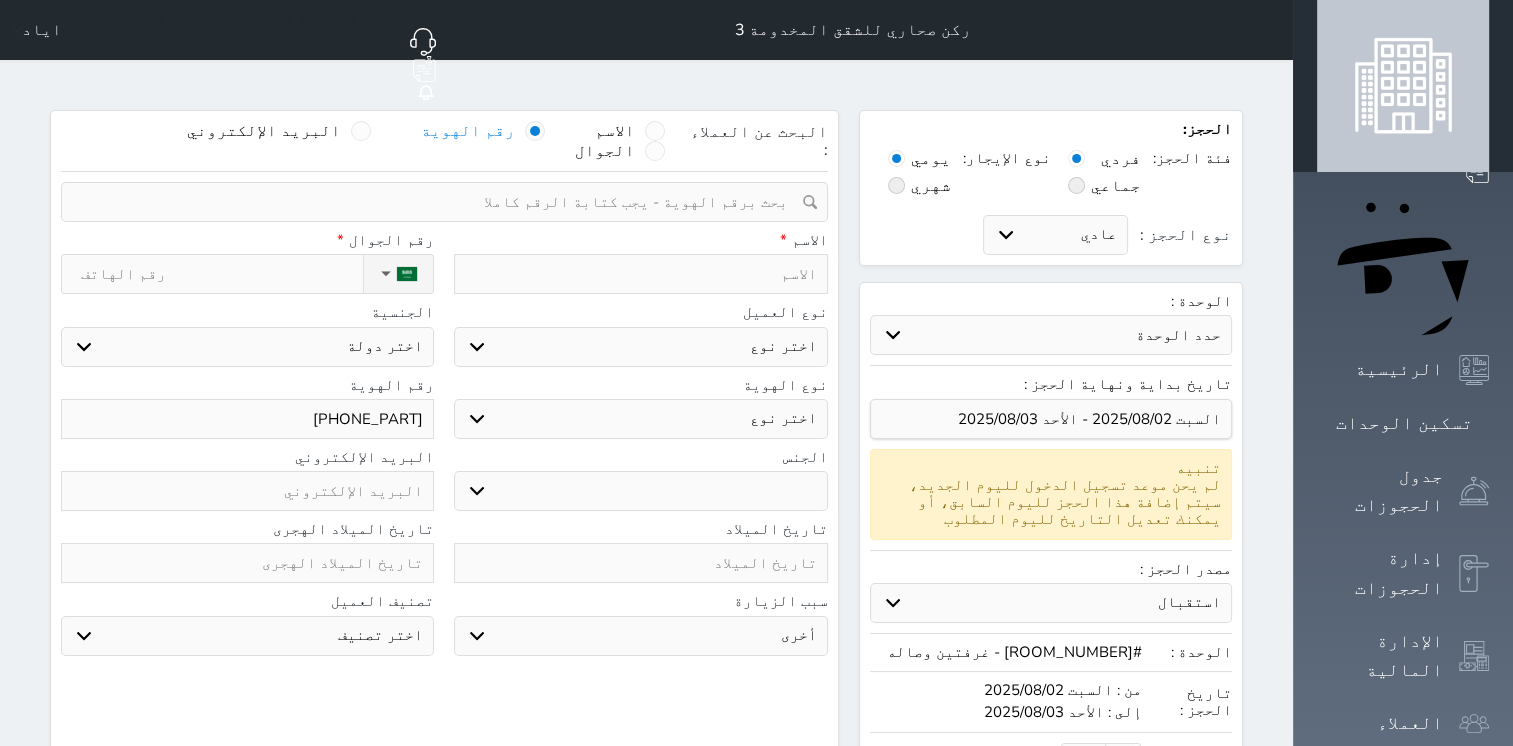 select 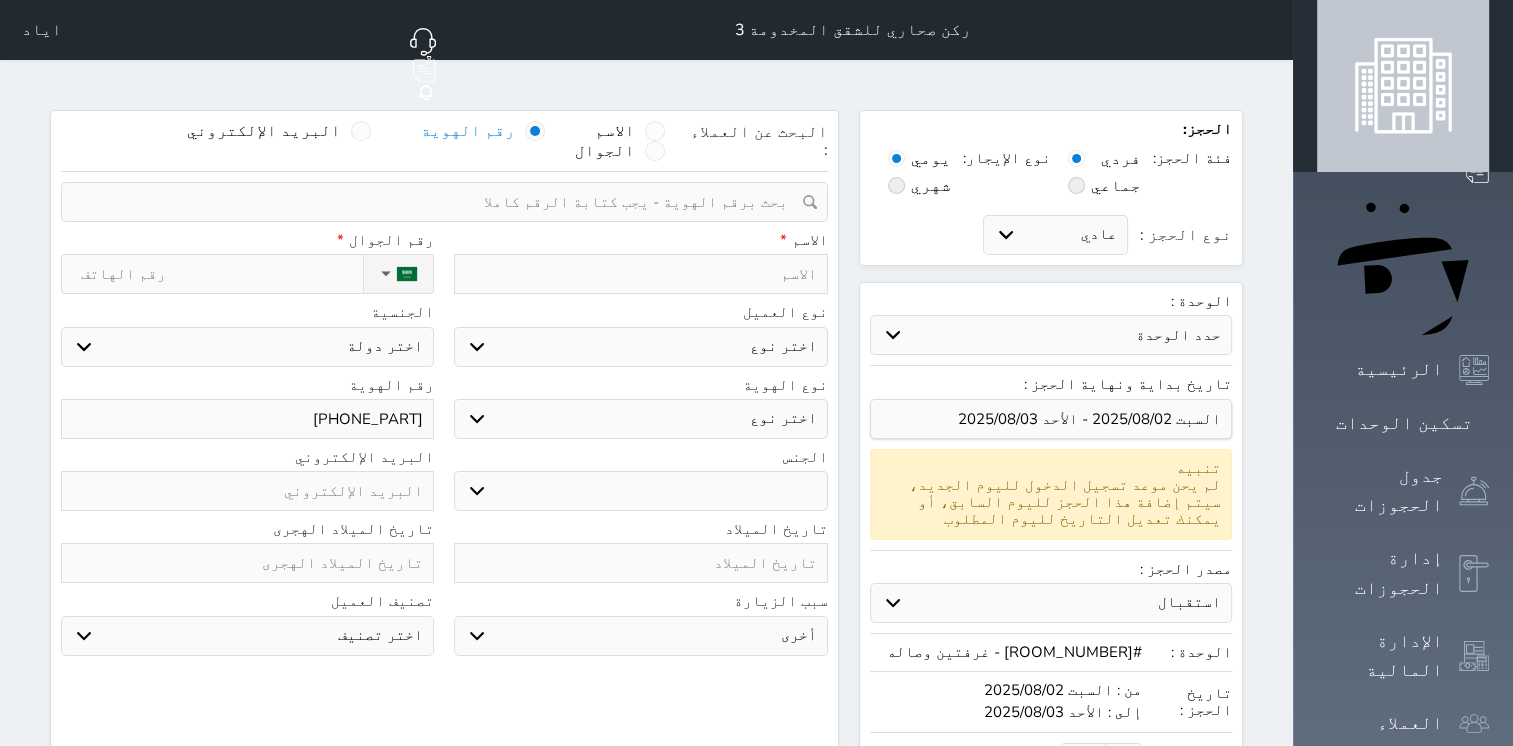 select 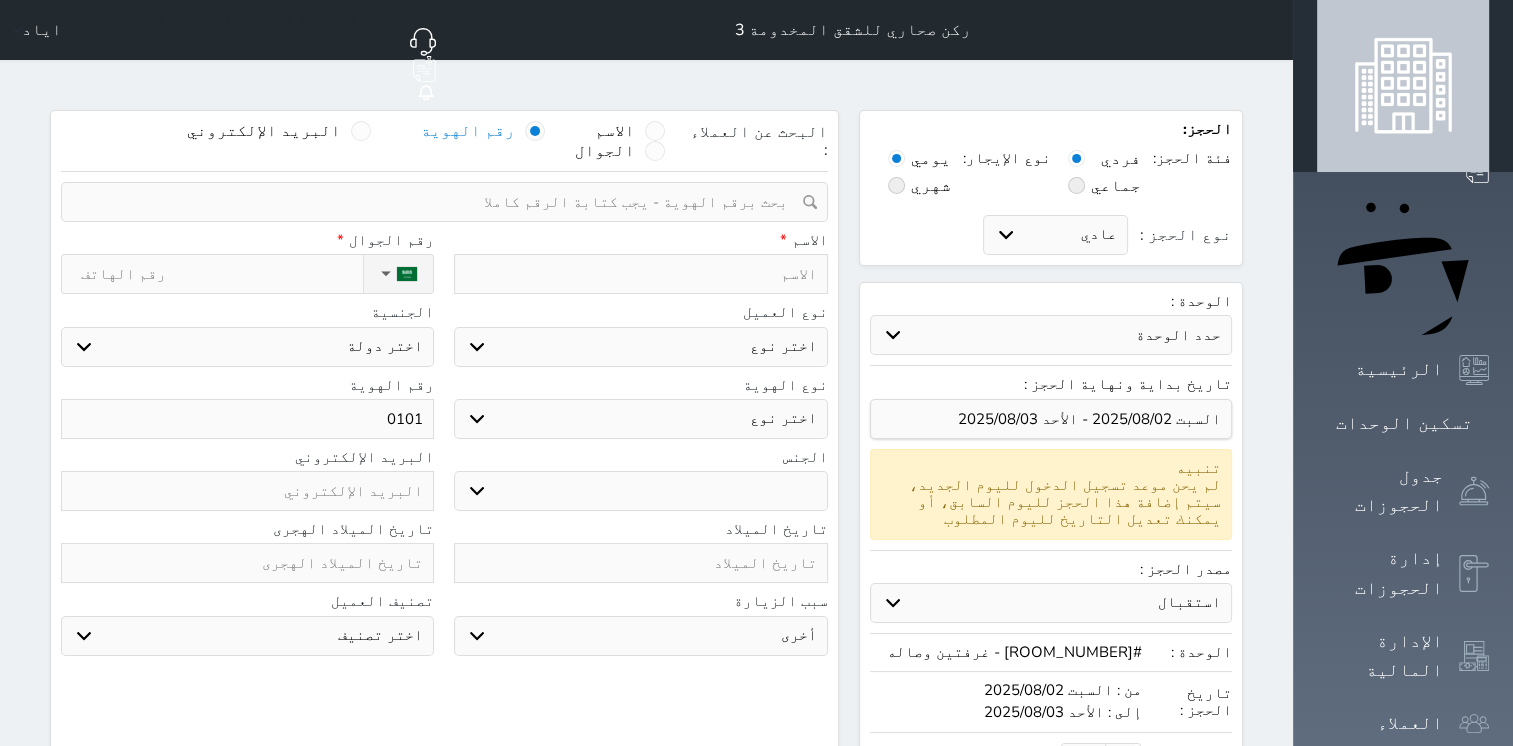 select 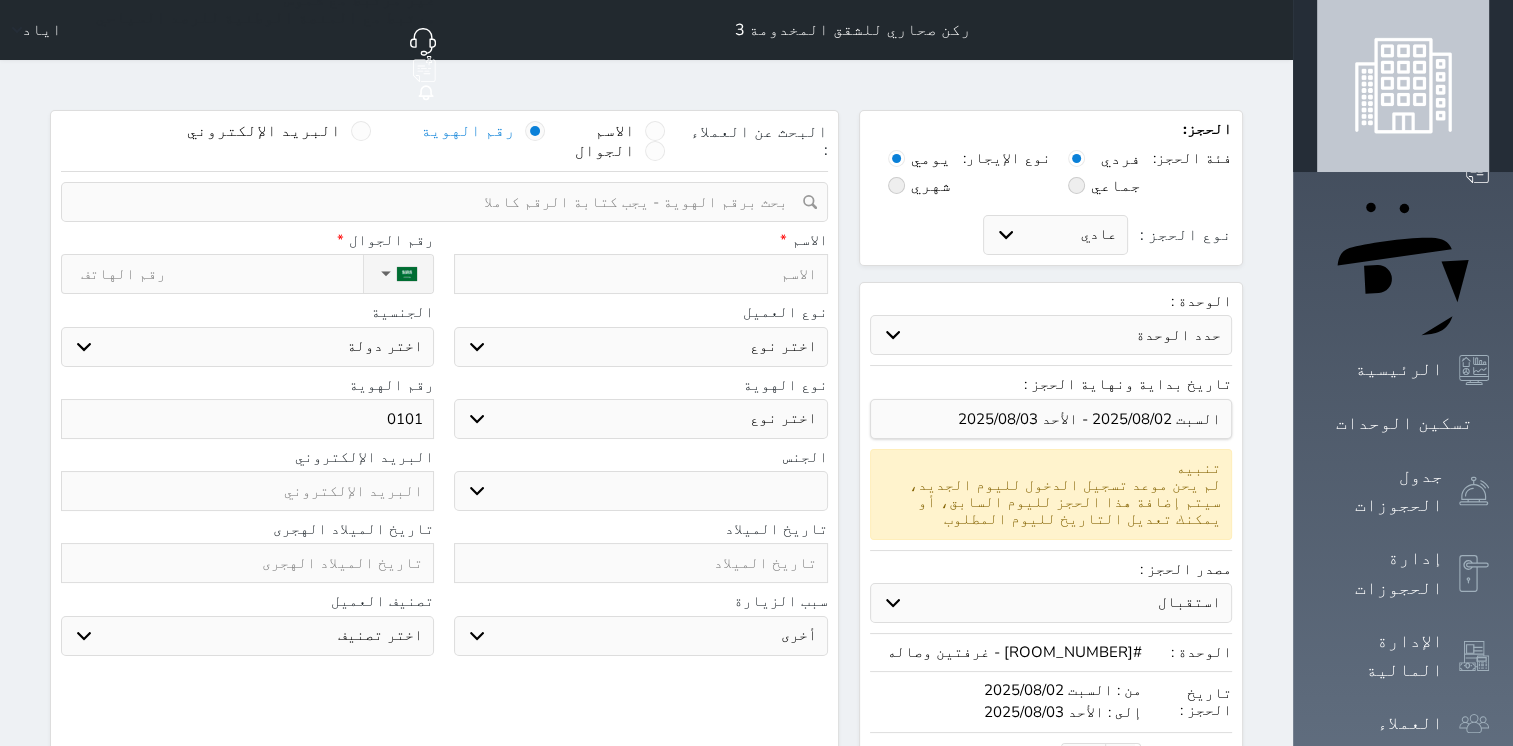 select 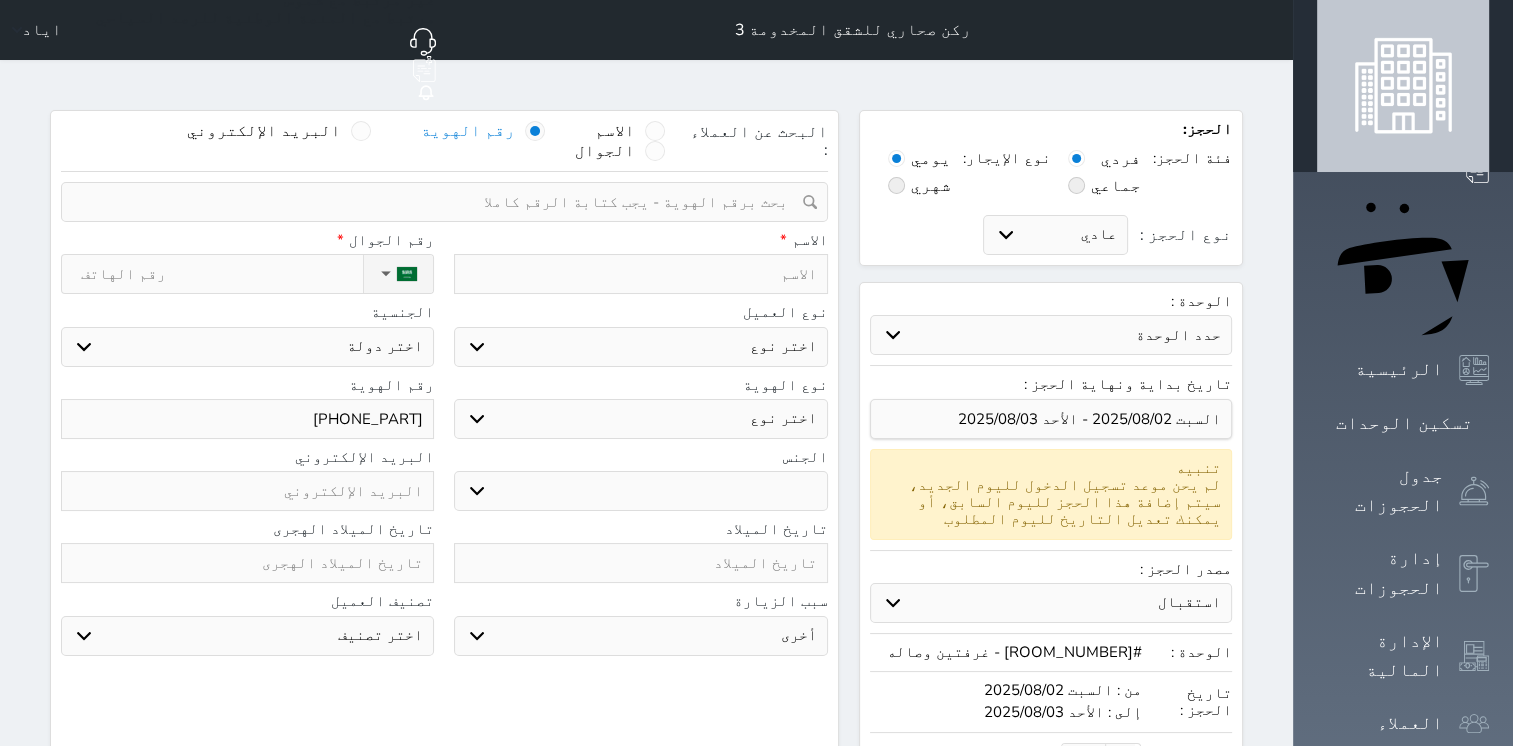 select 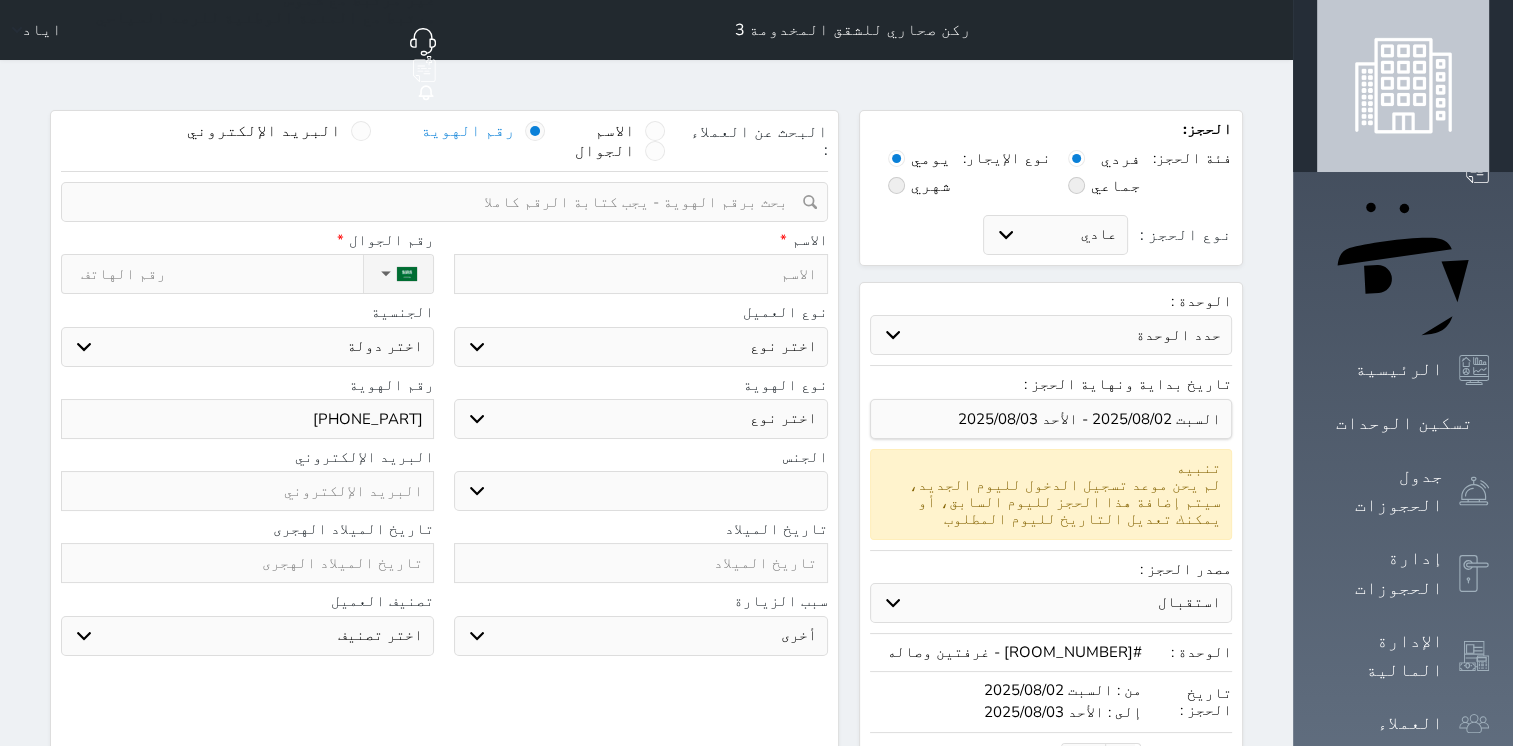 select 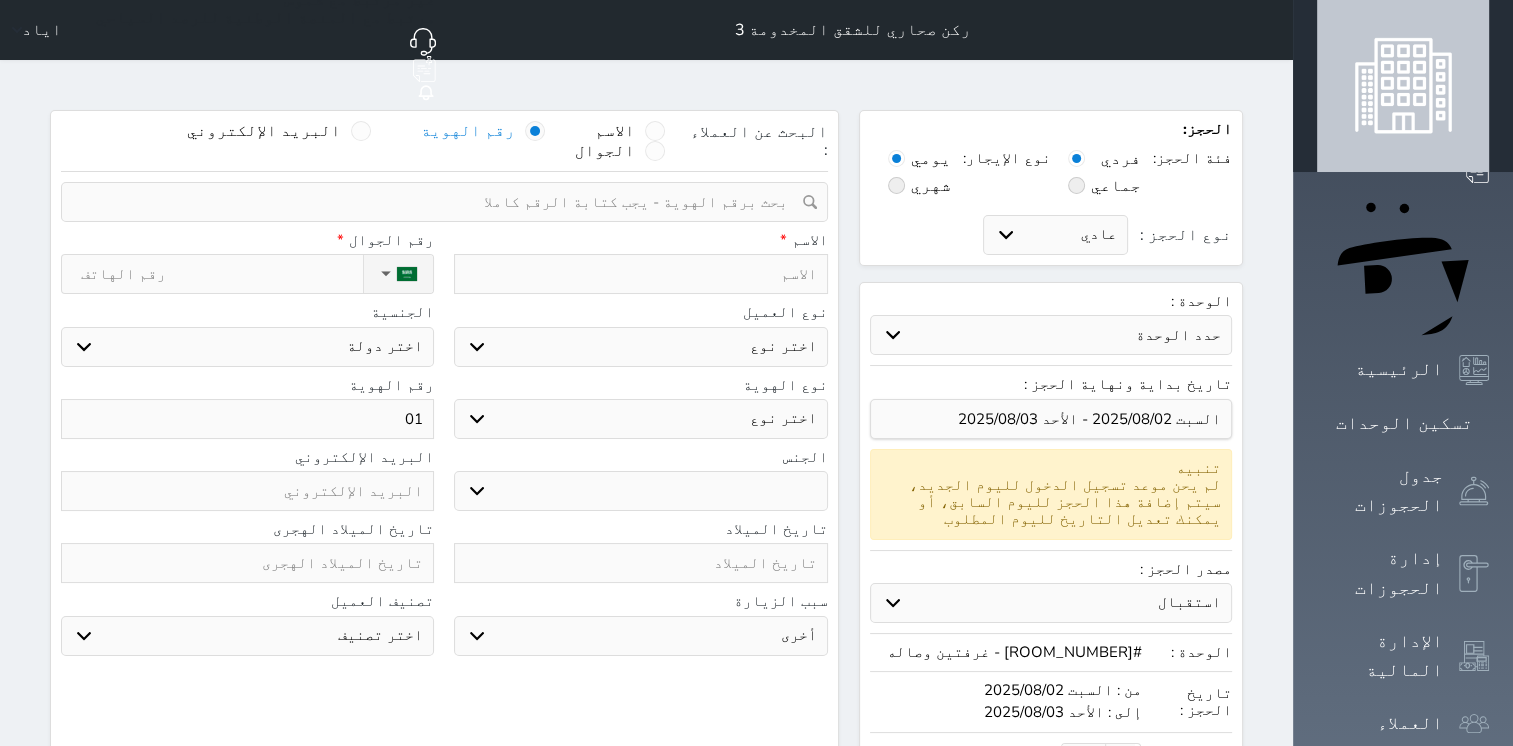 select 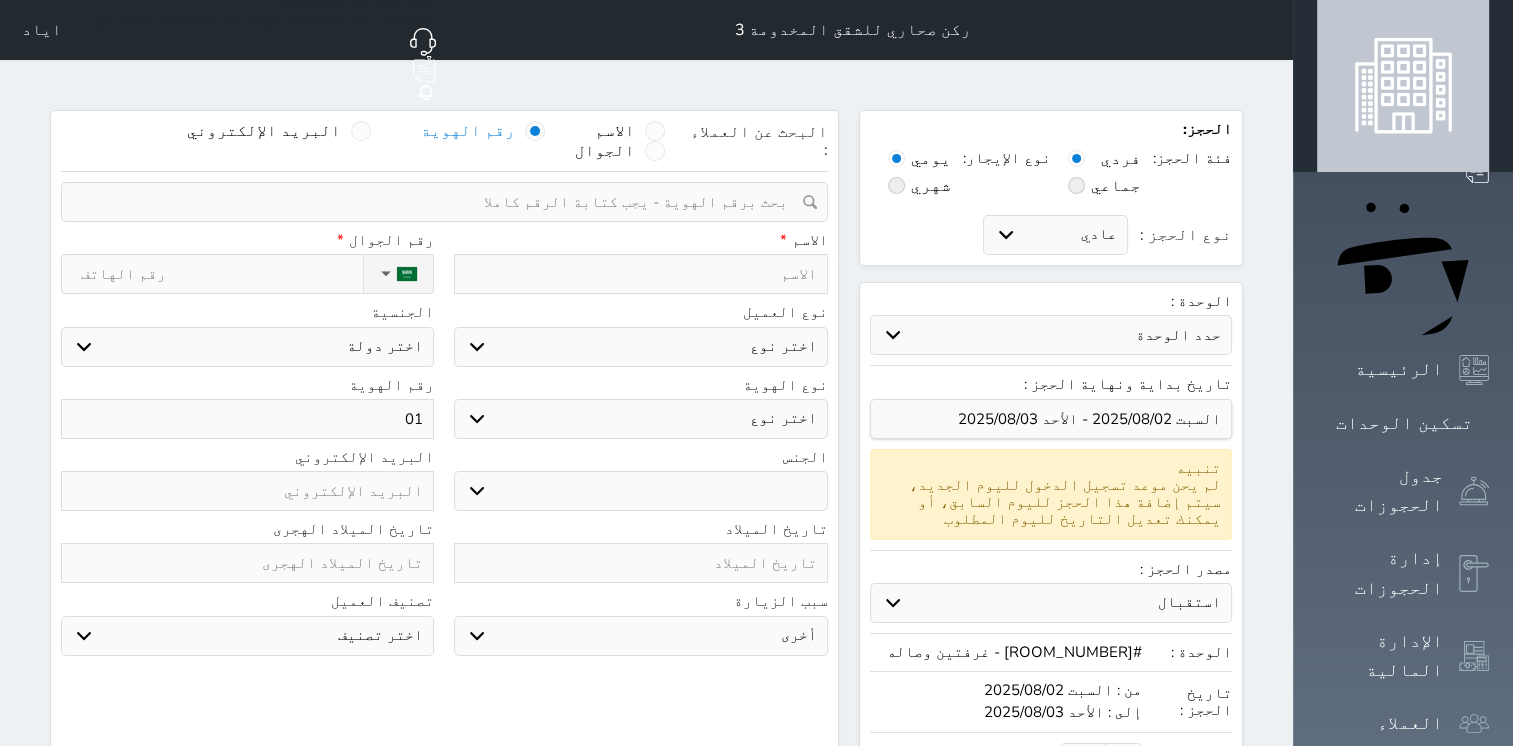 select 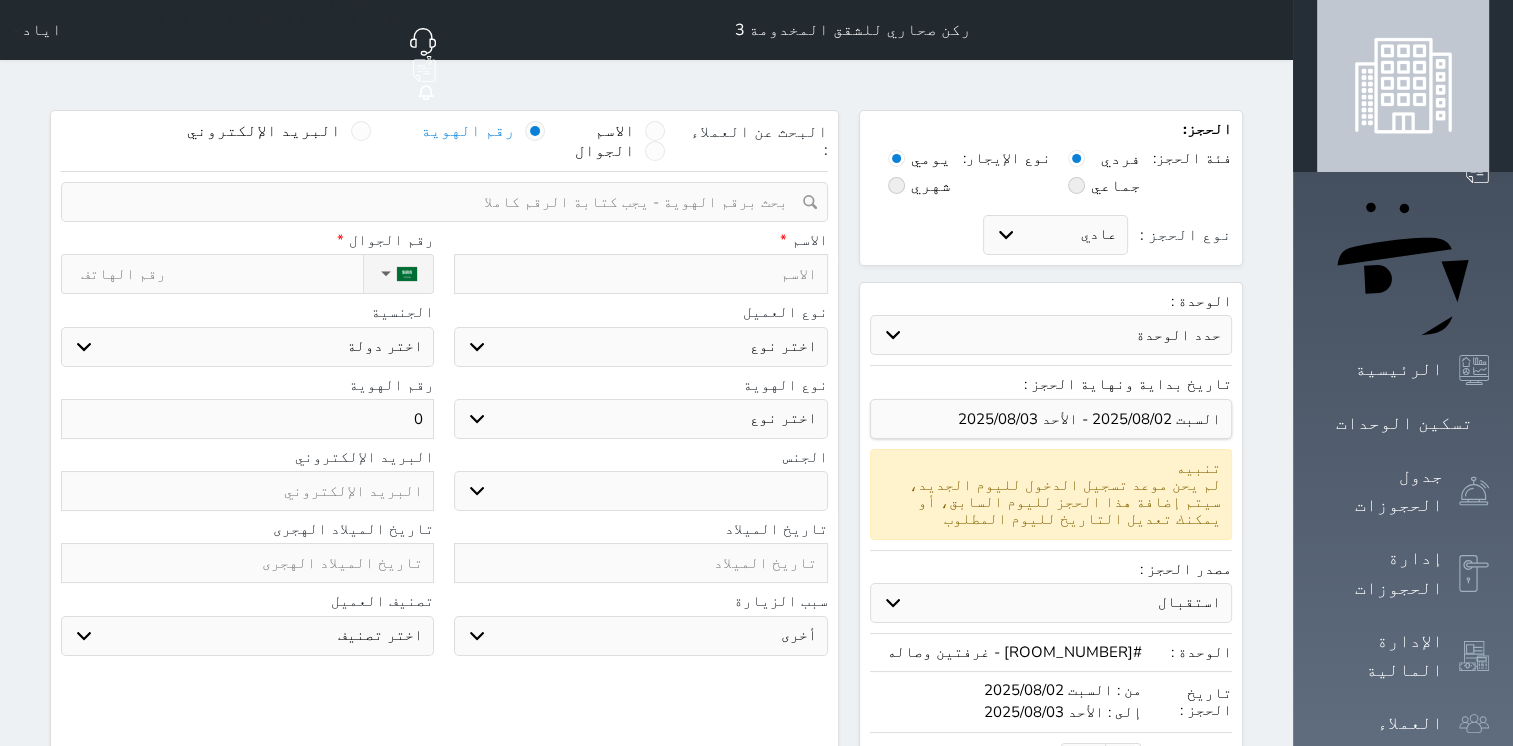select 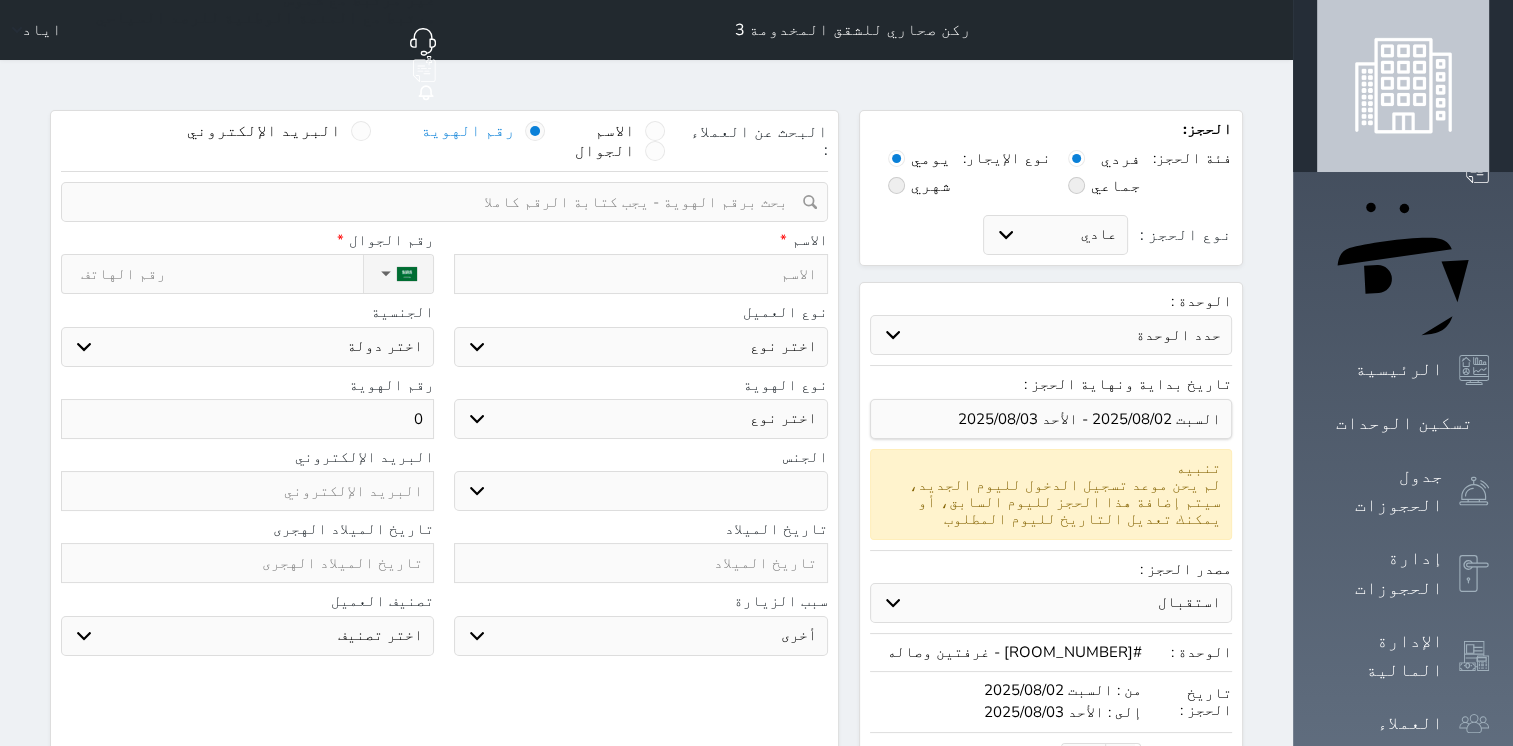 select 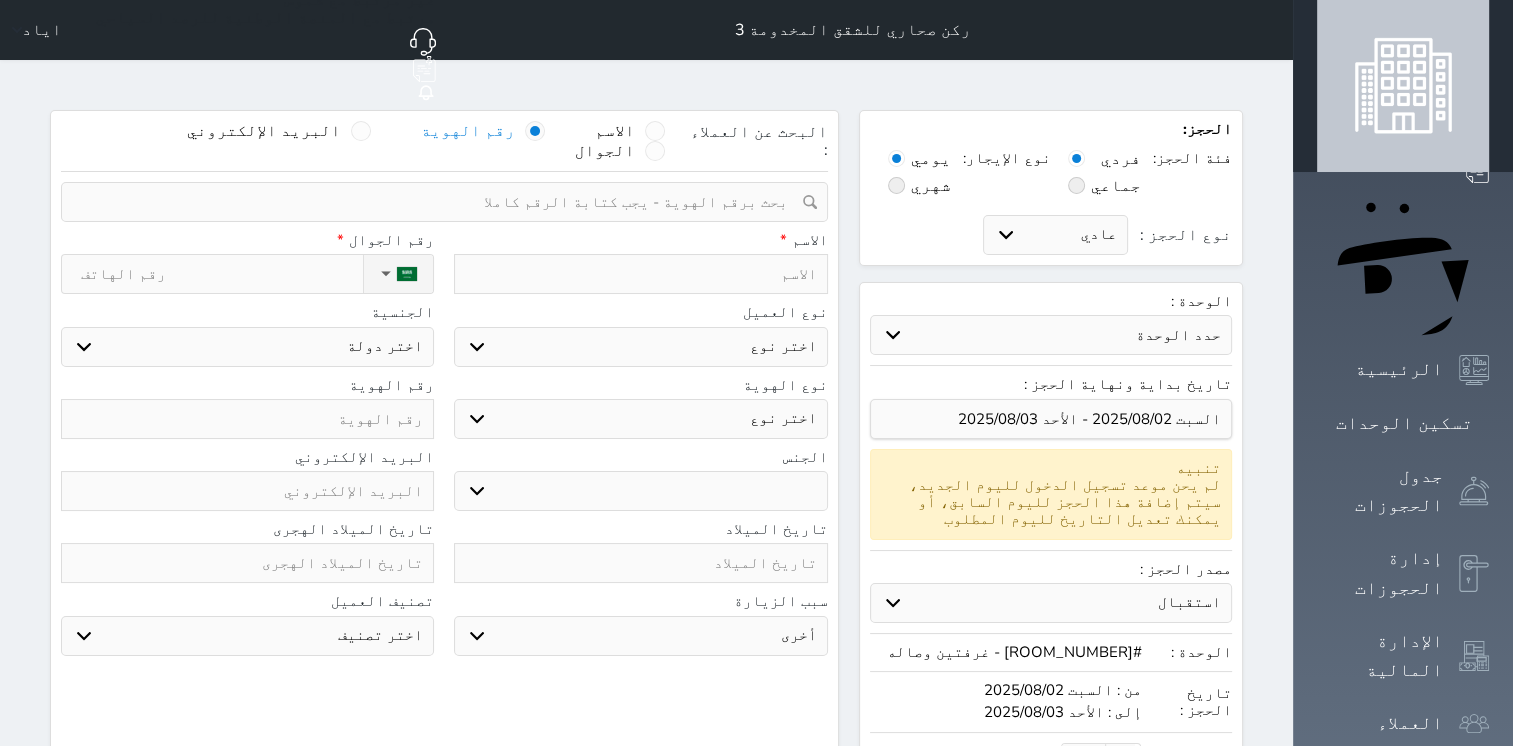 click on "نوع الحجز :" at bounding box center (222, 274) 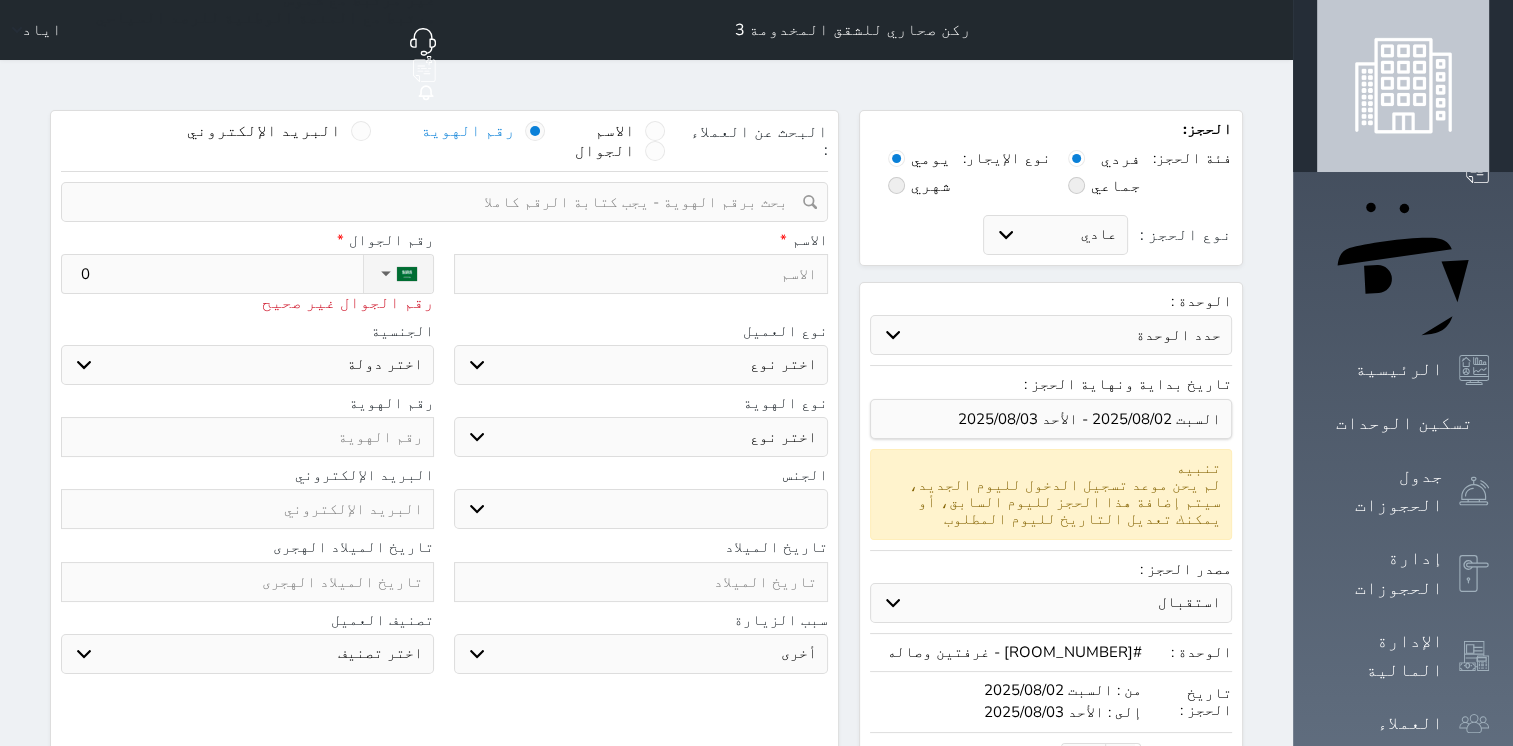 type on "05" 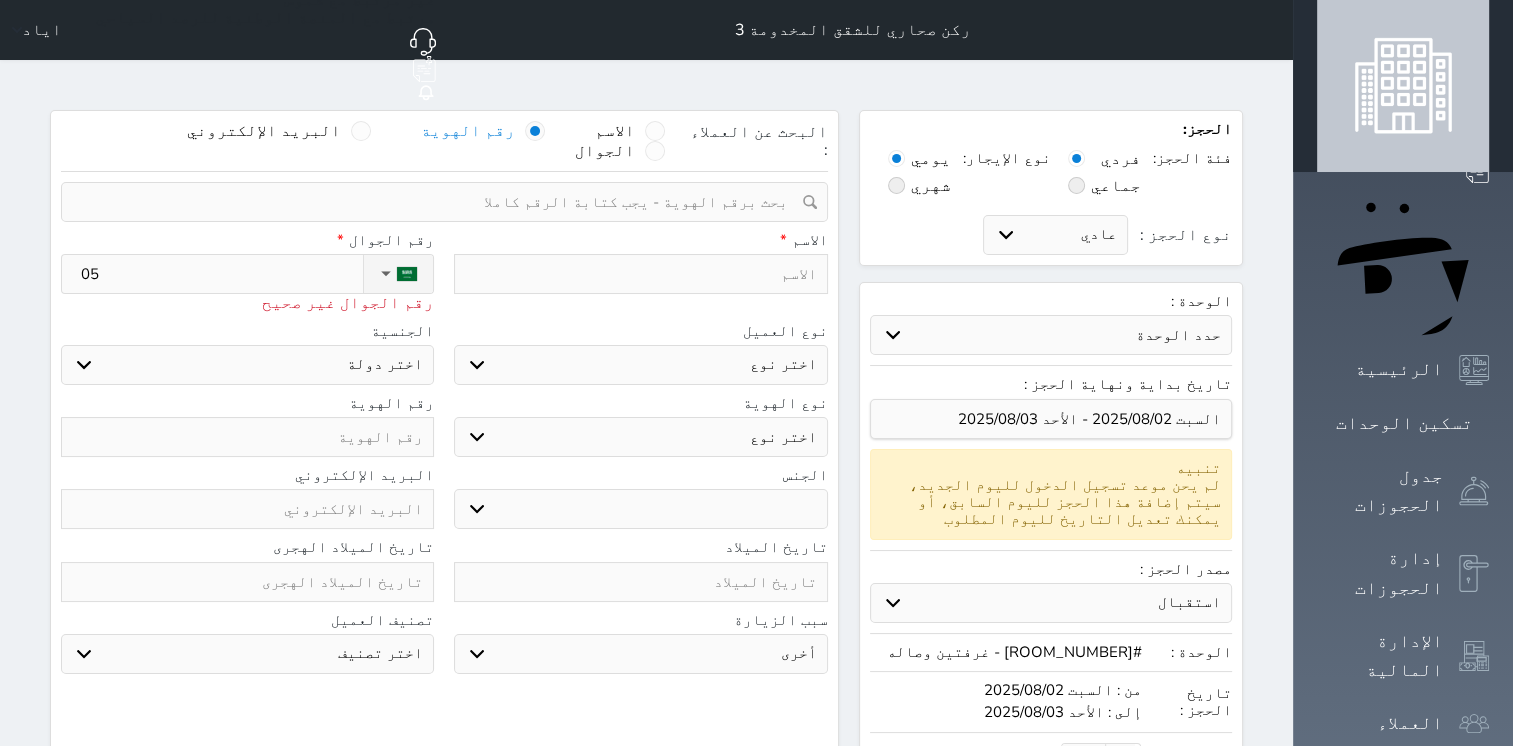 select 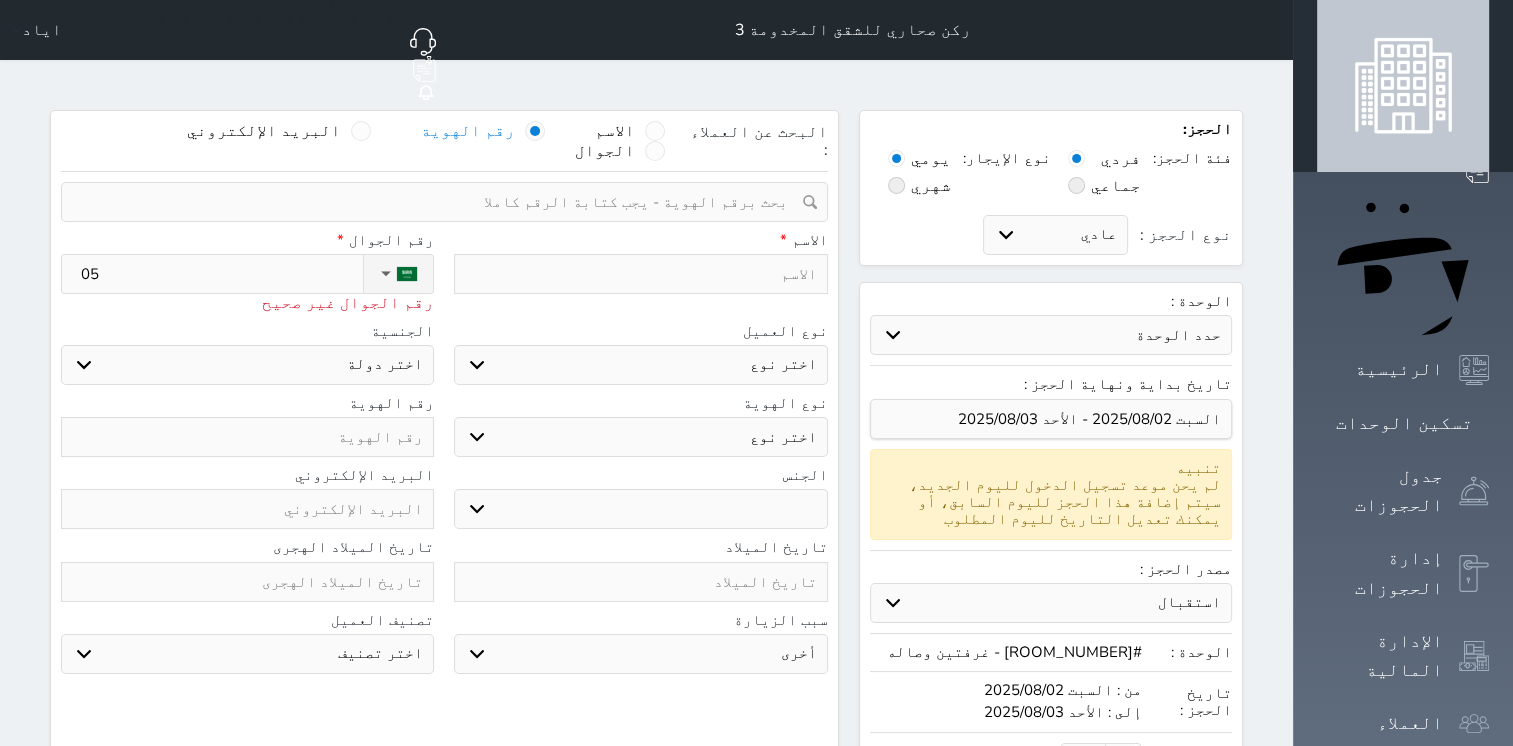 type on "053" 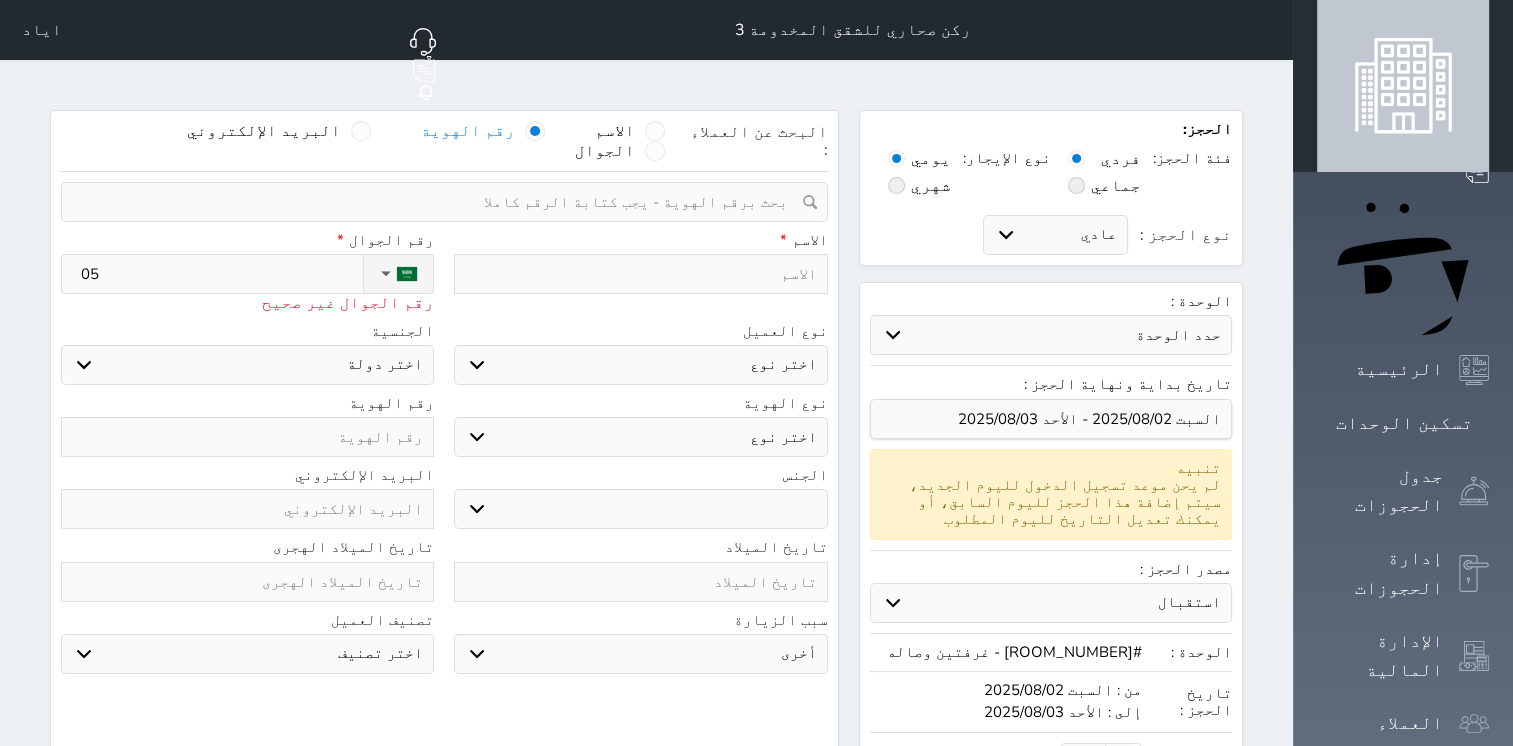 select 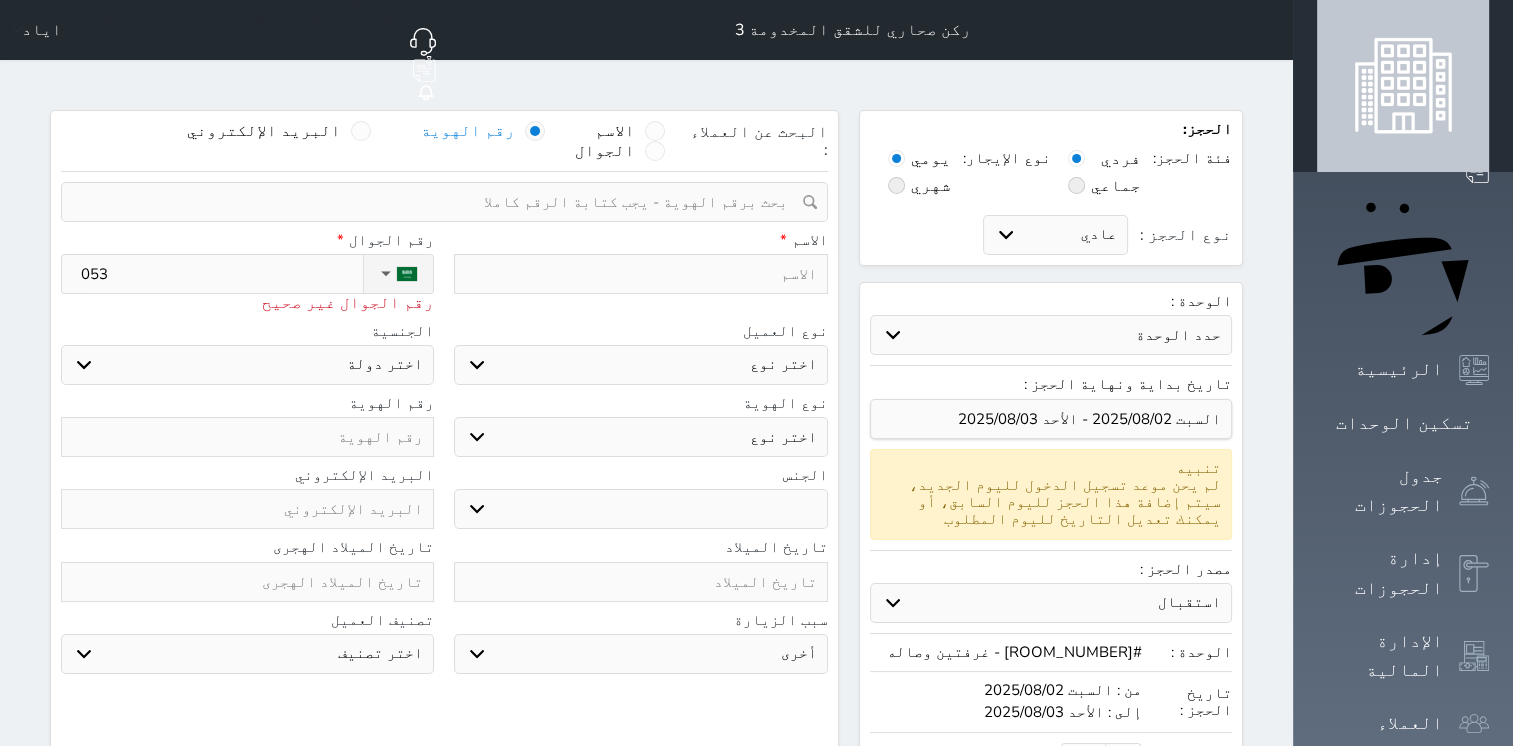 type on "0537" 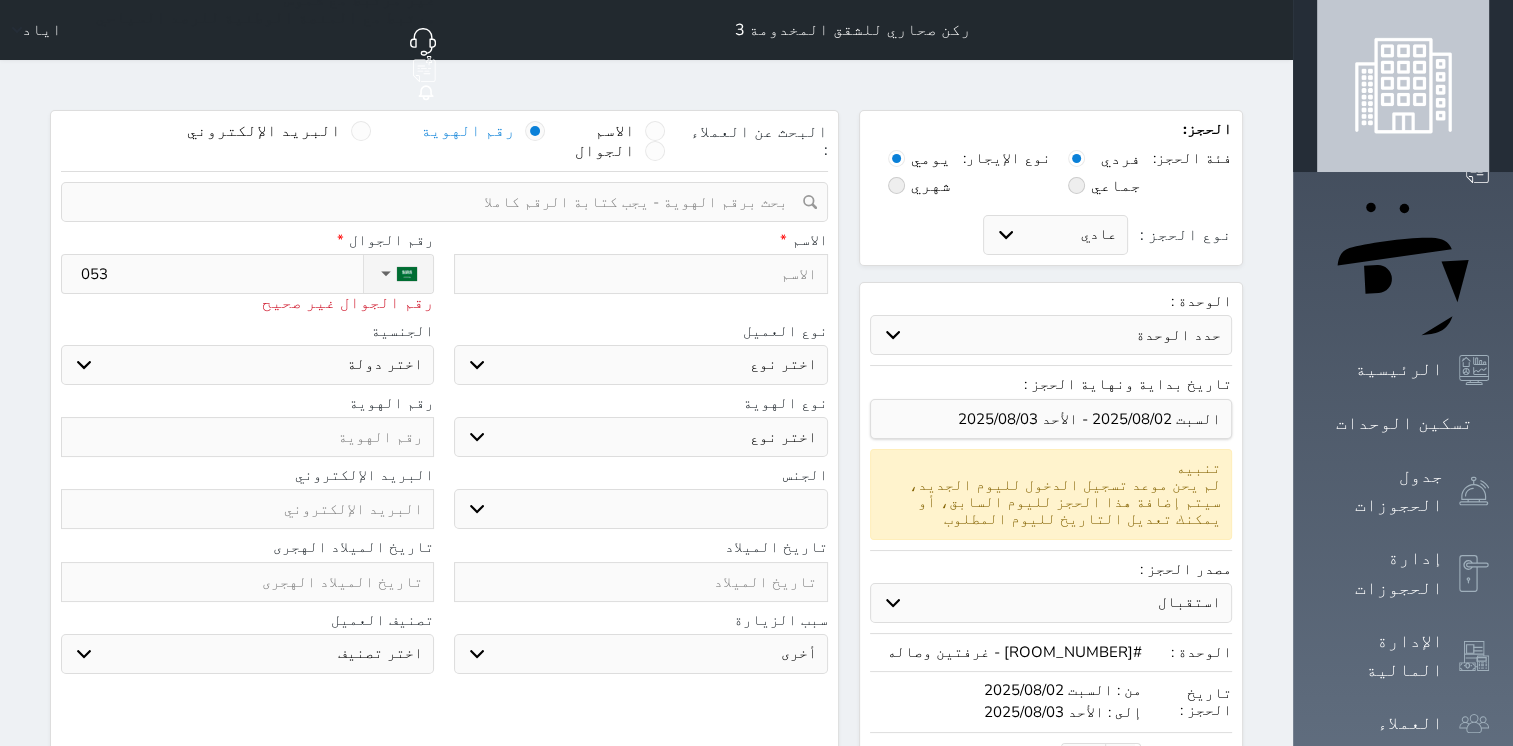 select 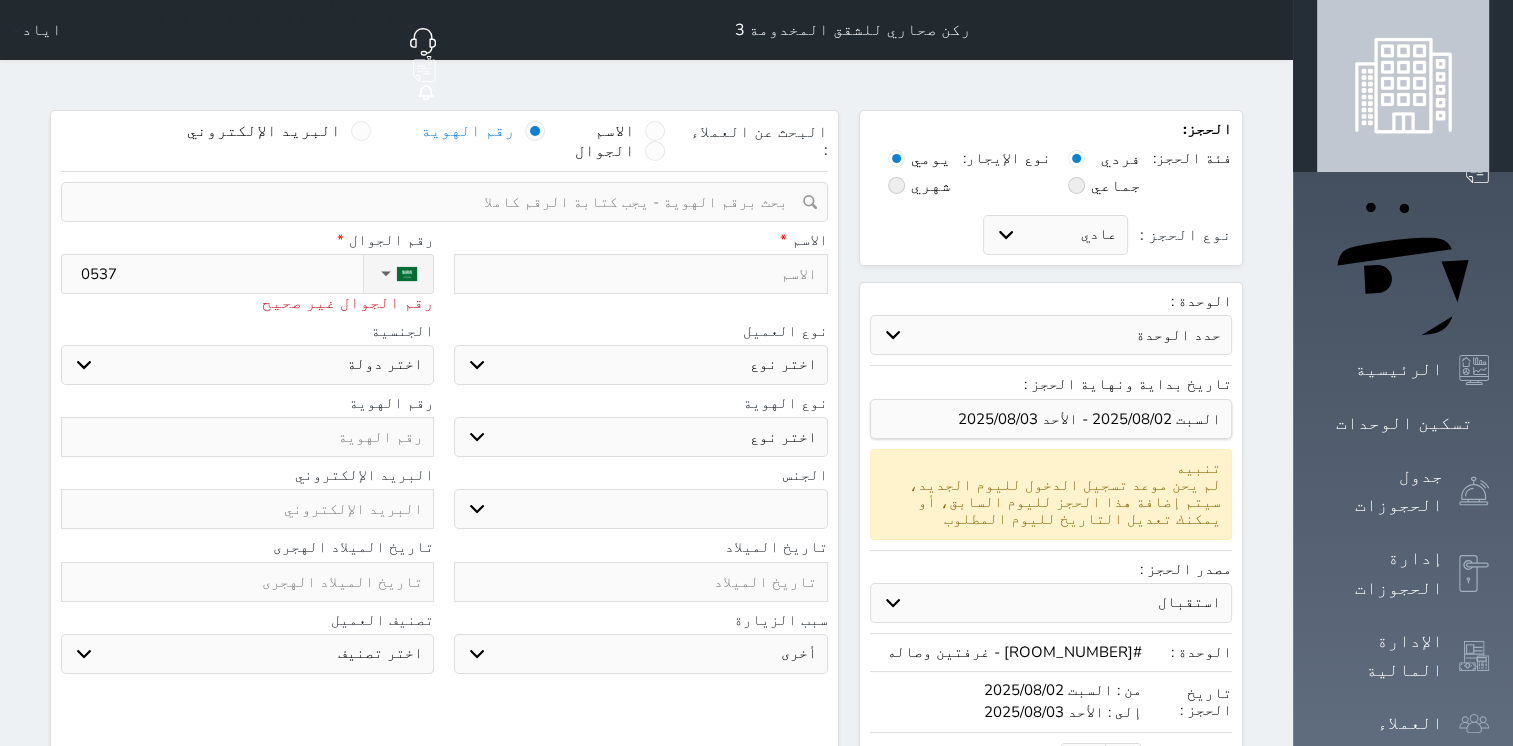 type on "[PHONE]" 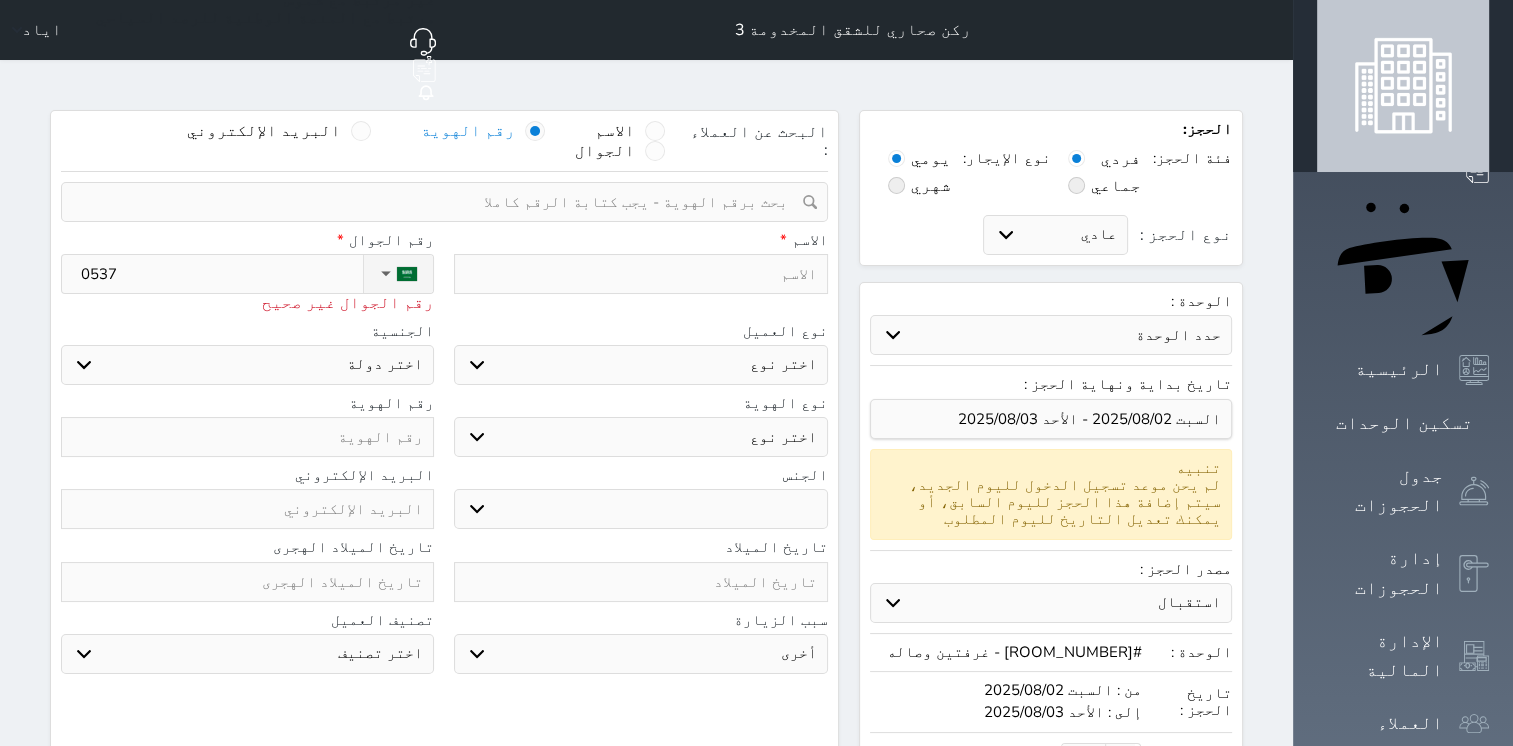 select 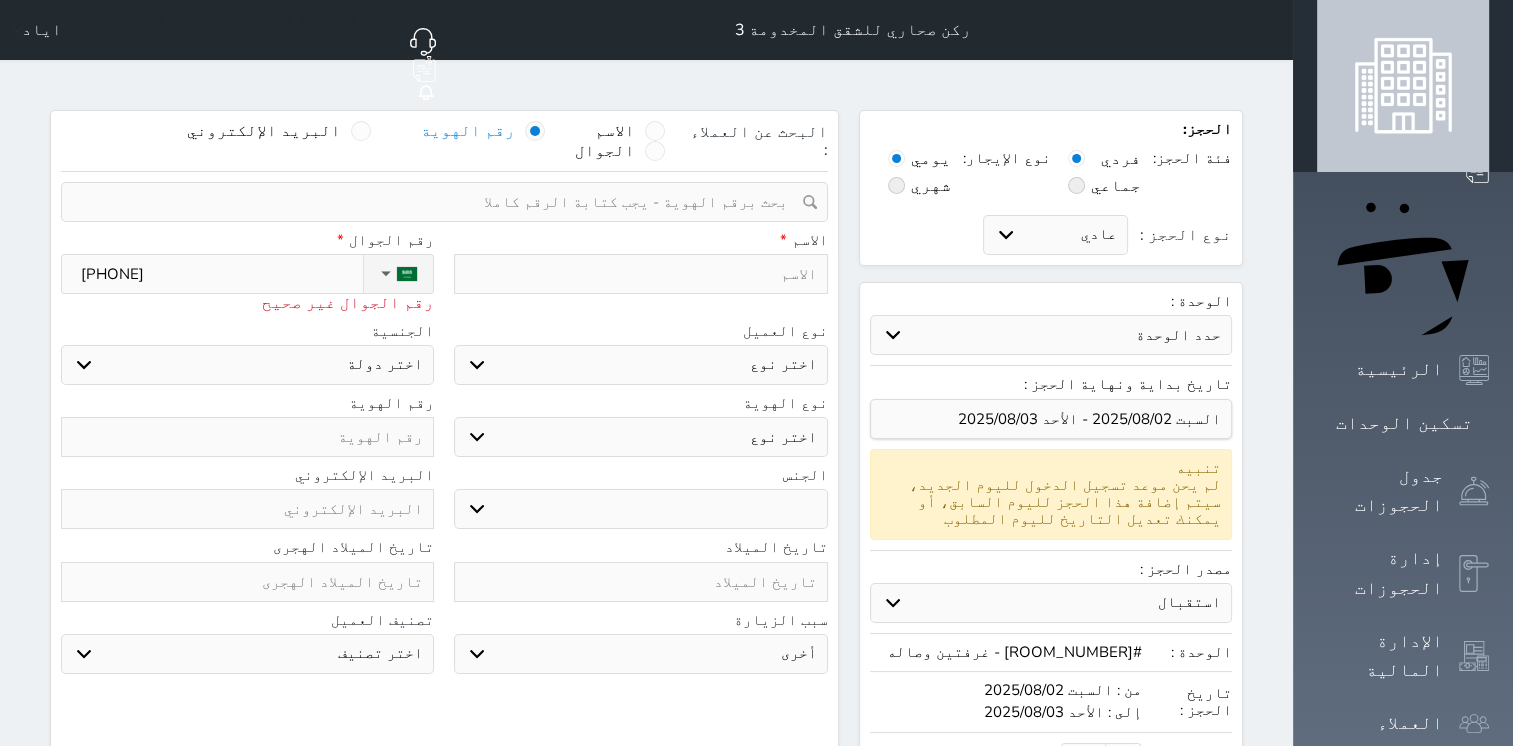 type on "[PHONE_PART]" 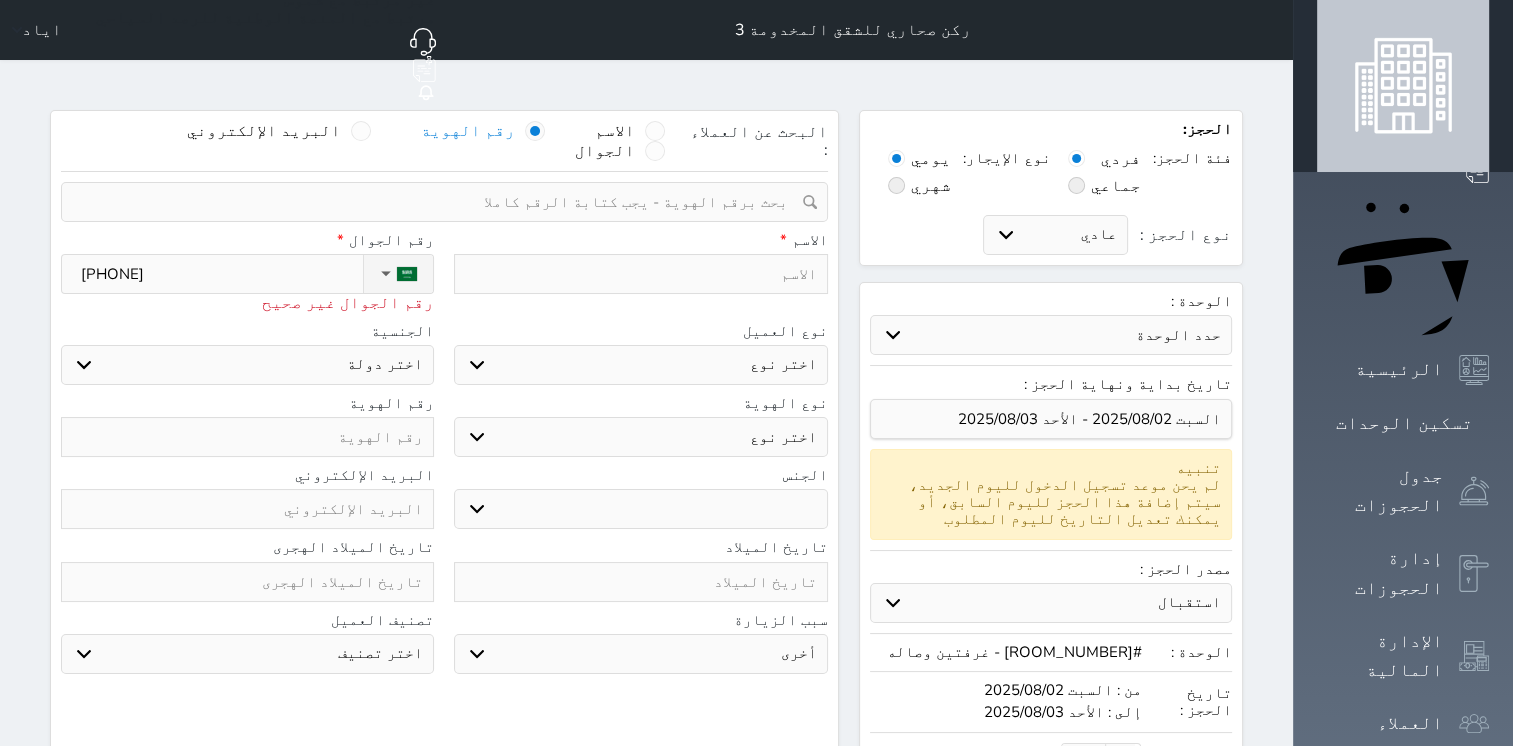 select 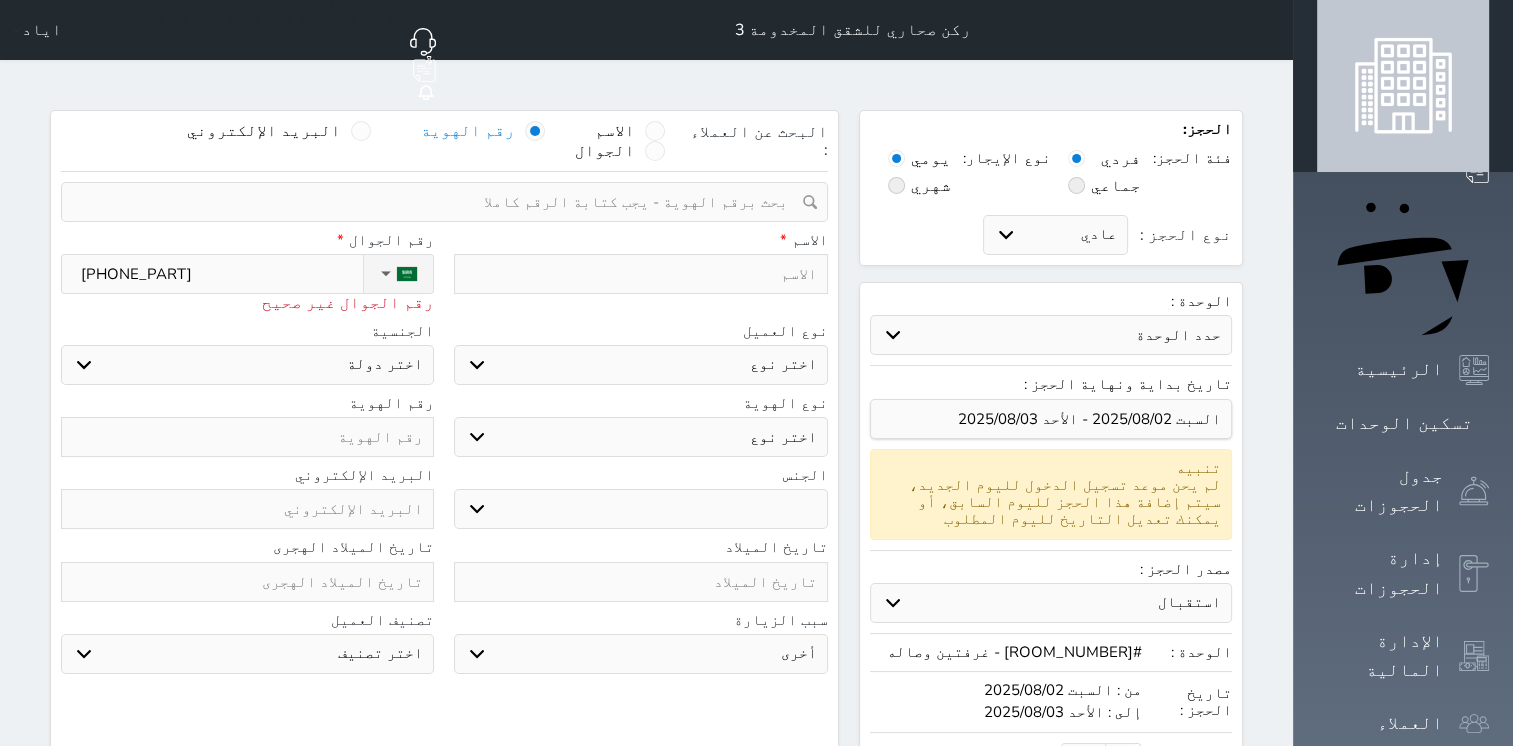 type on "[PHONE_PART]" 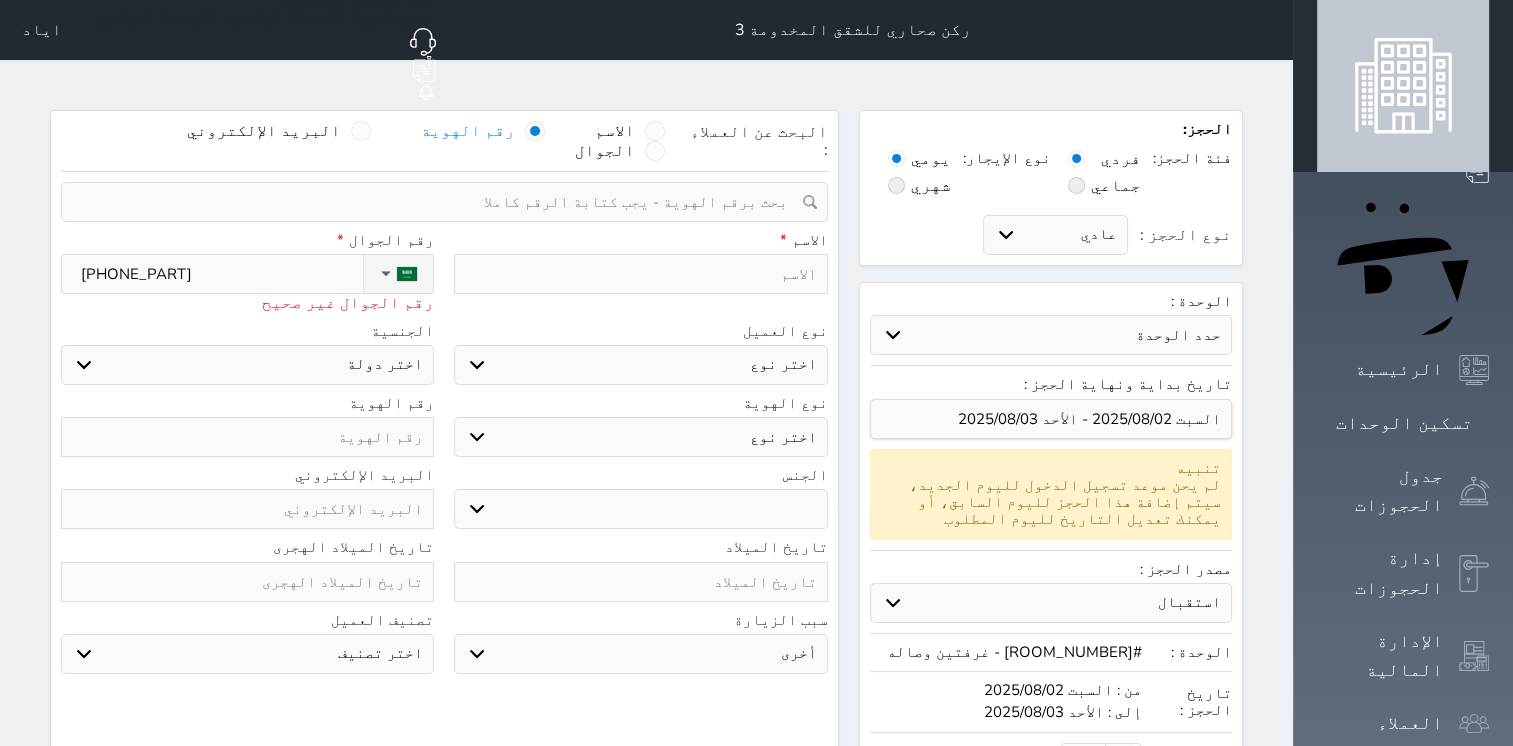 select 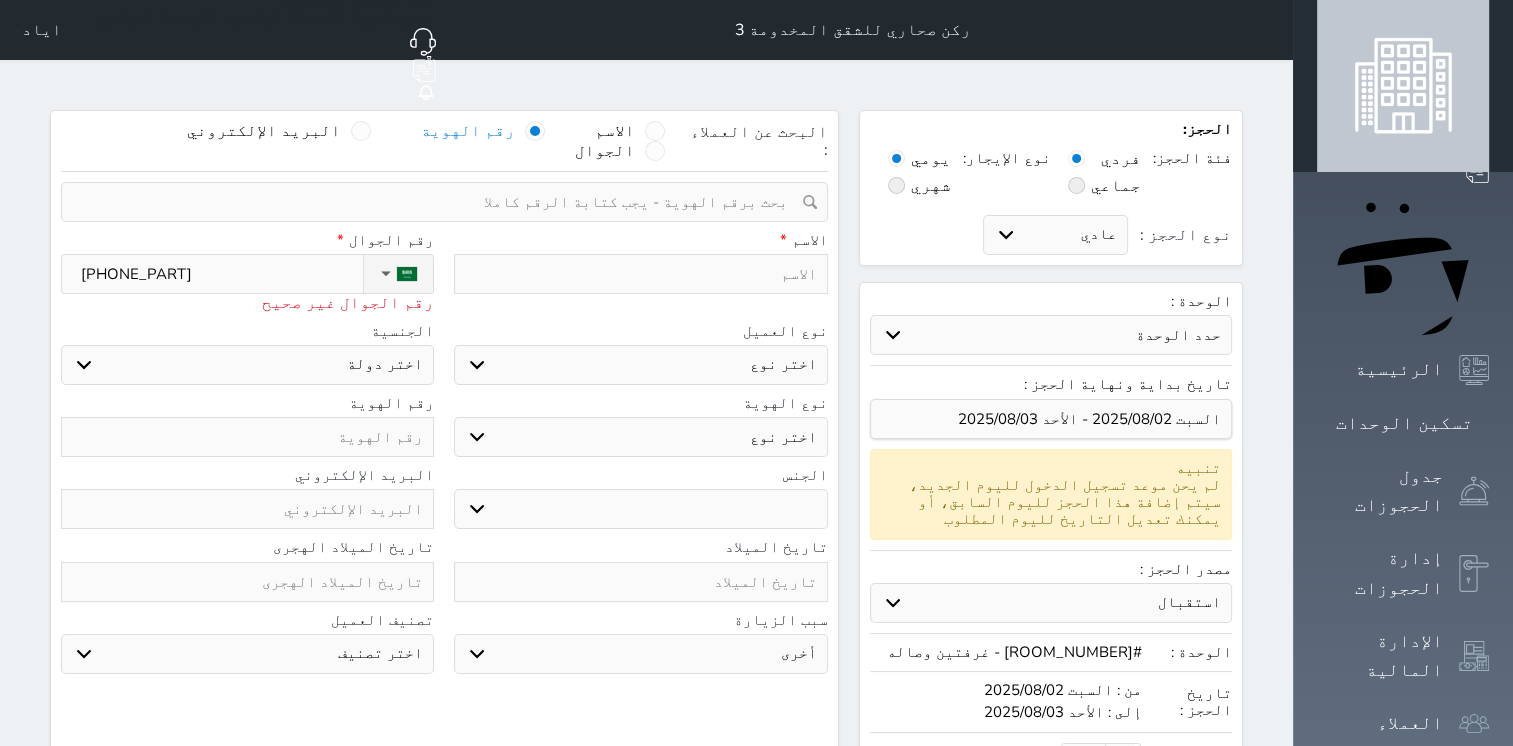 type on "[PHONE_PART]" 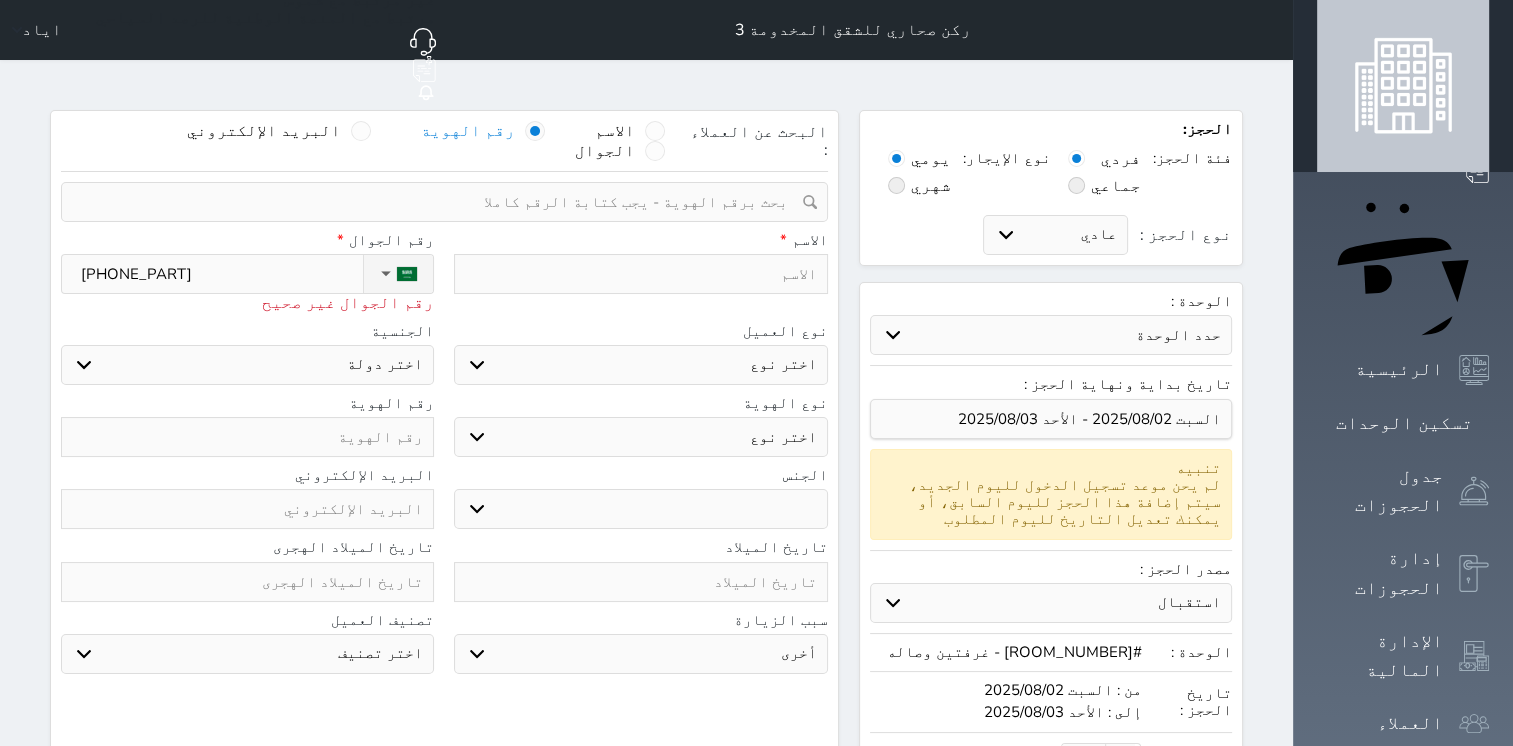select 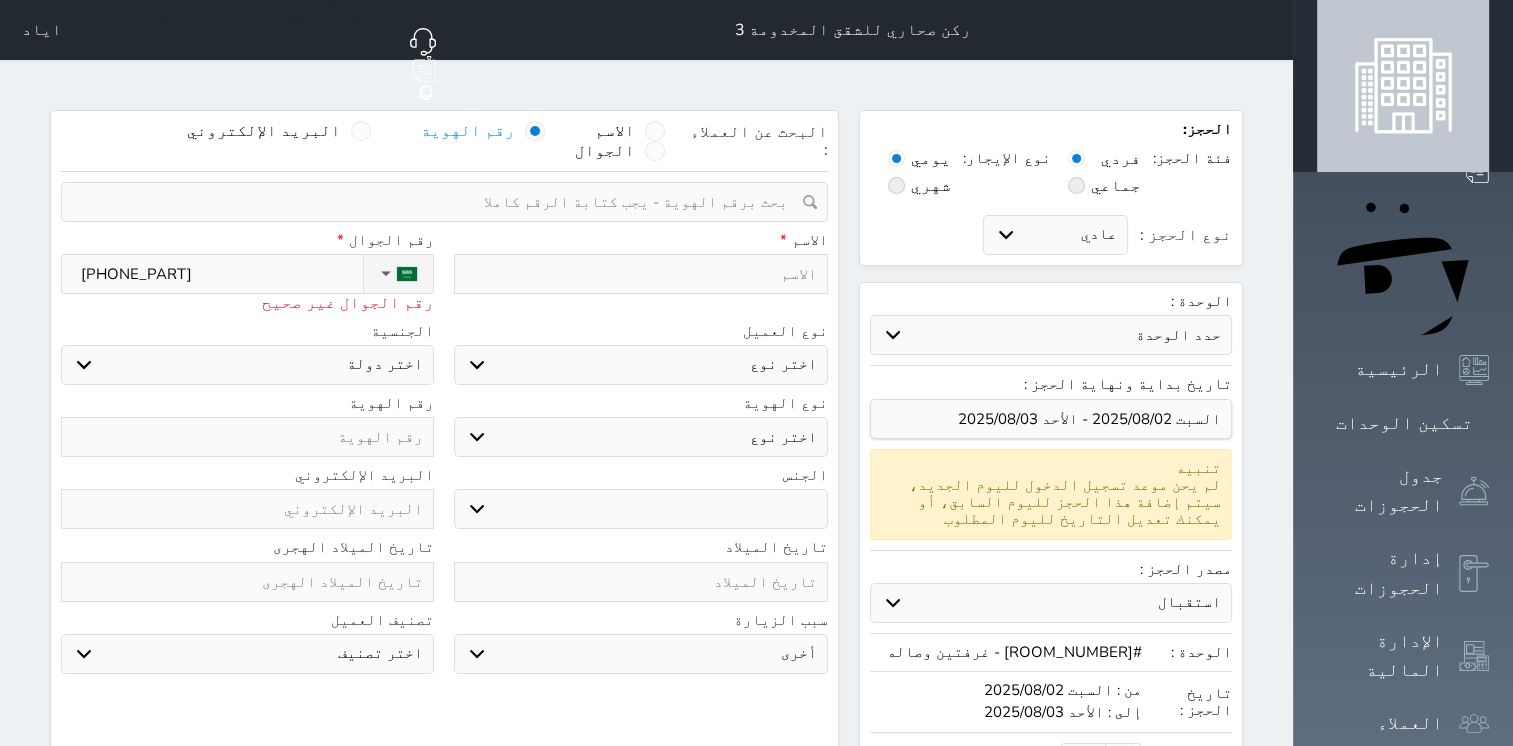 type on "[PHONE_PART]" 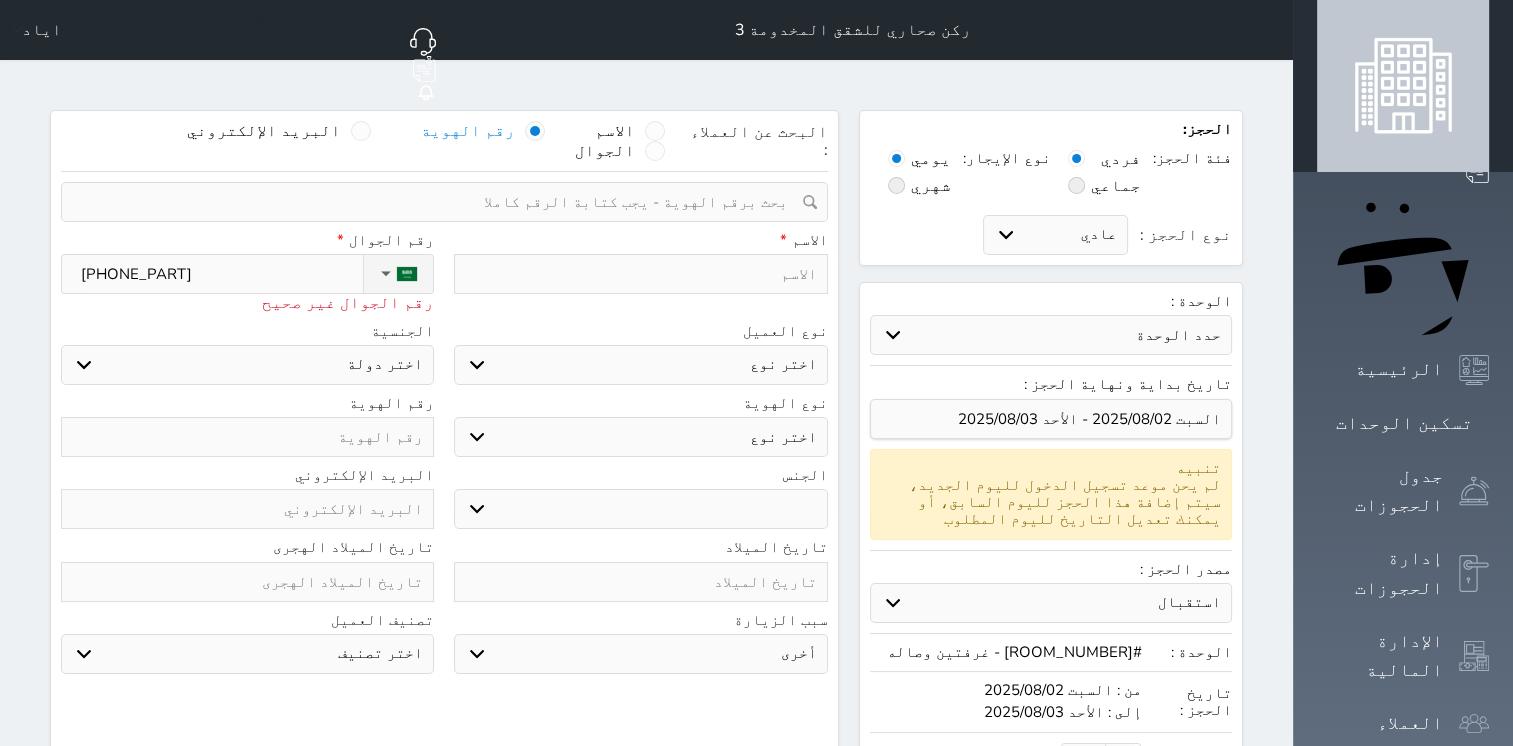 select 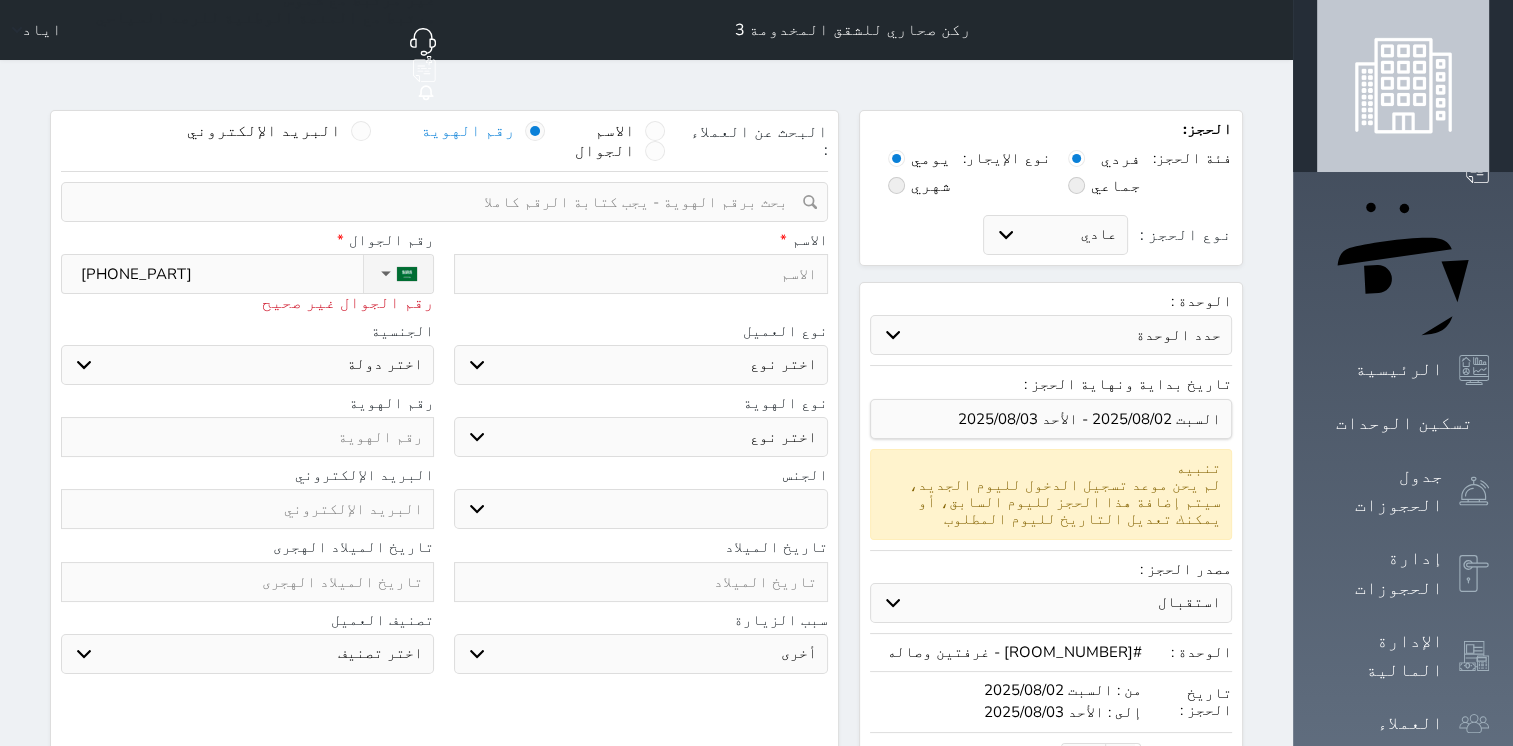 type on "[PHONE]" 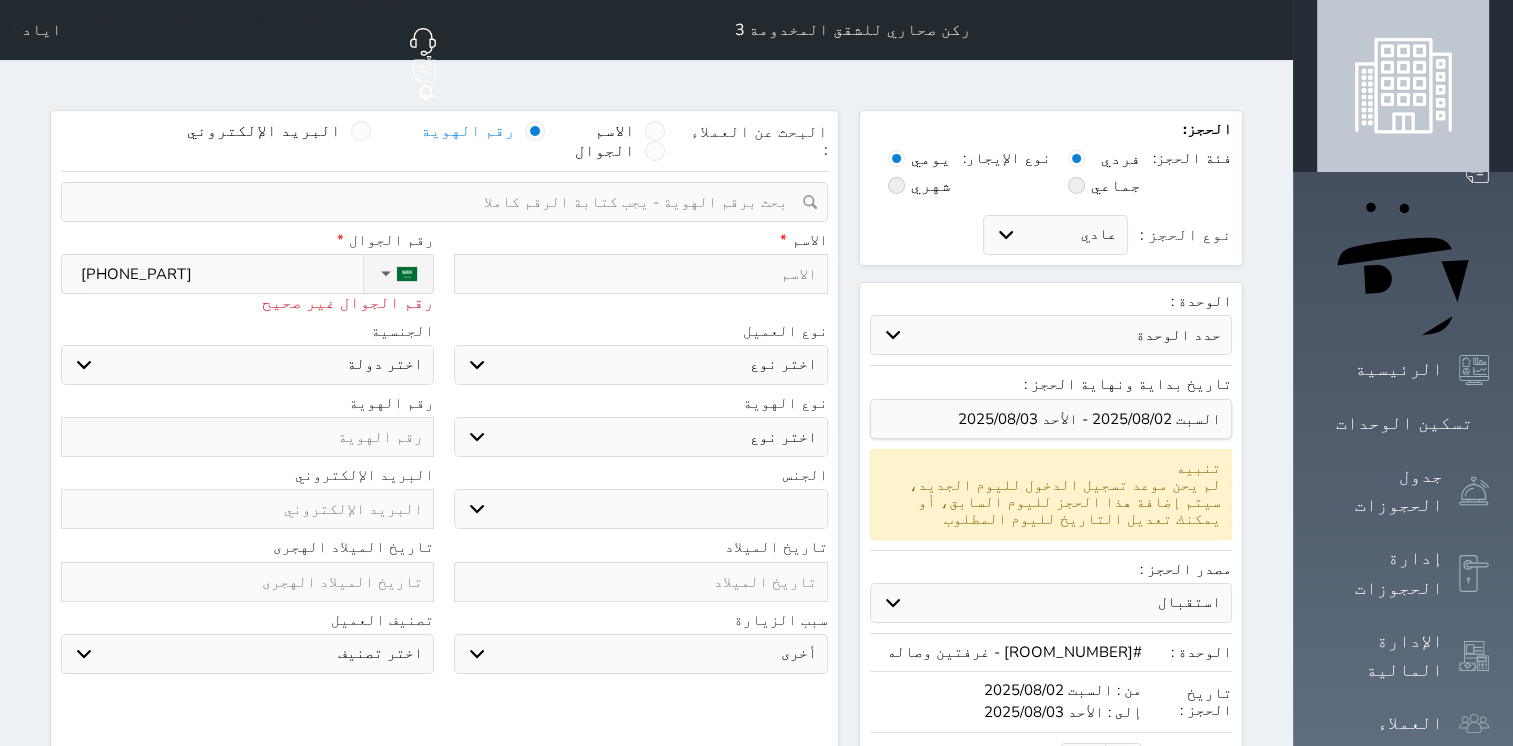 select 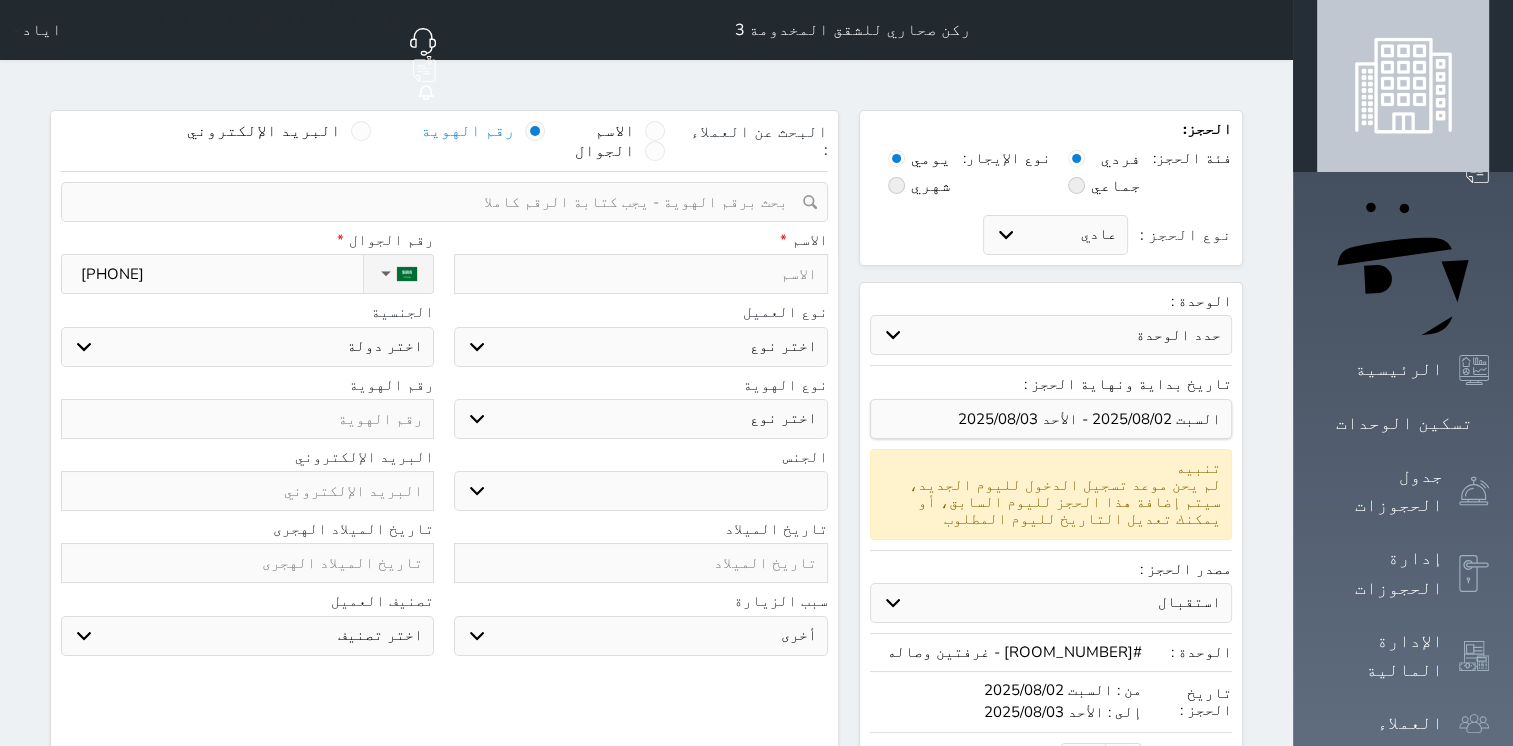 type on "[PHONE]" 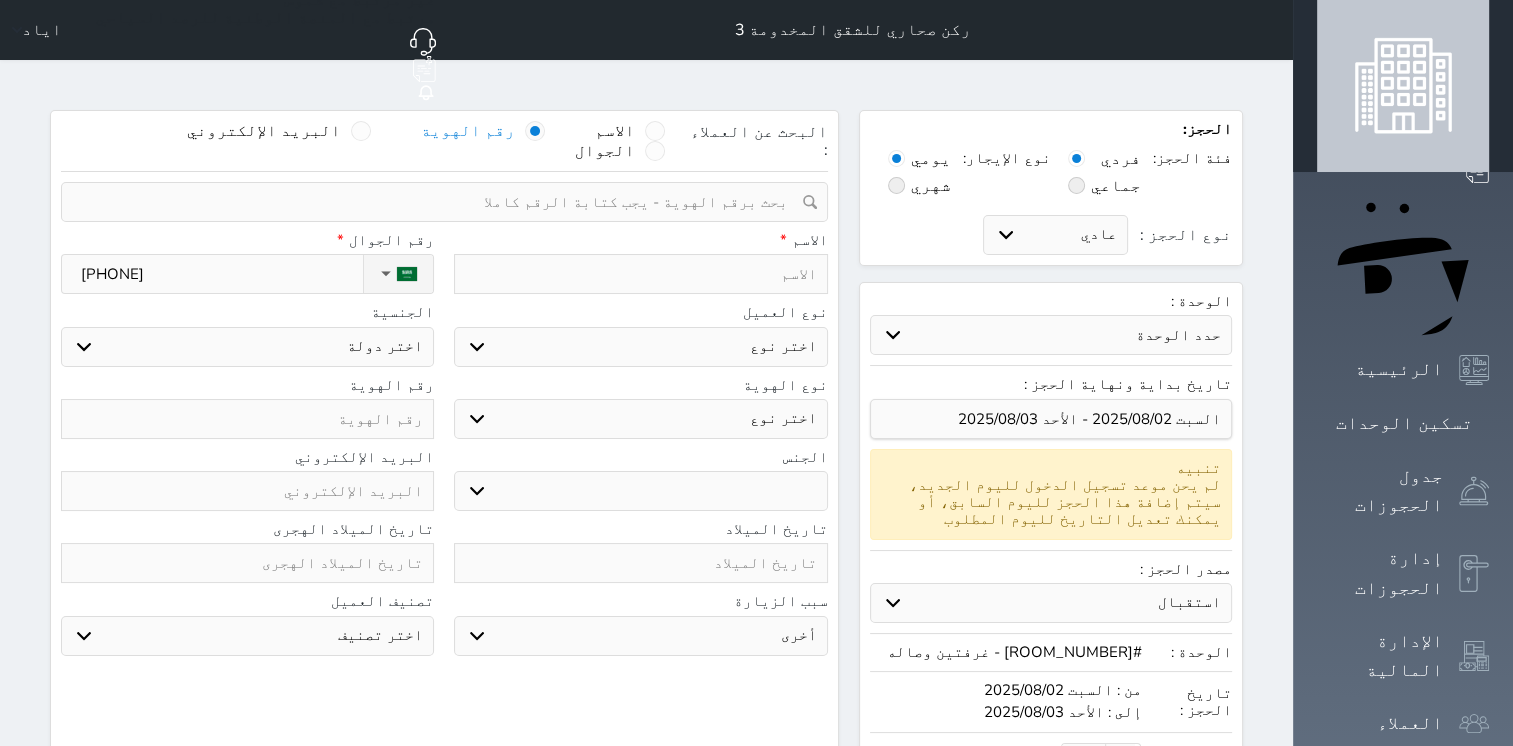 click at bounding box center [640, 274] 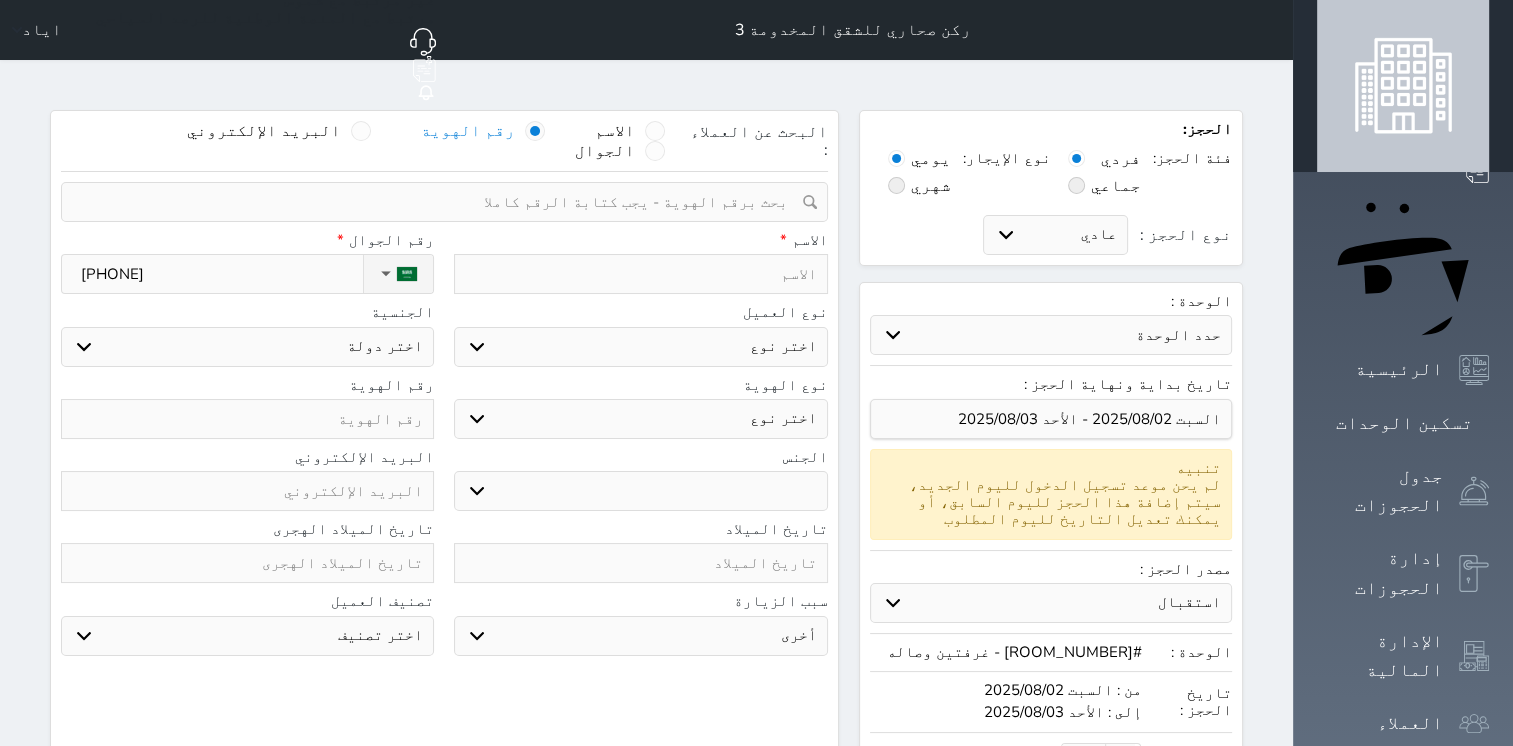 type on "ع" 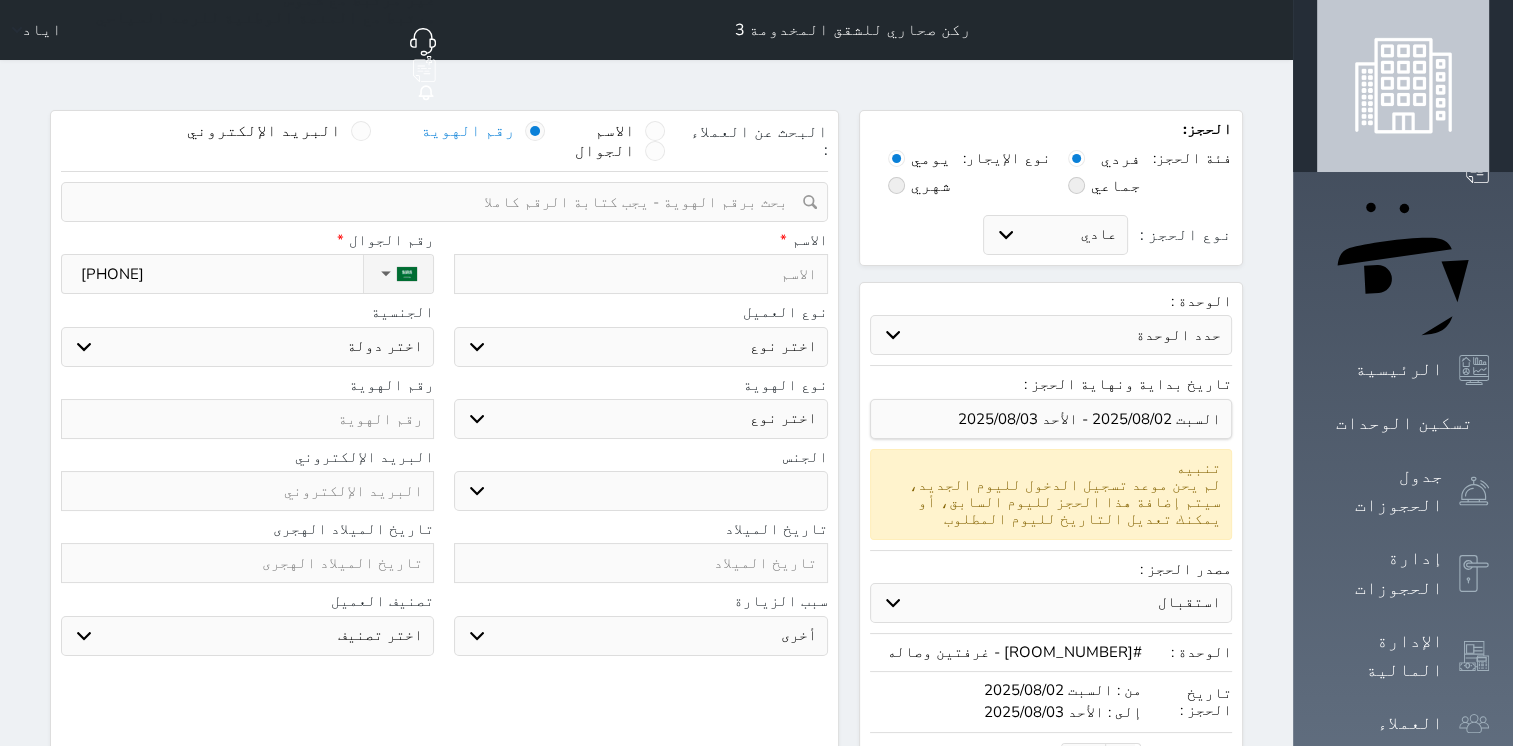 select 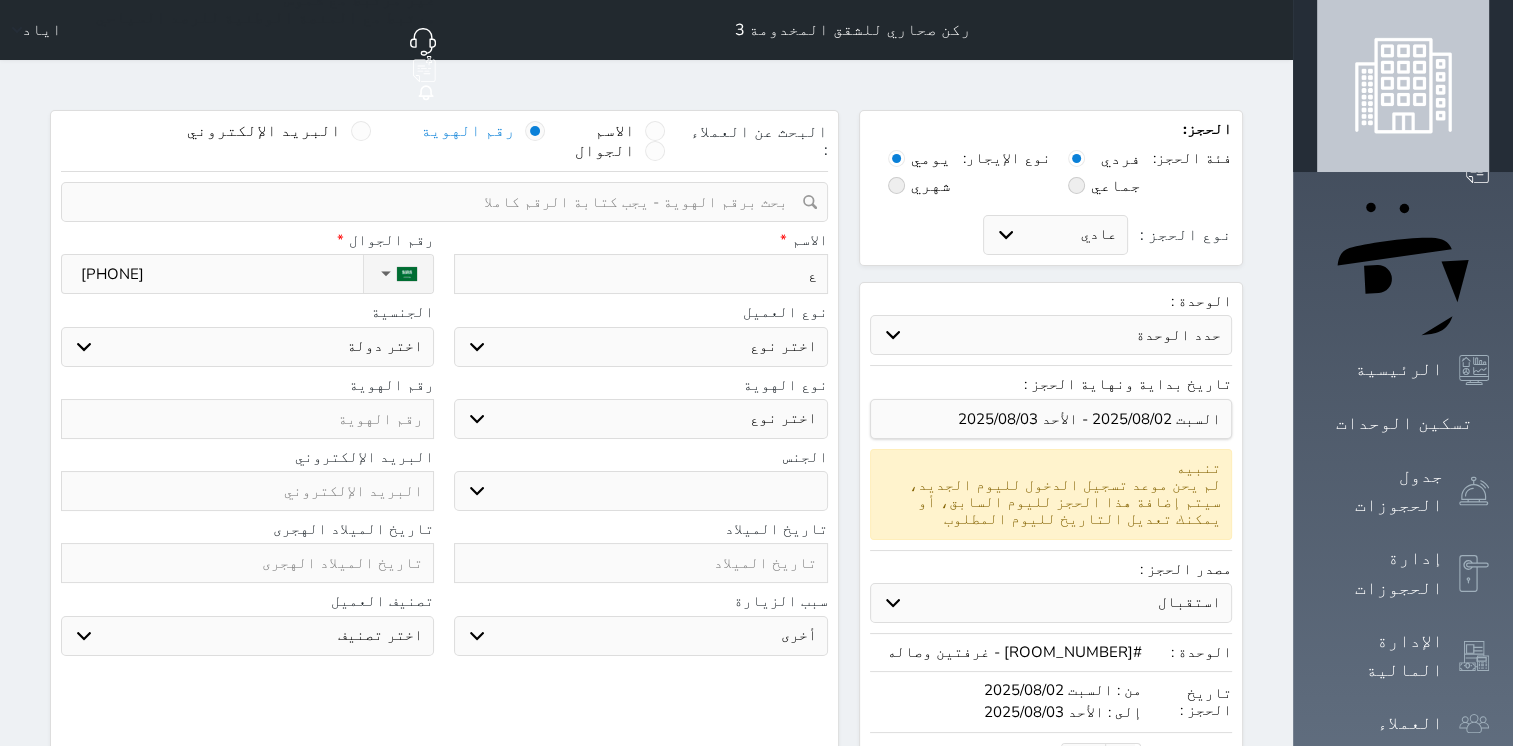 type on "[FIRST]" 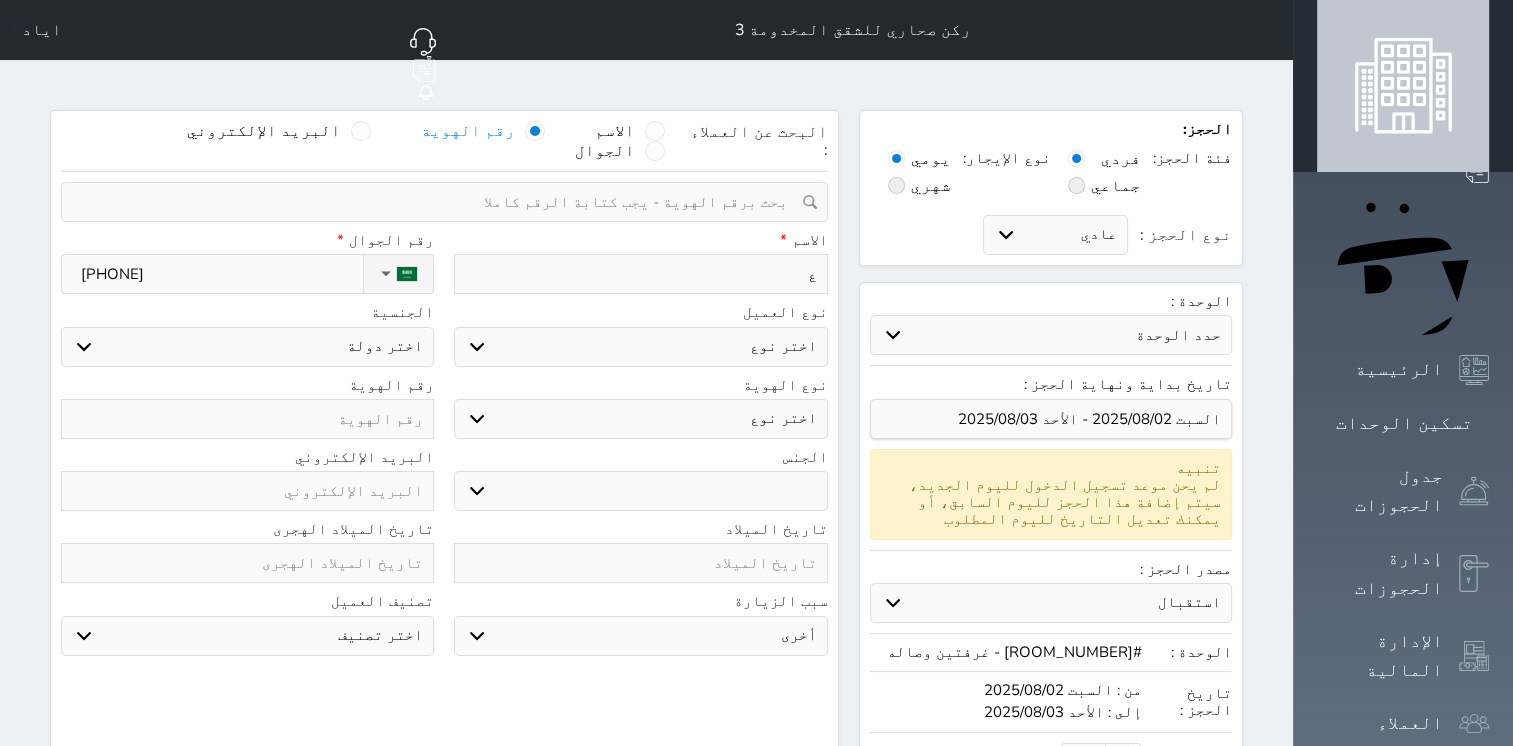 select 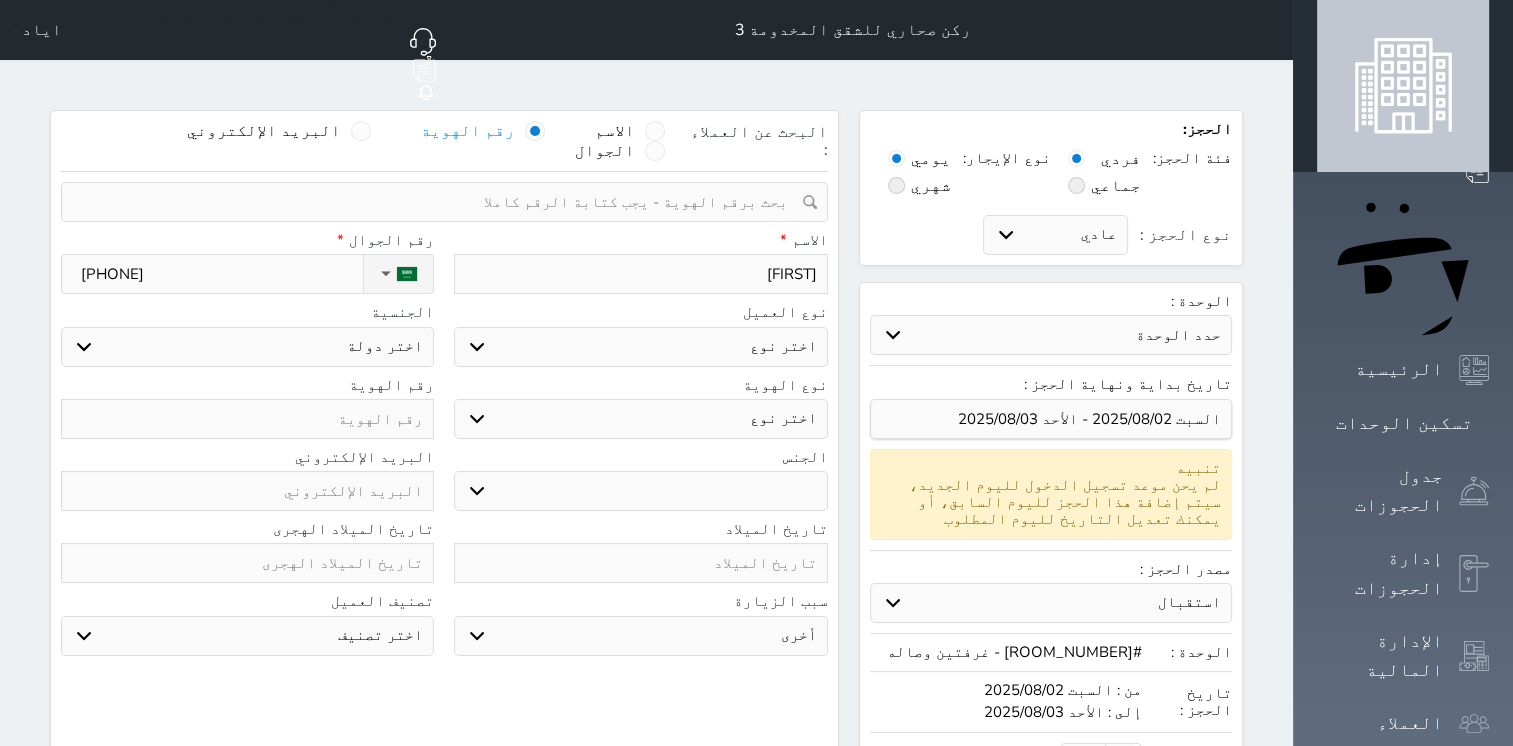 type on "[FIRST]" 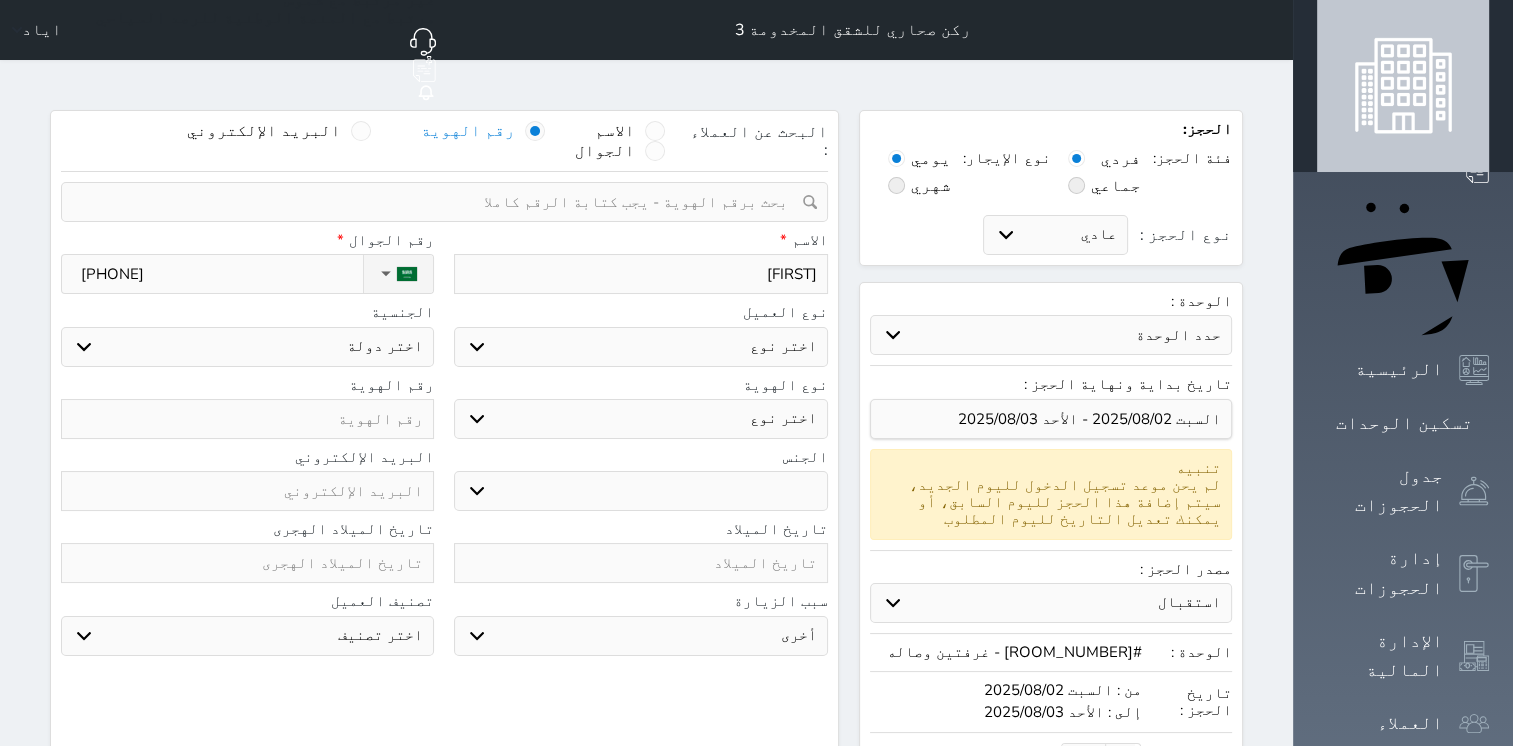 select 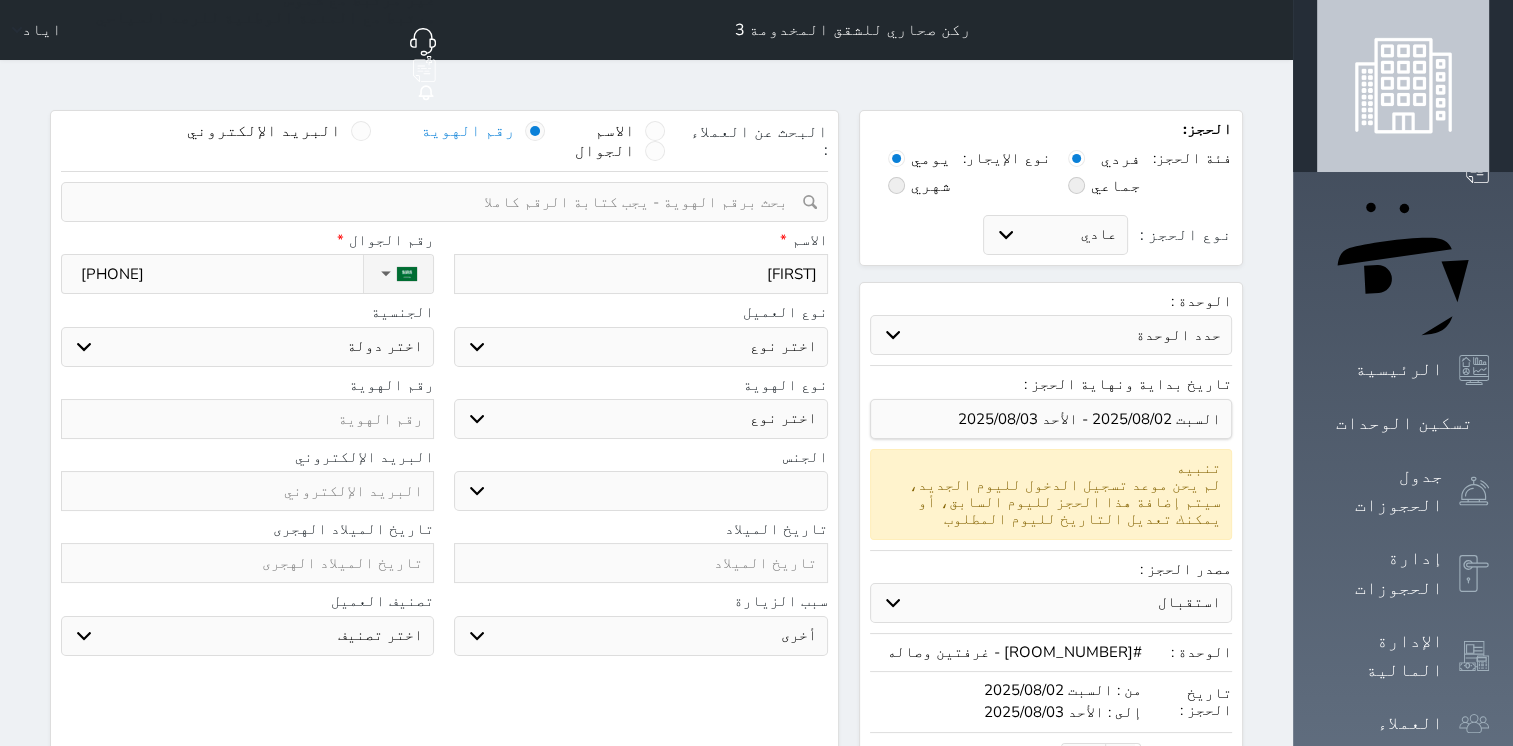 type on "[FIRST]" 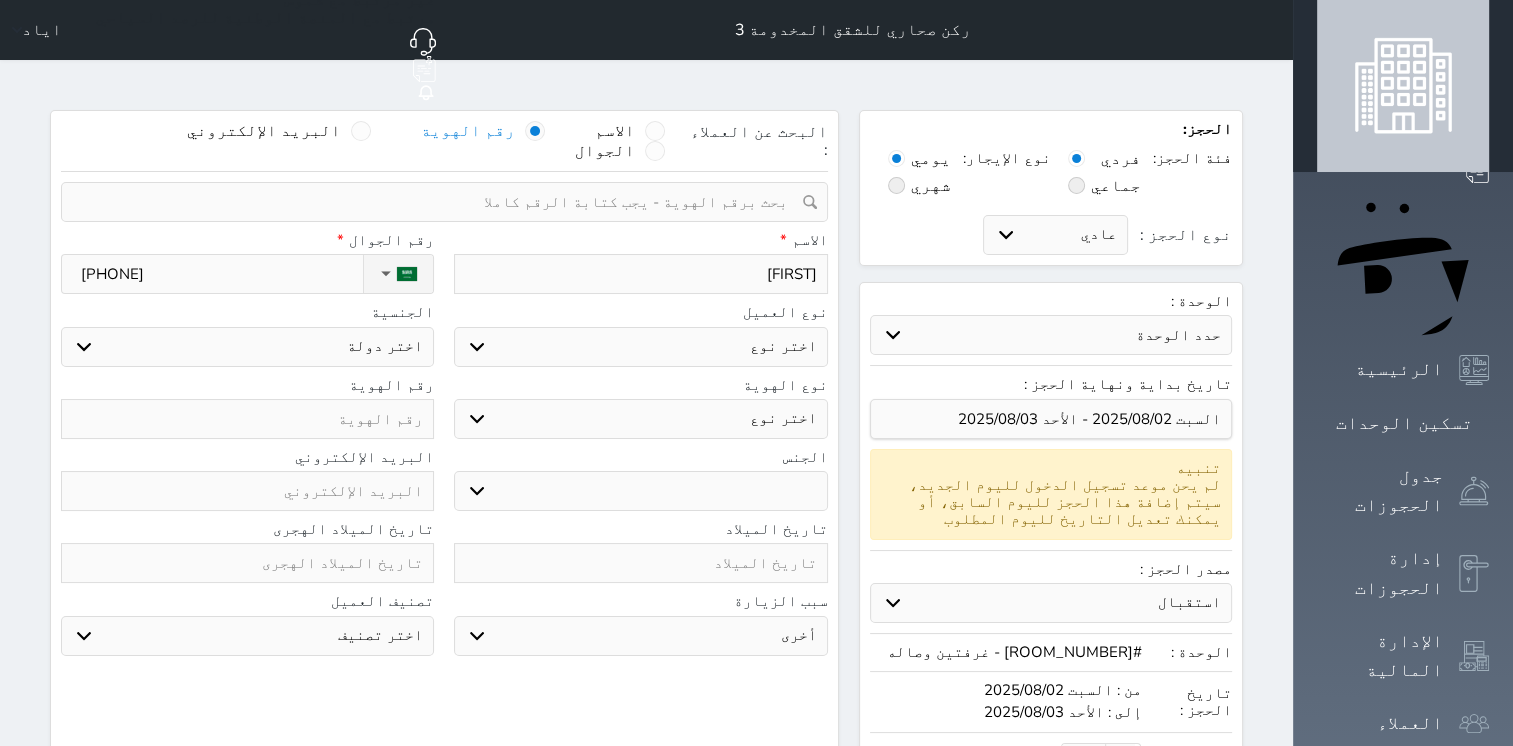select 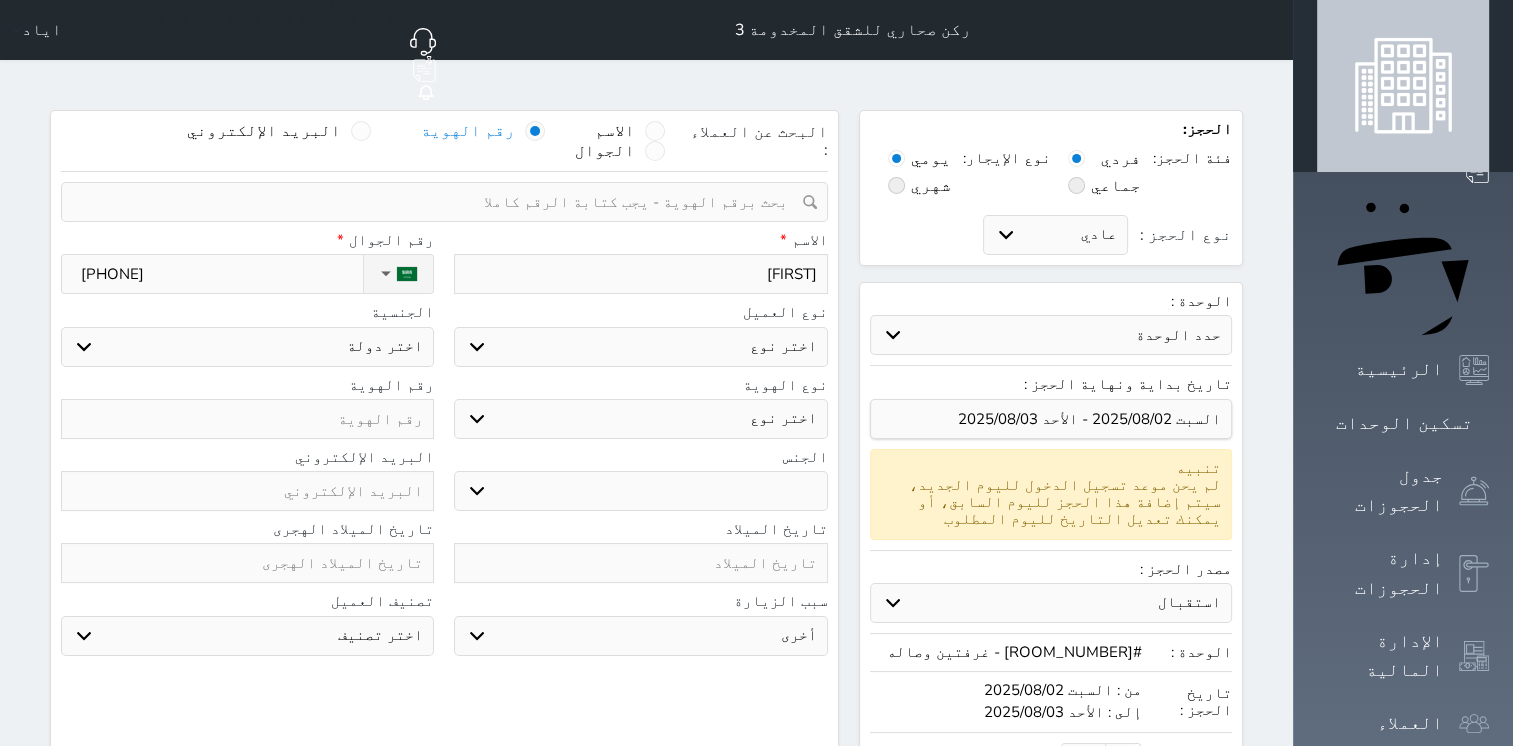 type on "[FIRST]" 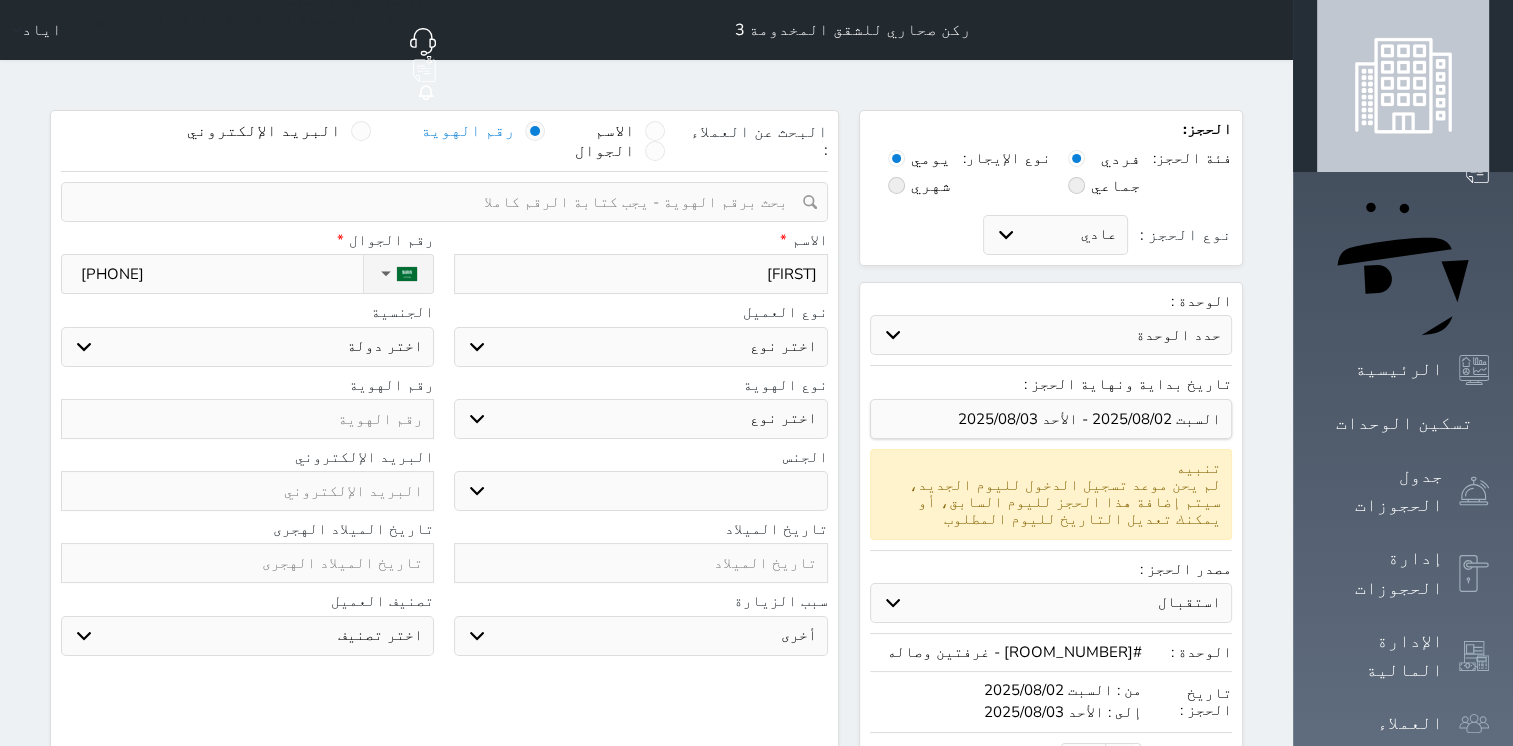 select 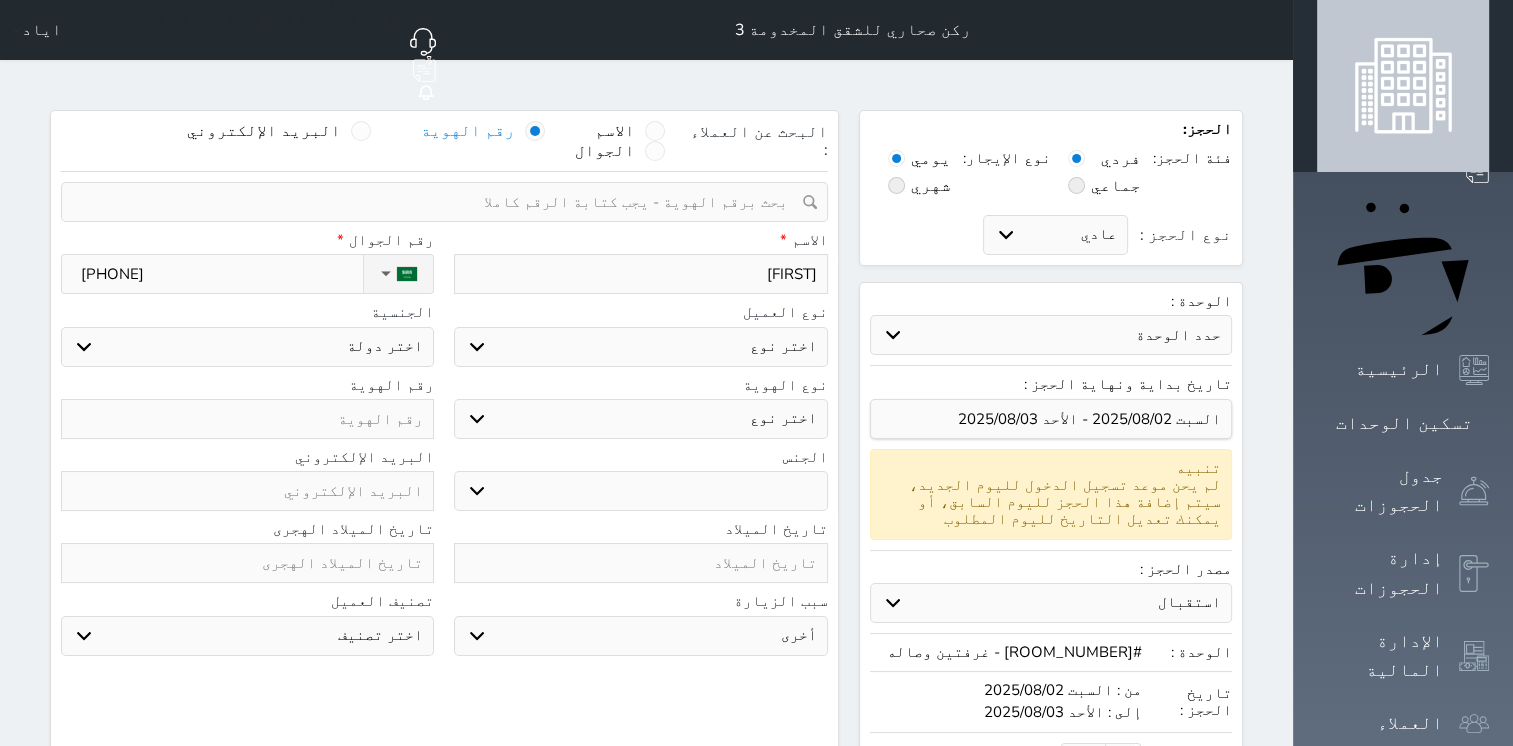type on "[FIRST]" 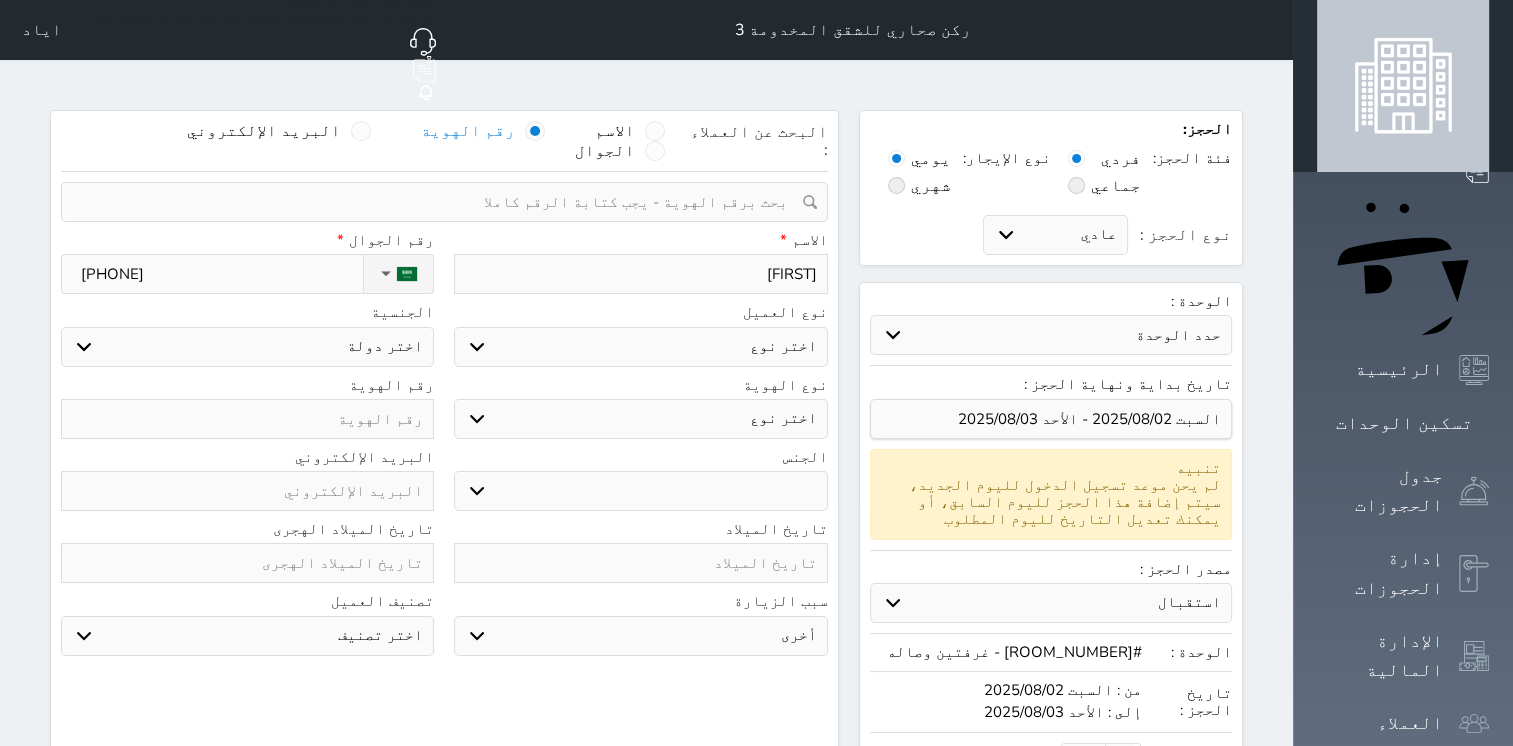 select 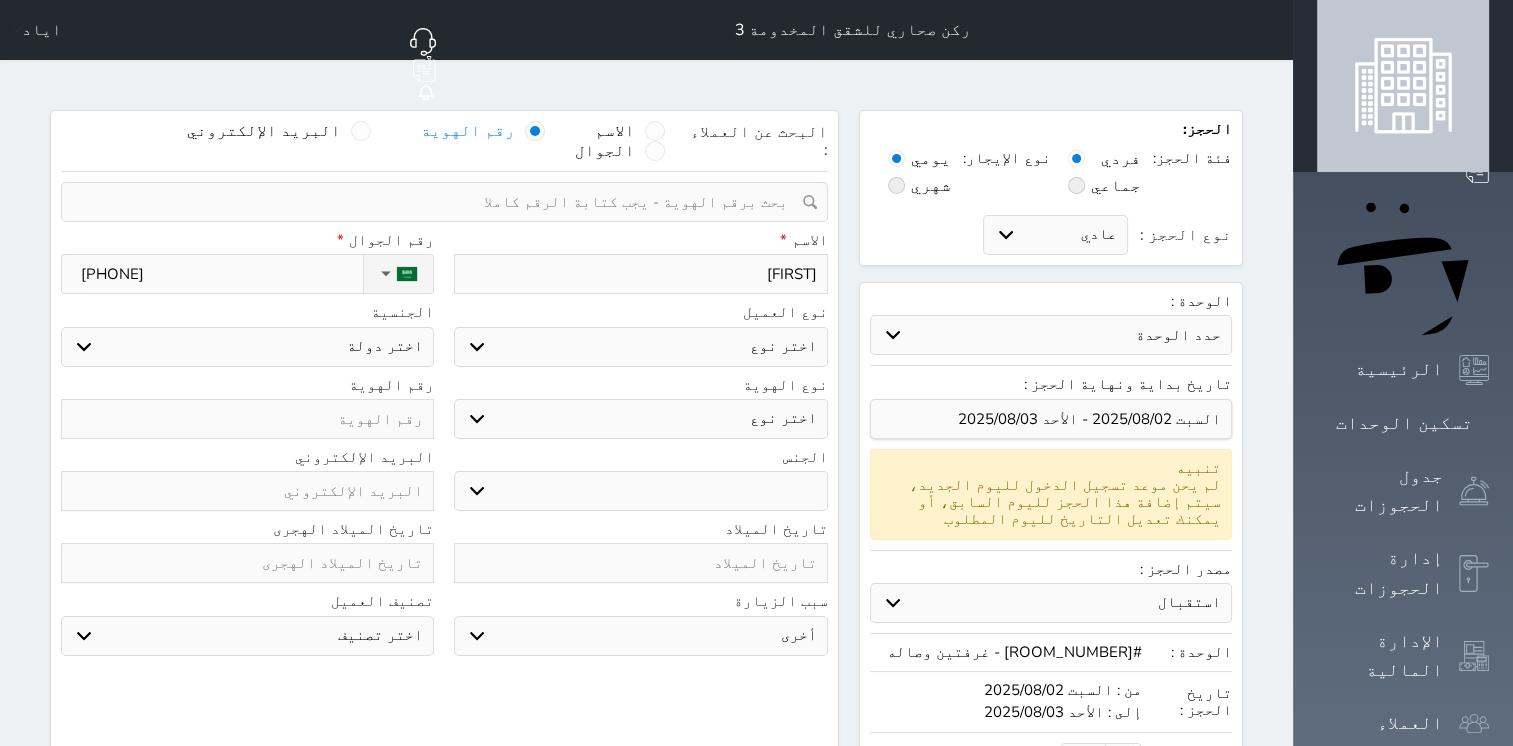 type on "[FIRST]" 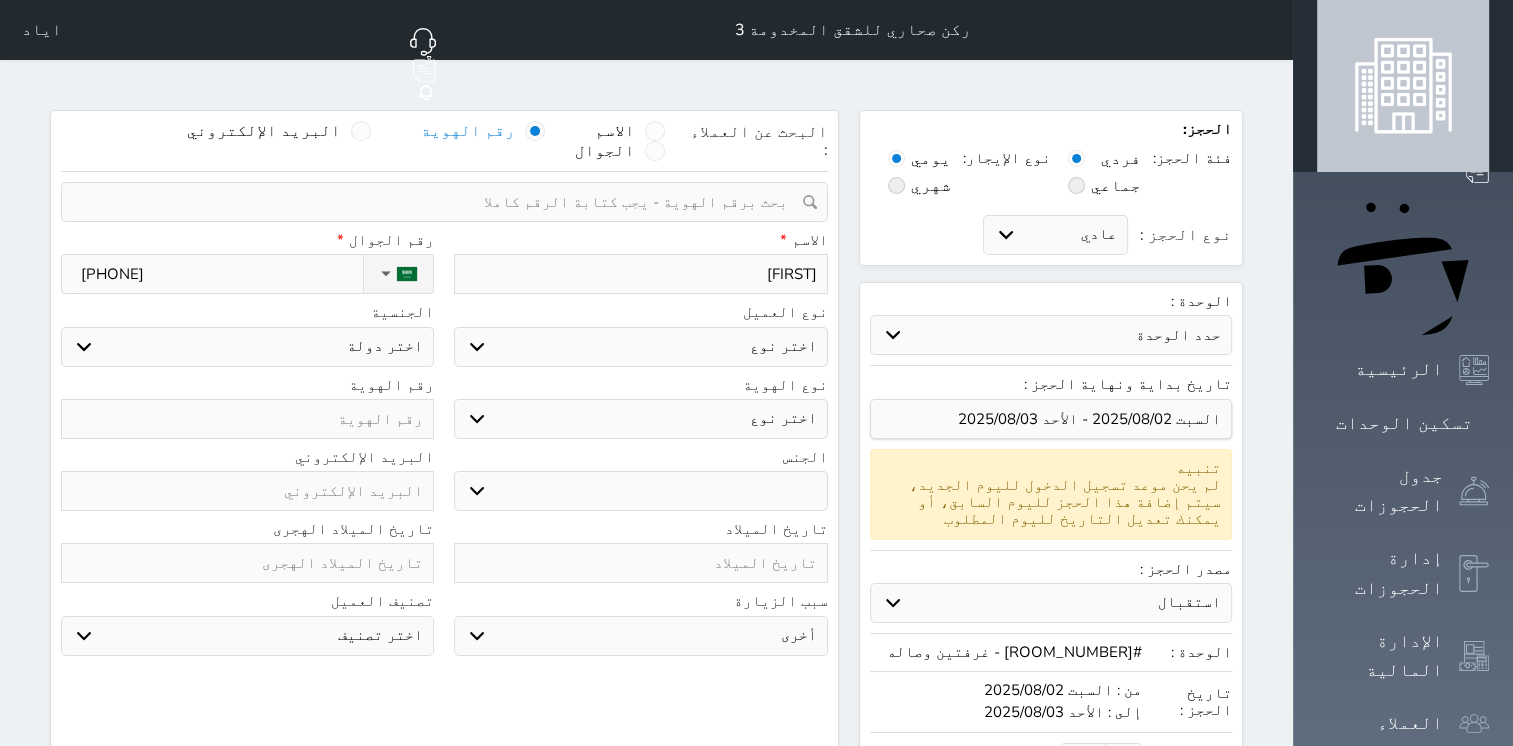 select 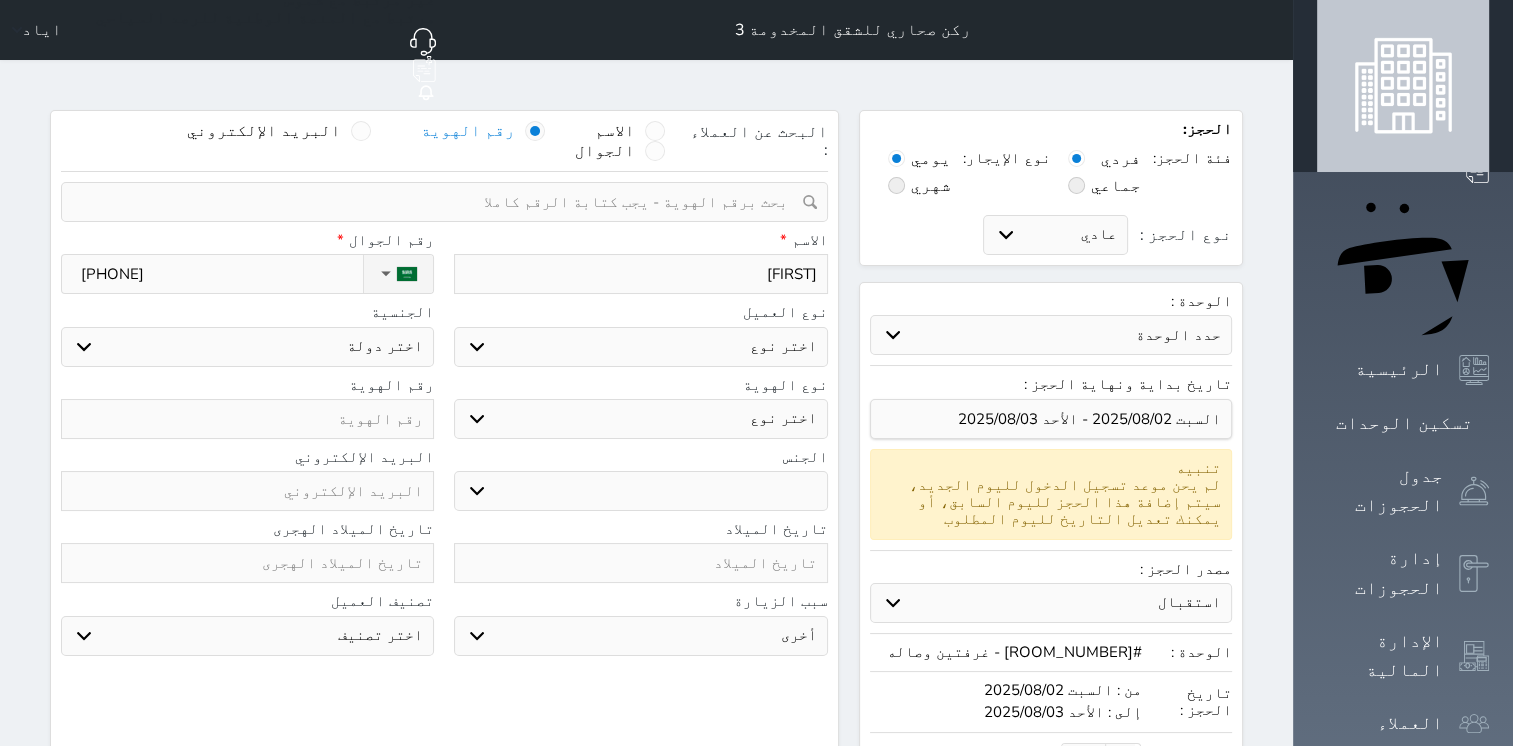 type on "[FIRST]" 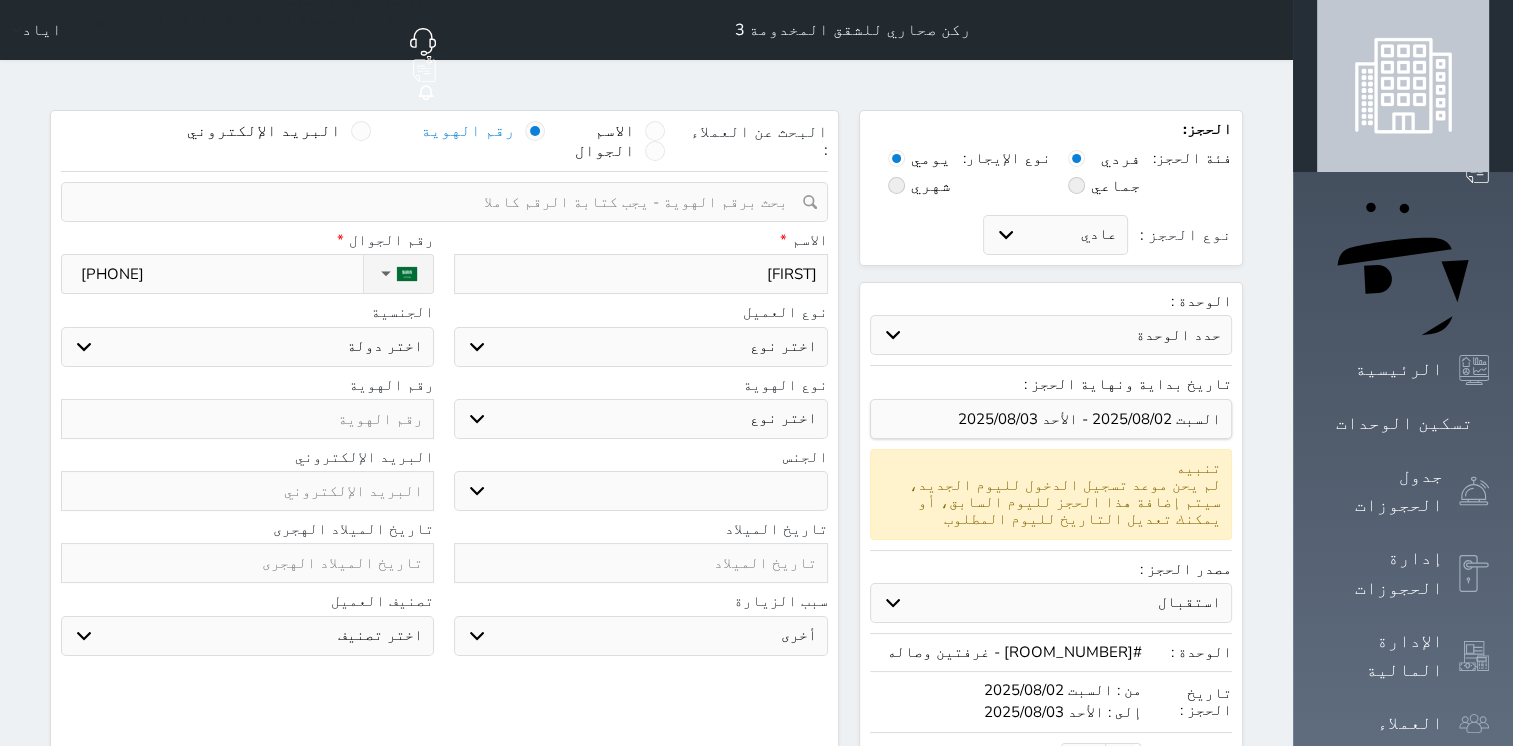 select 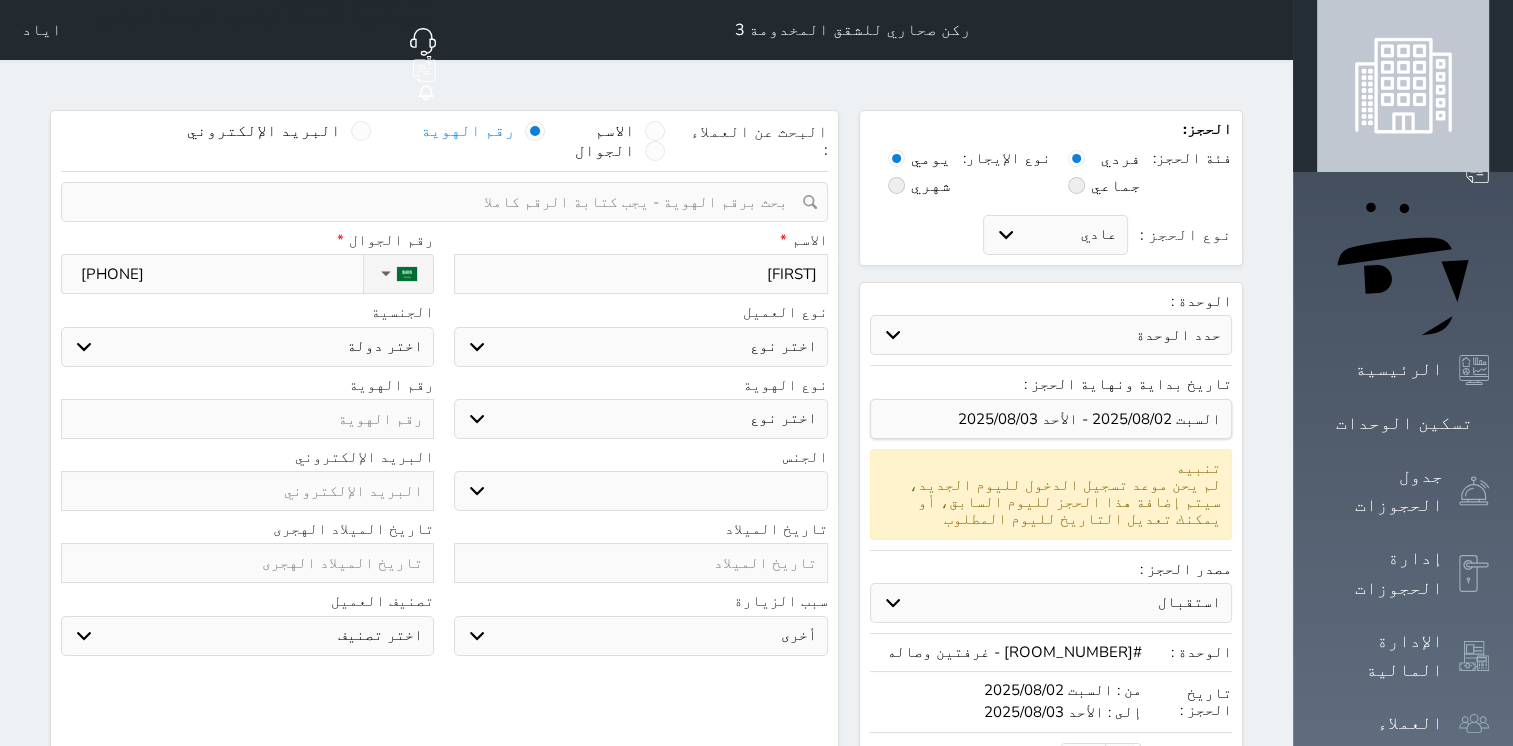 type on "[FIRST] [LAST]" 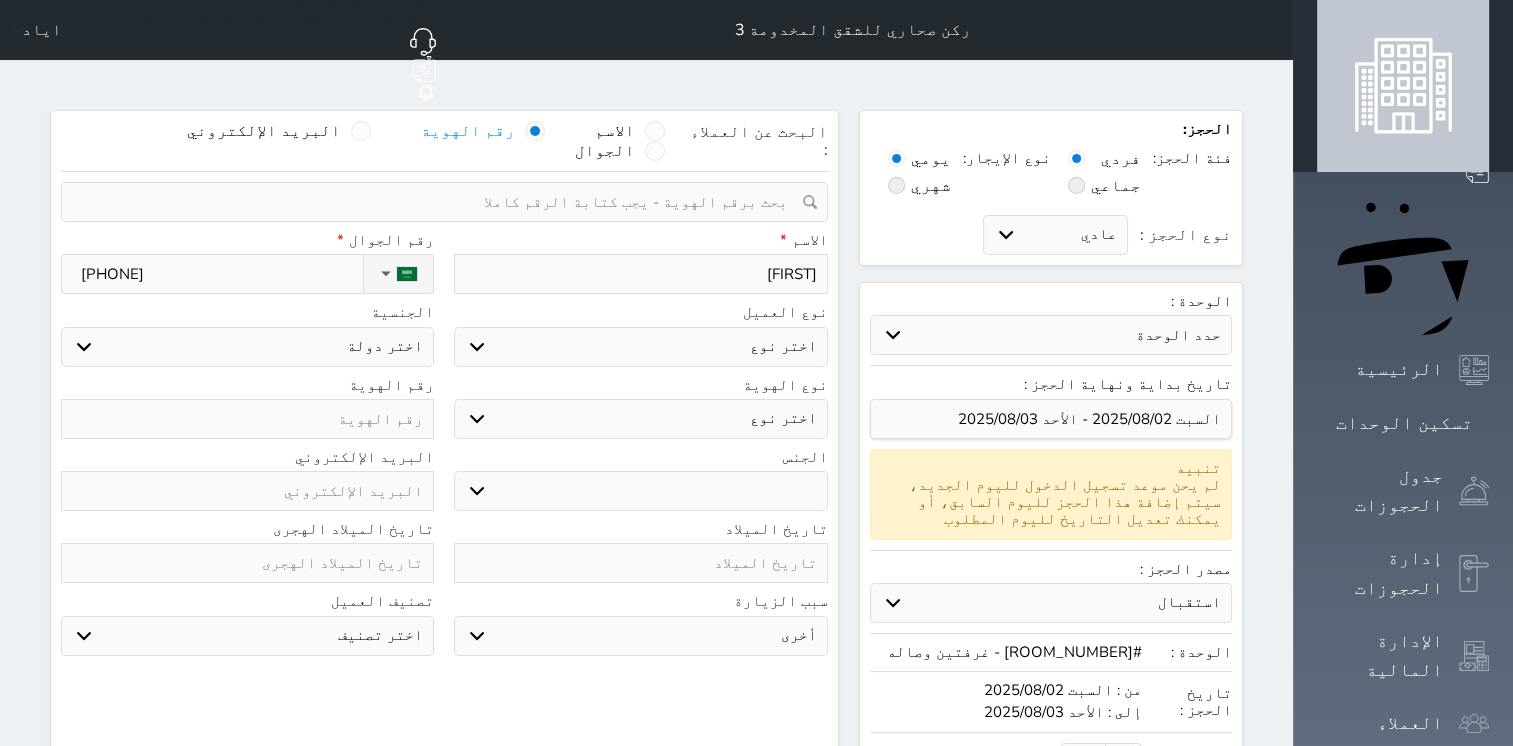 select 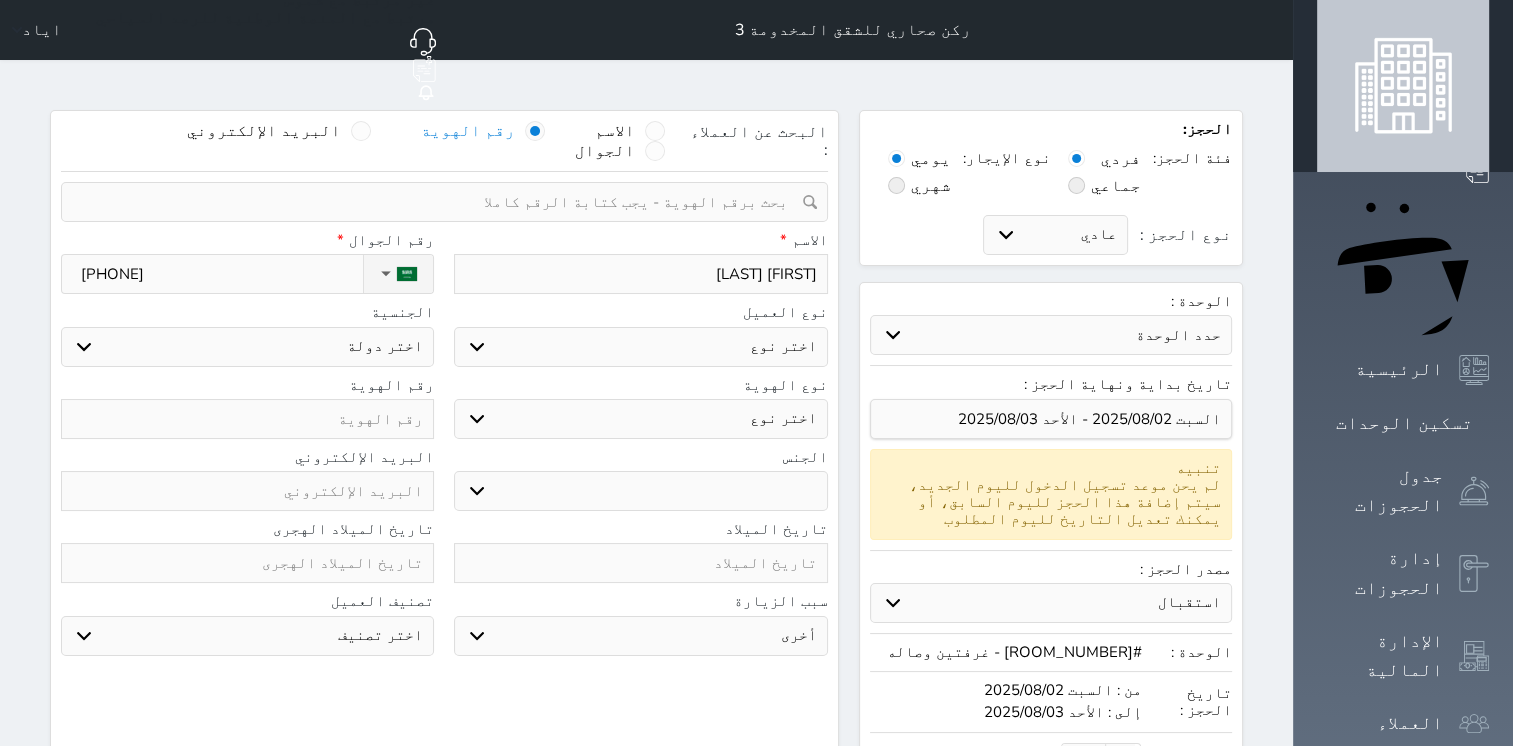 type on "[NAME] مق" 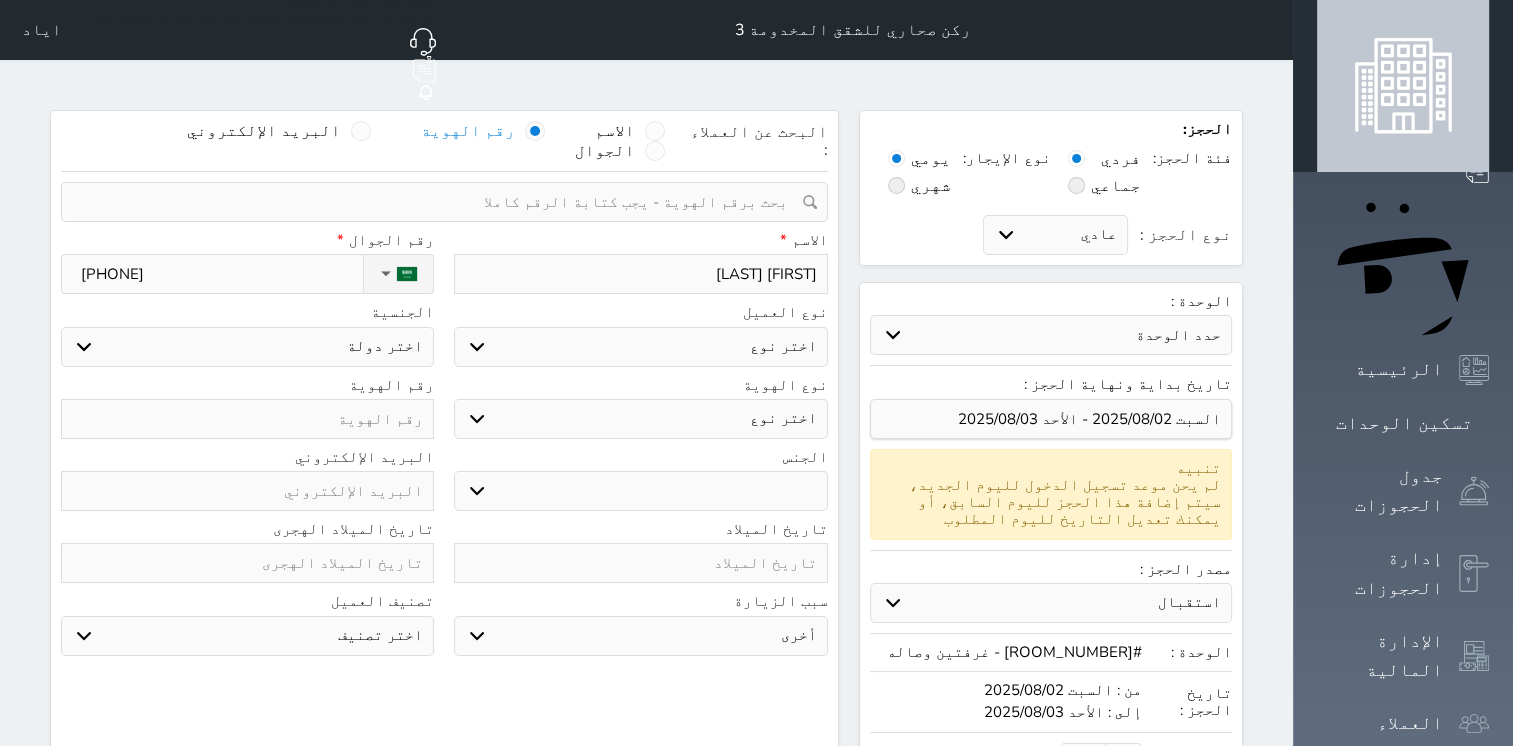 select 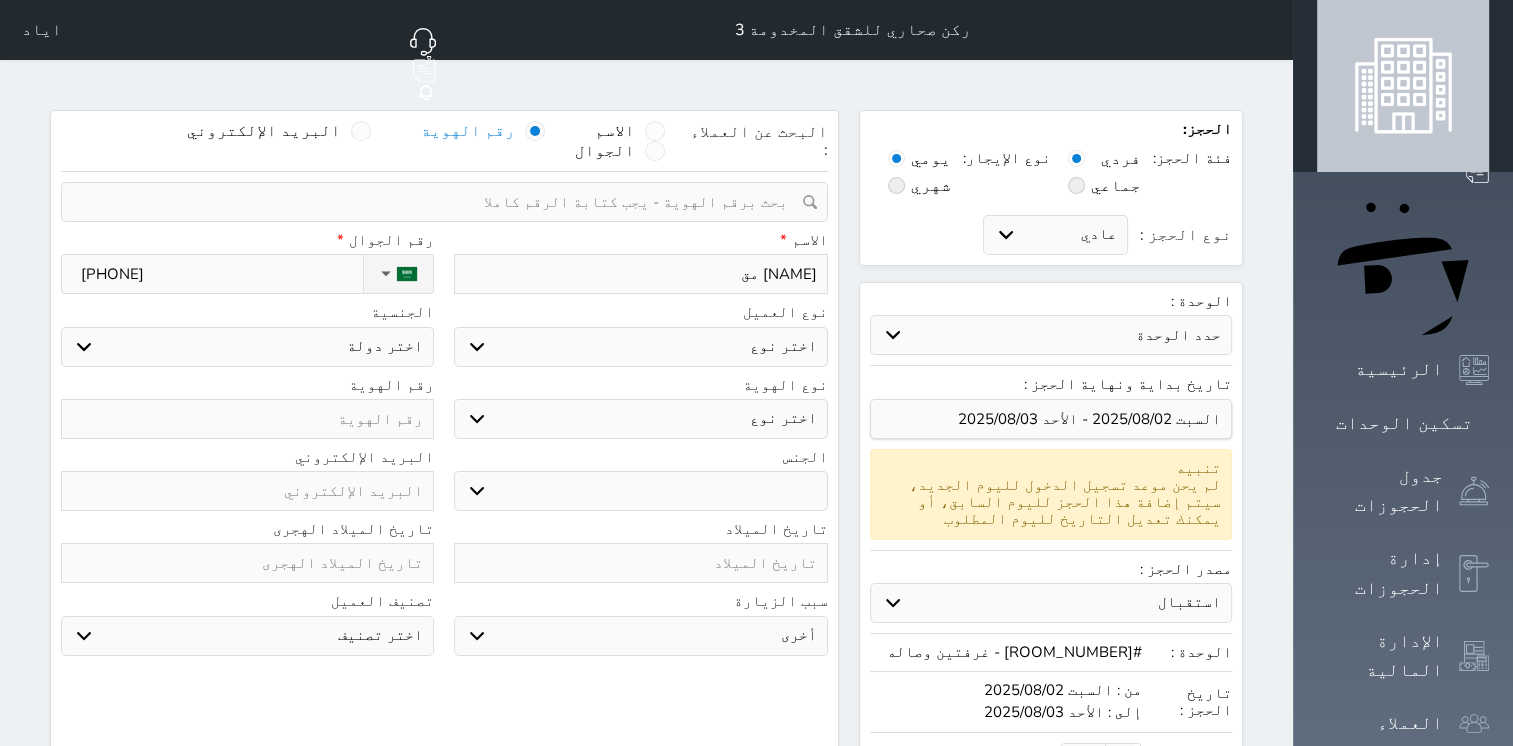 type on "[FIRST] [LAST]" 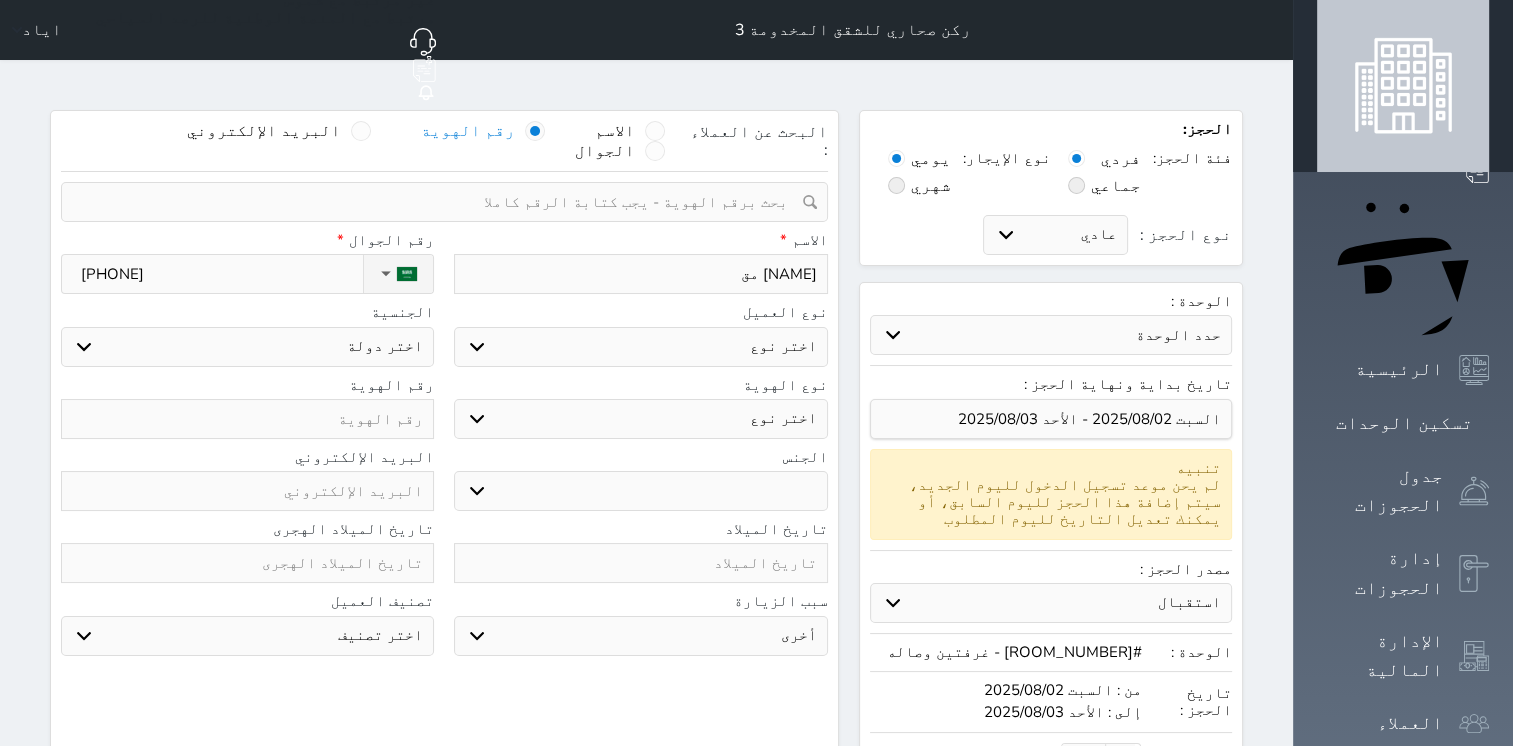 select 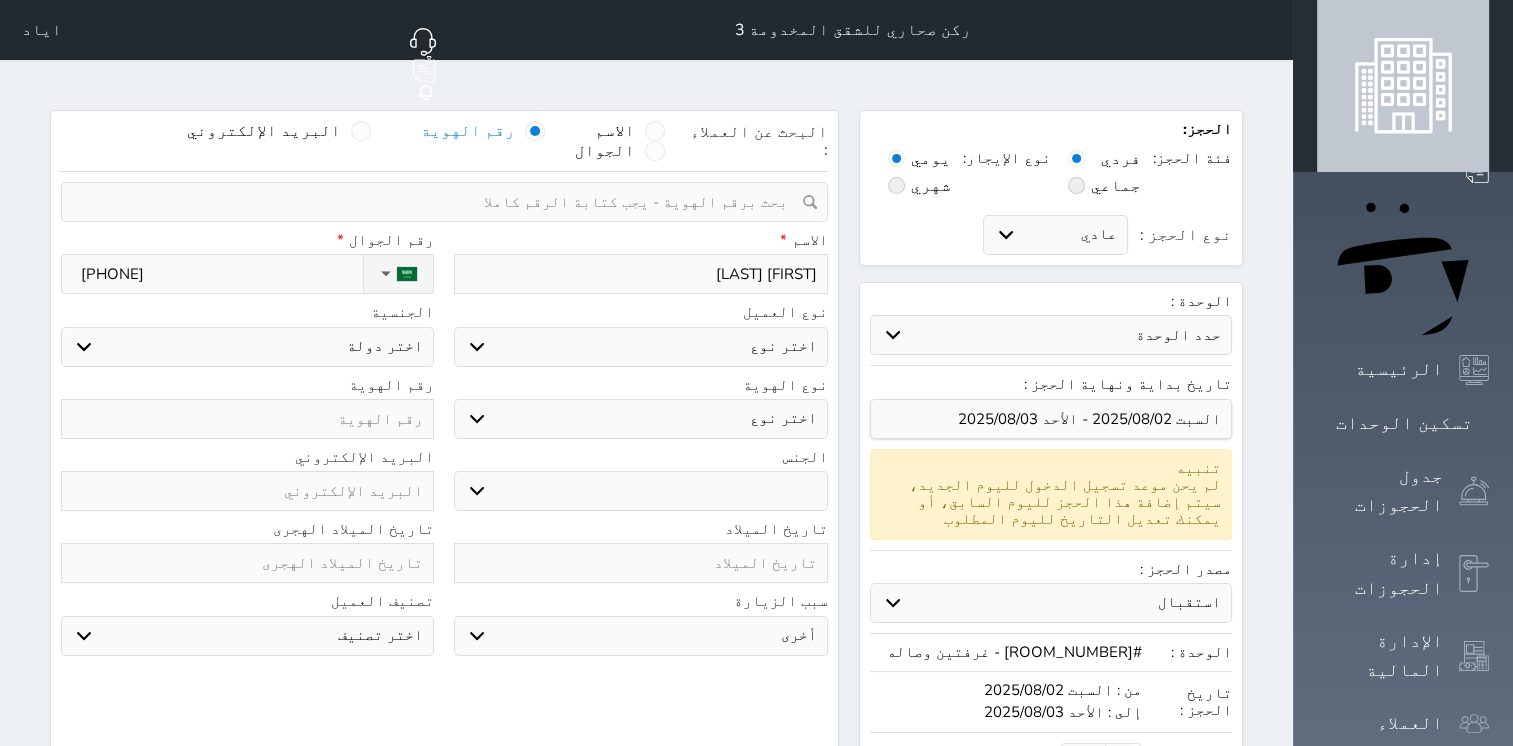 type on "[FIRST] [LAST]" 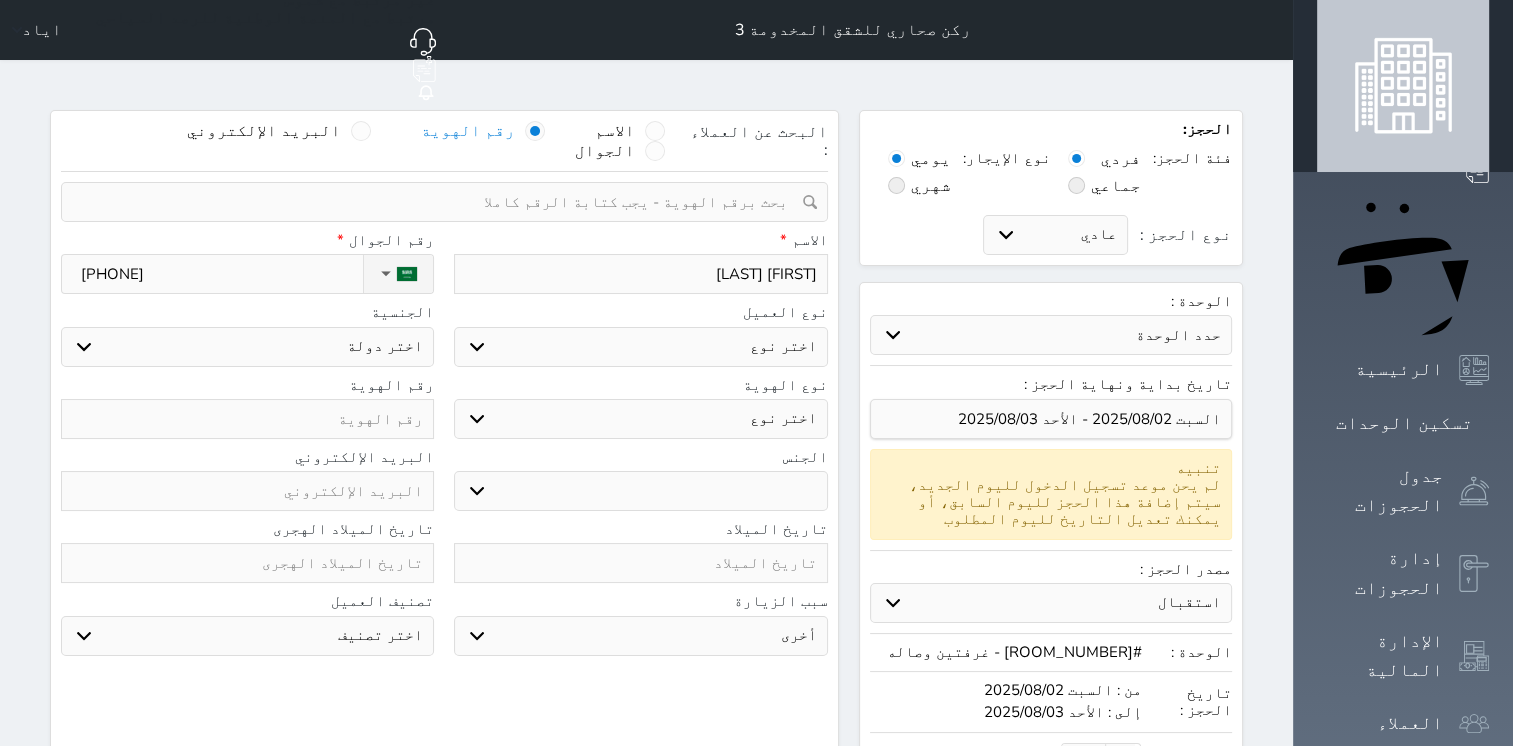 select 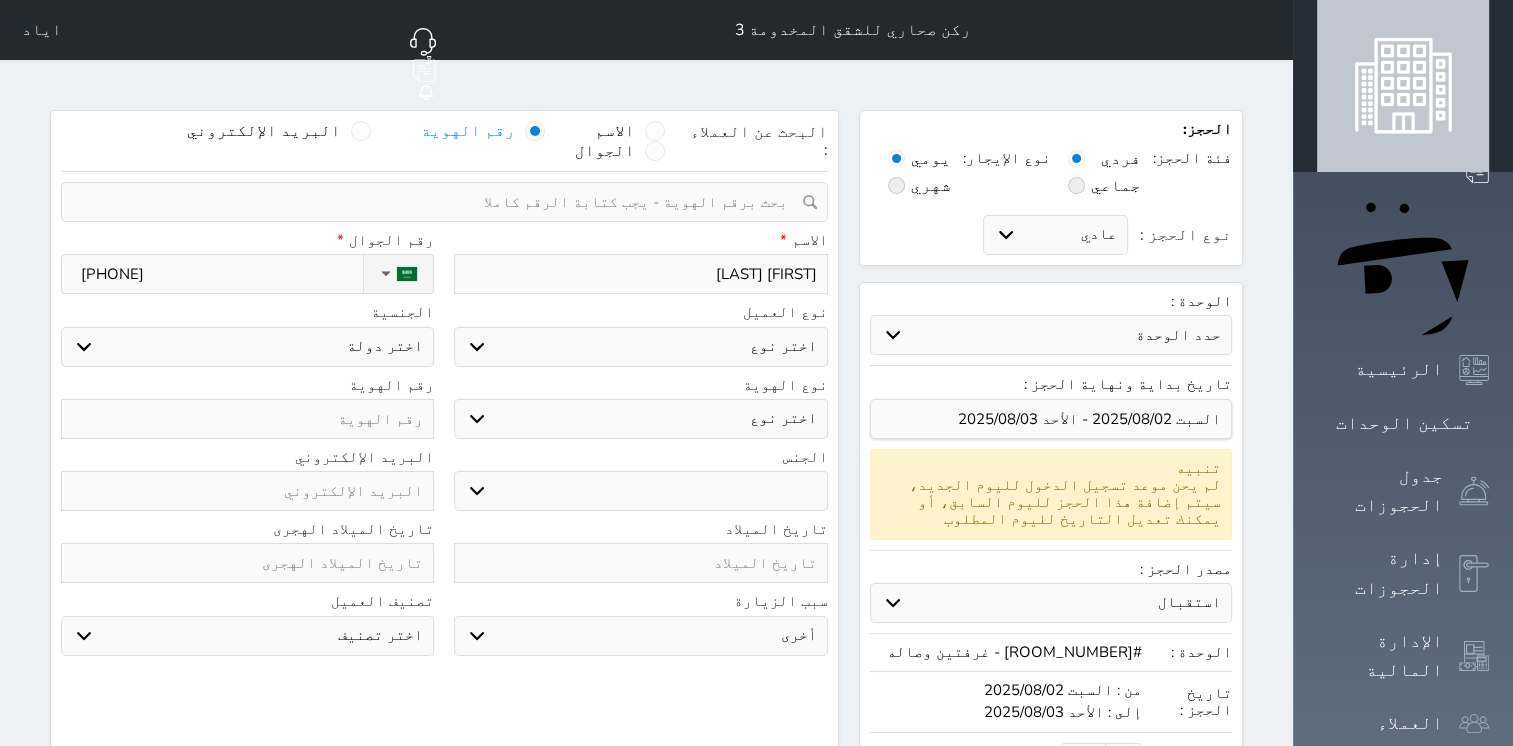 type on "[FIRST] [LAST]" 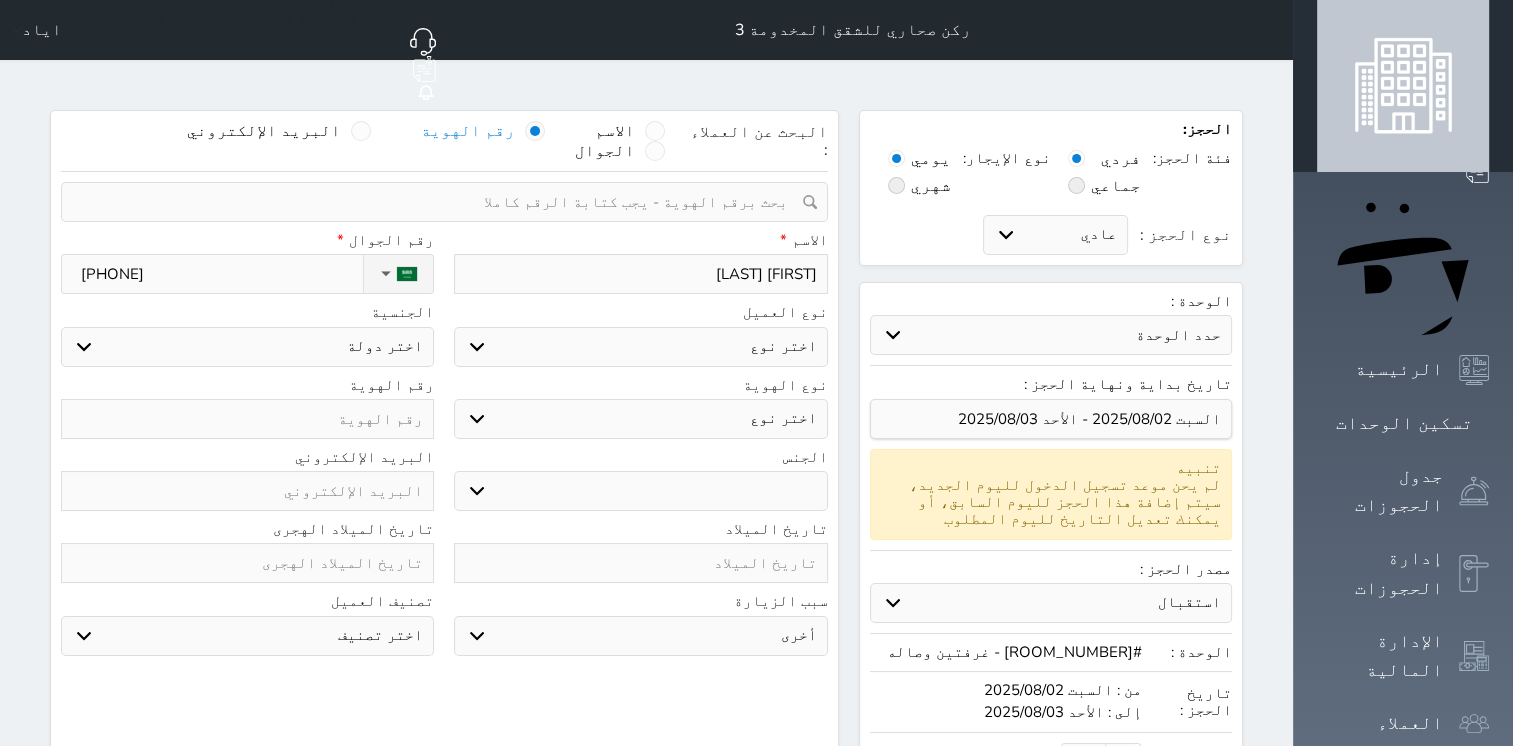 select 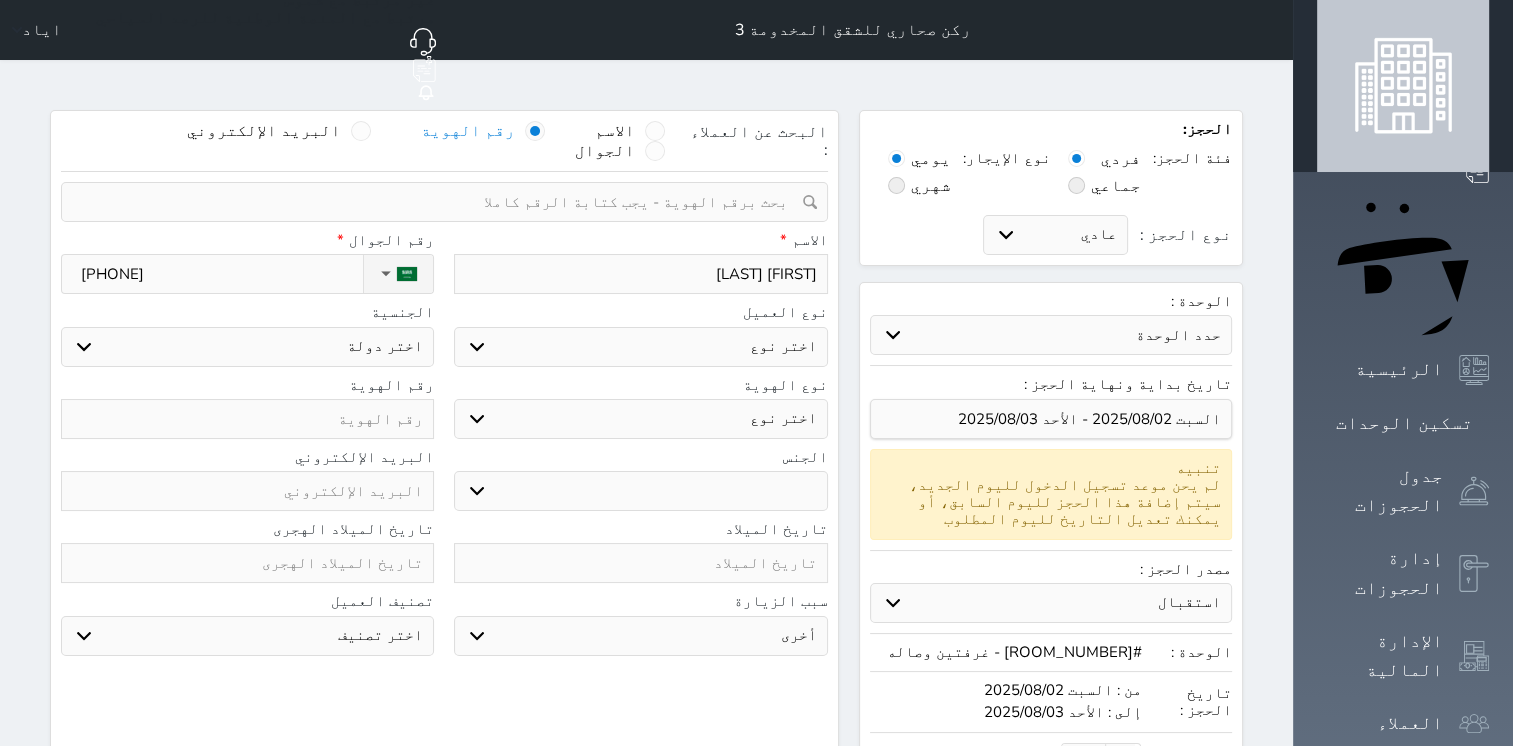 click at bounding box center [247, 419] 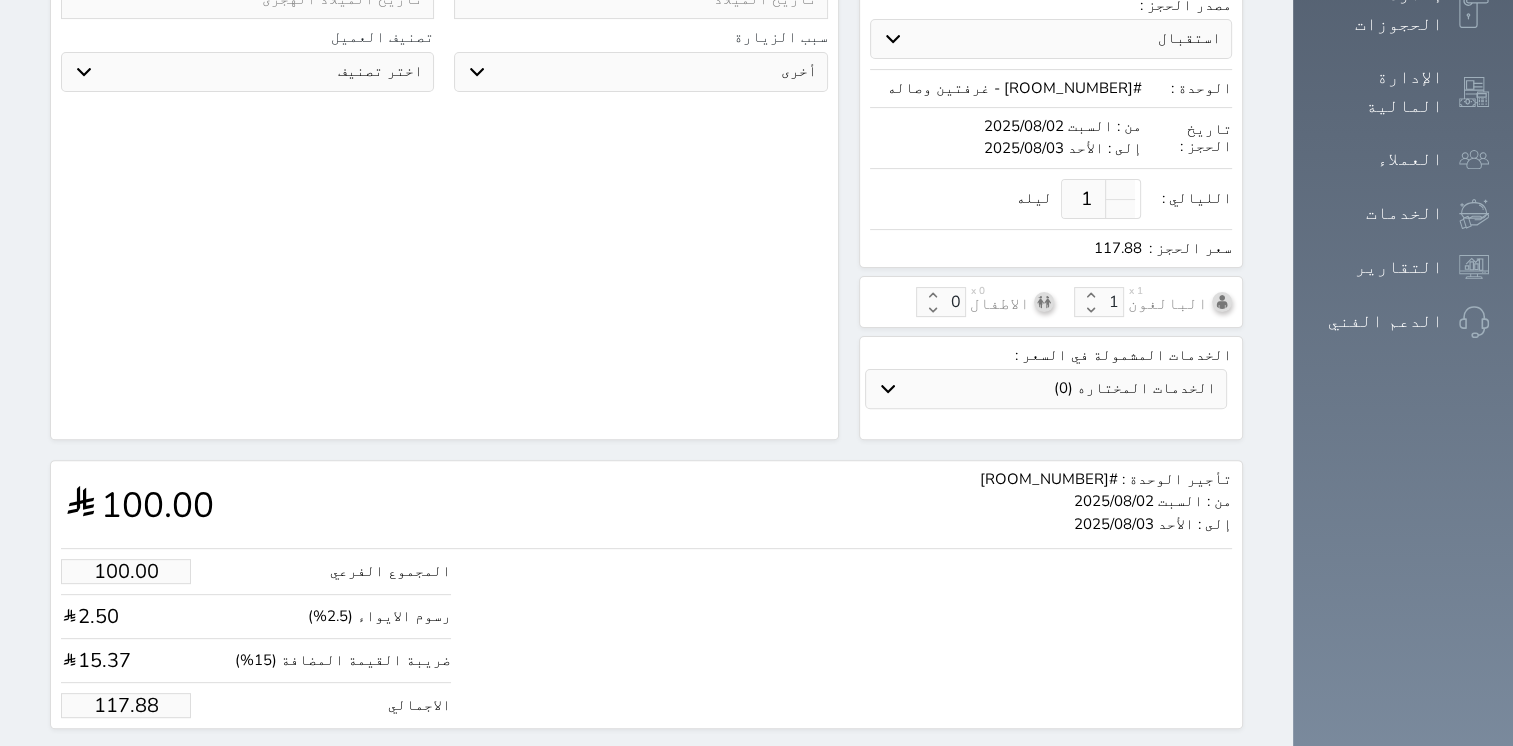 scroll, scrollTop: 564, scrollLeft: 0, axis: vertical 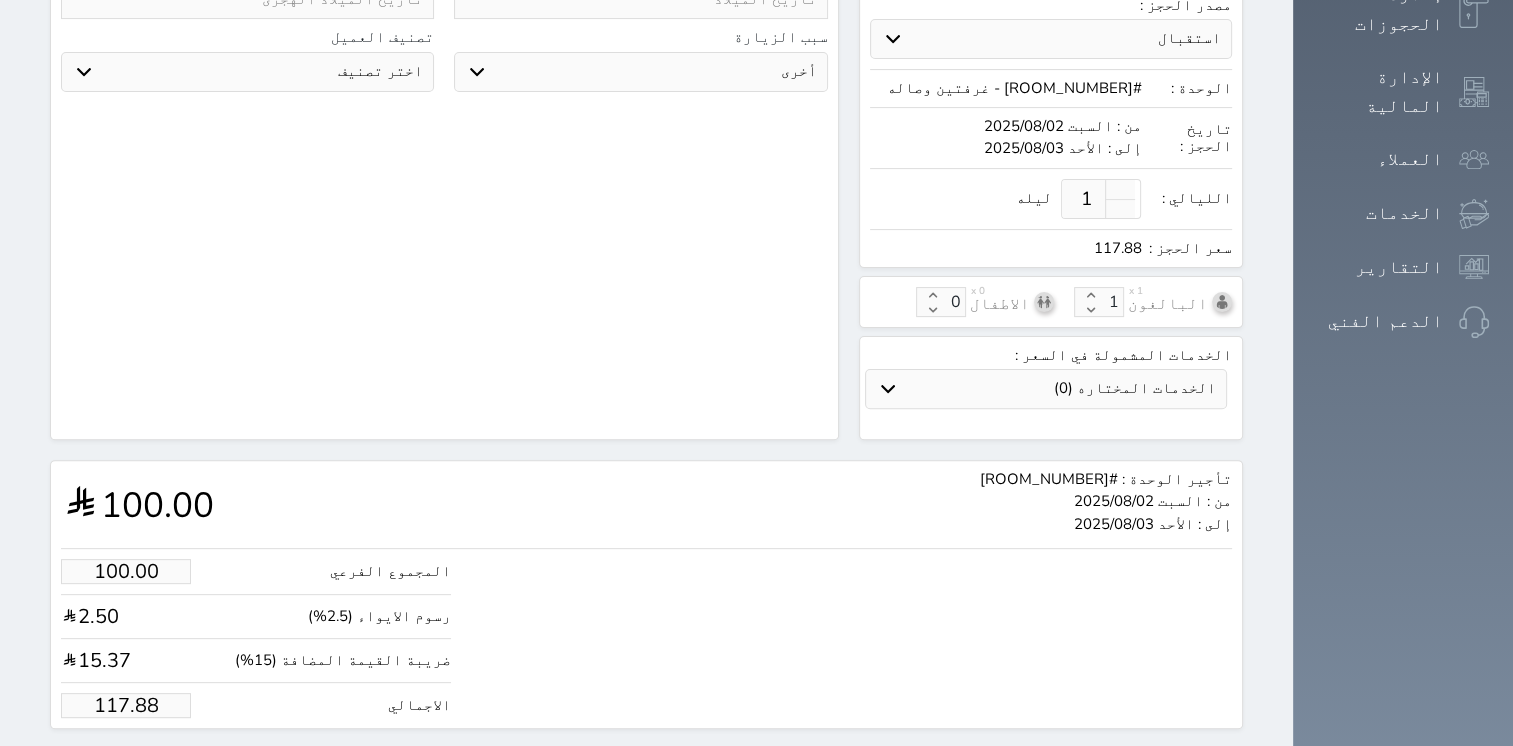 click on "117.88" at bounding box center [126, 705] 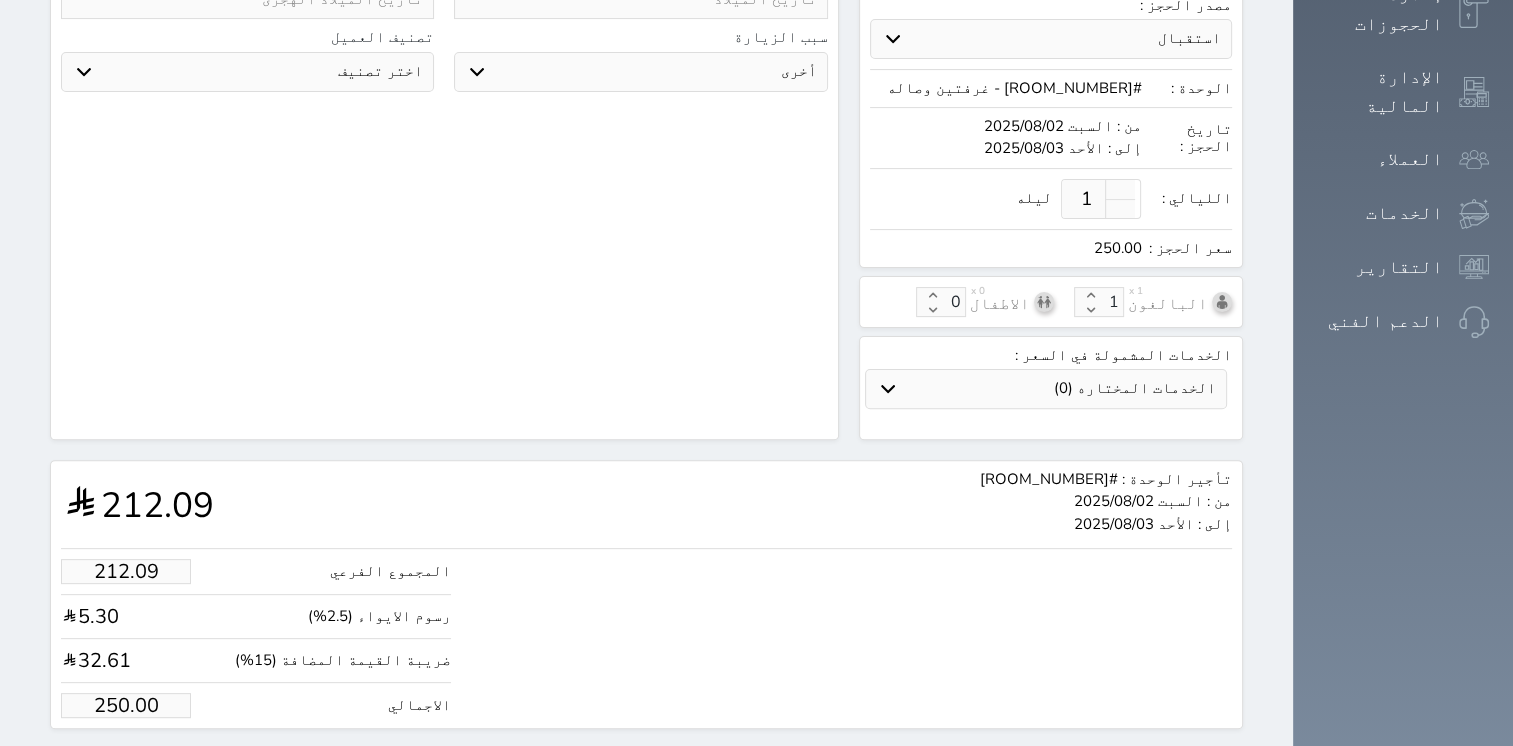 click on "حجز" at bounding box center (164, 766) 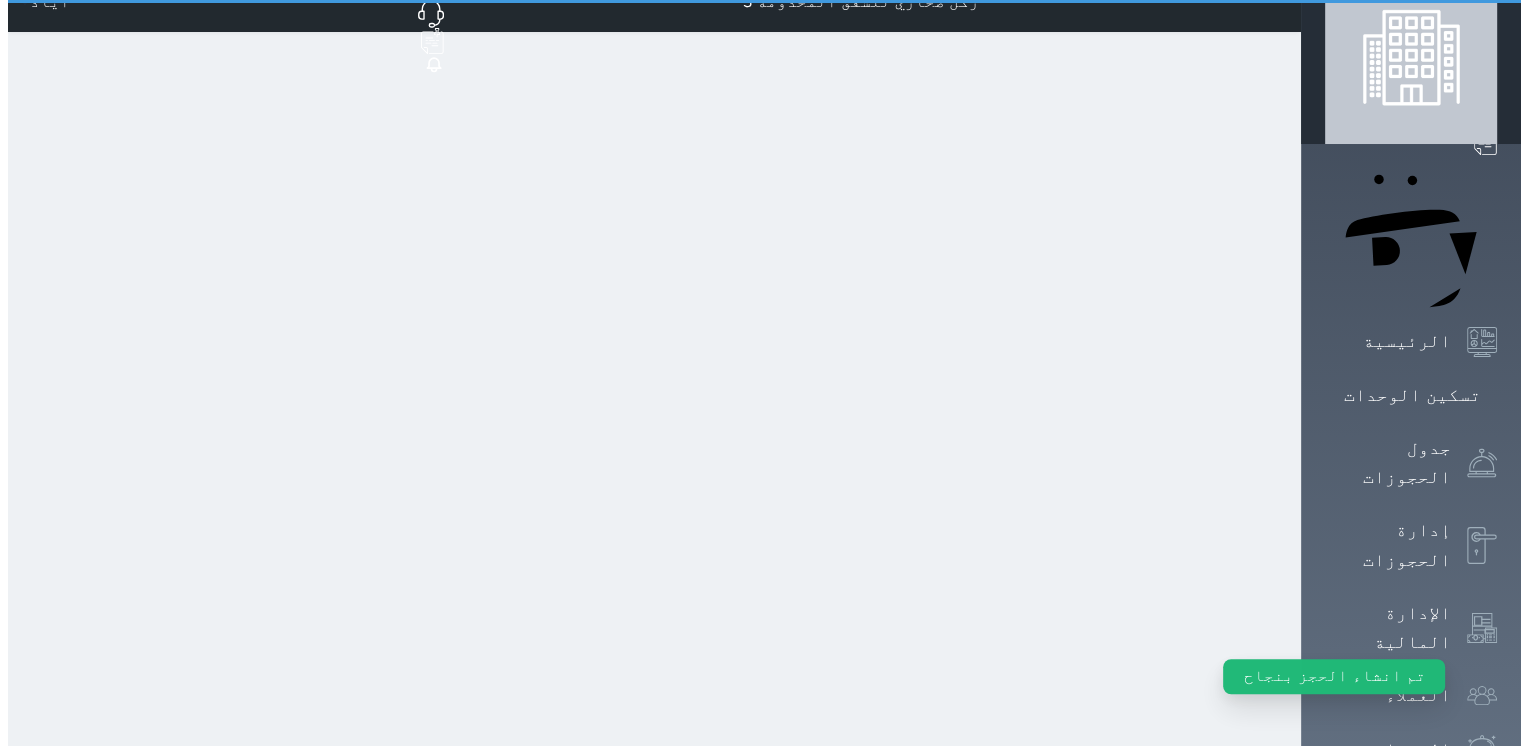 scroll, scrollTop: 0, scrollLeft: 0, axis: both 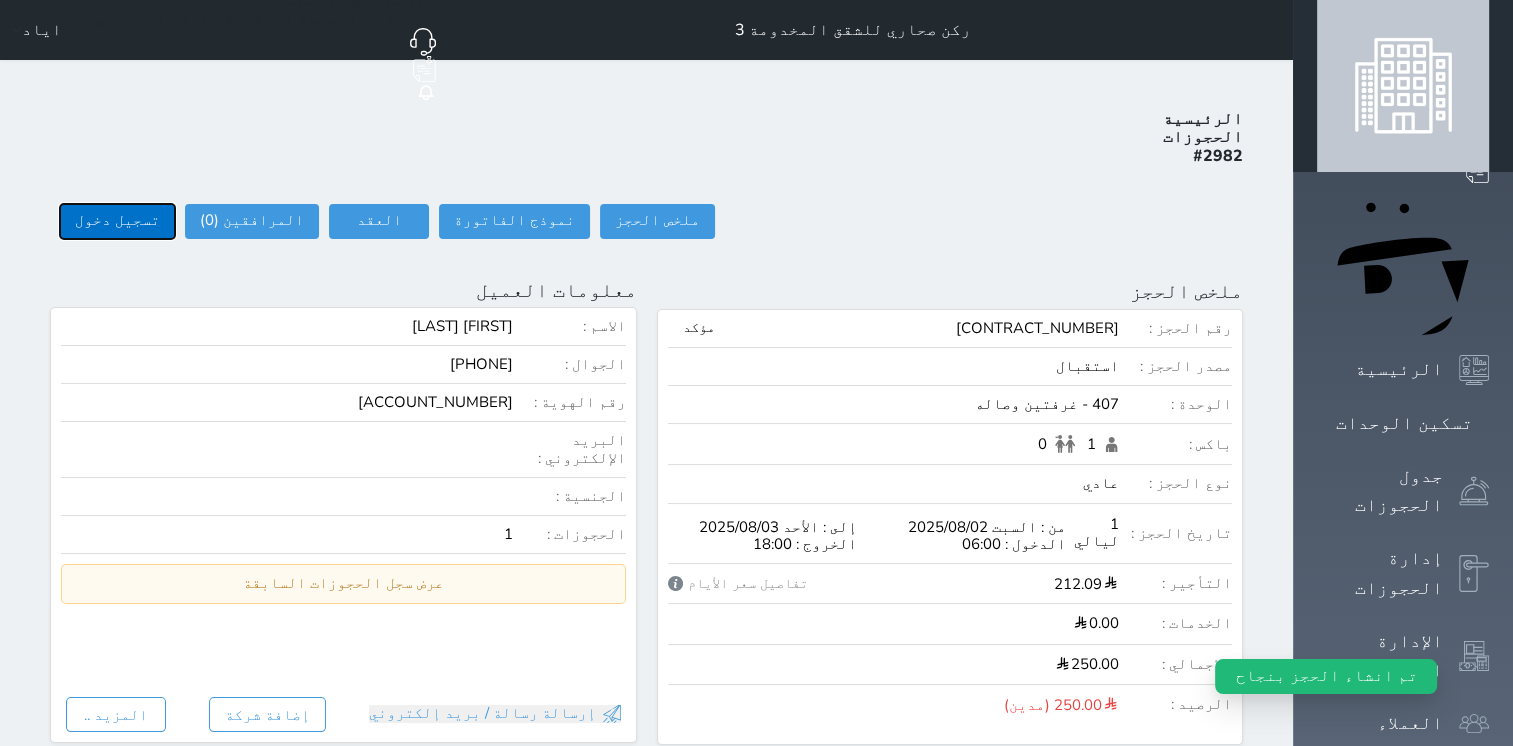 click on "تسجيل دخول" at bounding box center (117, 221) 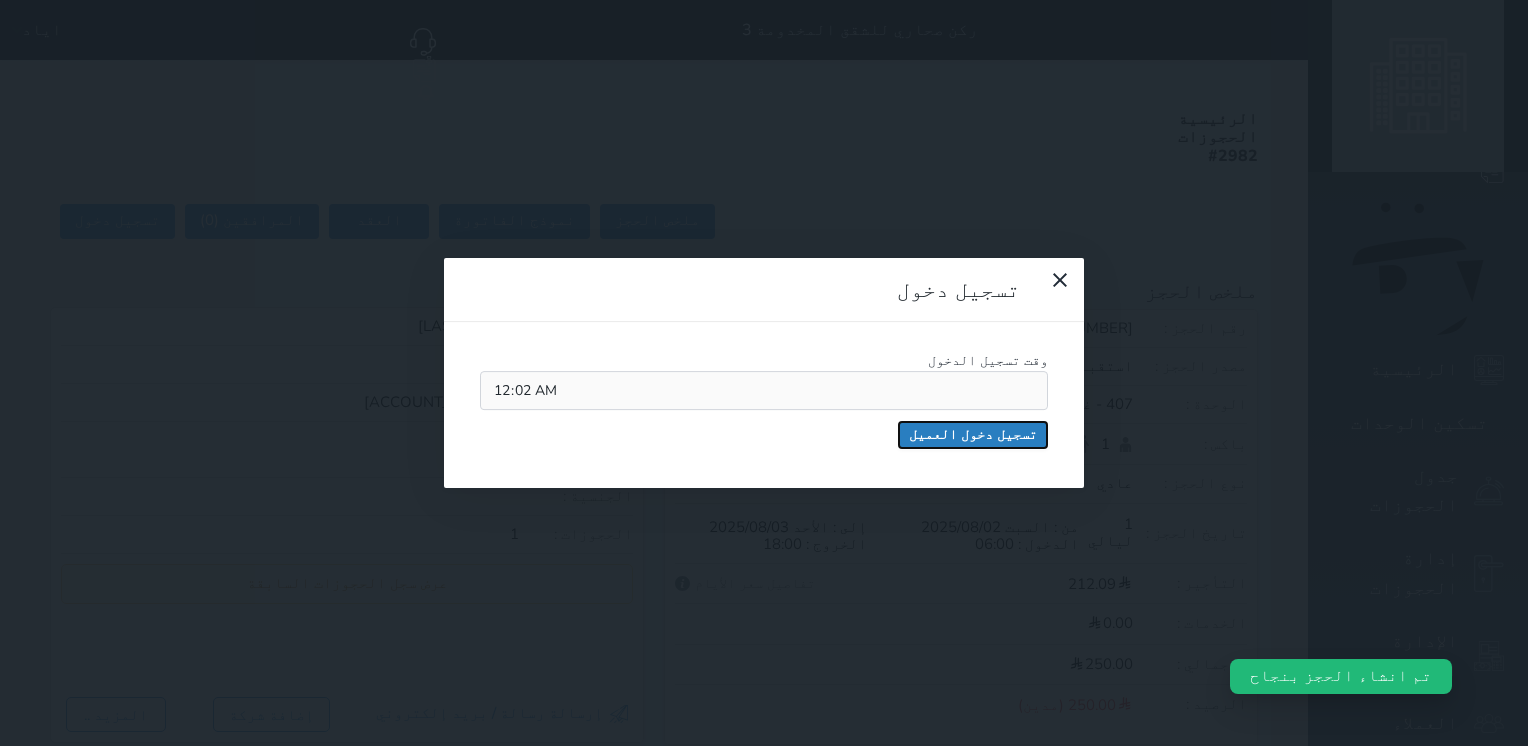 click on "تسجيل دخول العميل" at bounding box center (973, 435) 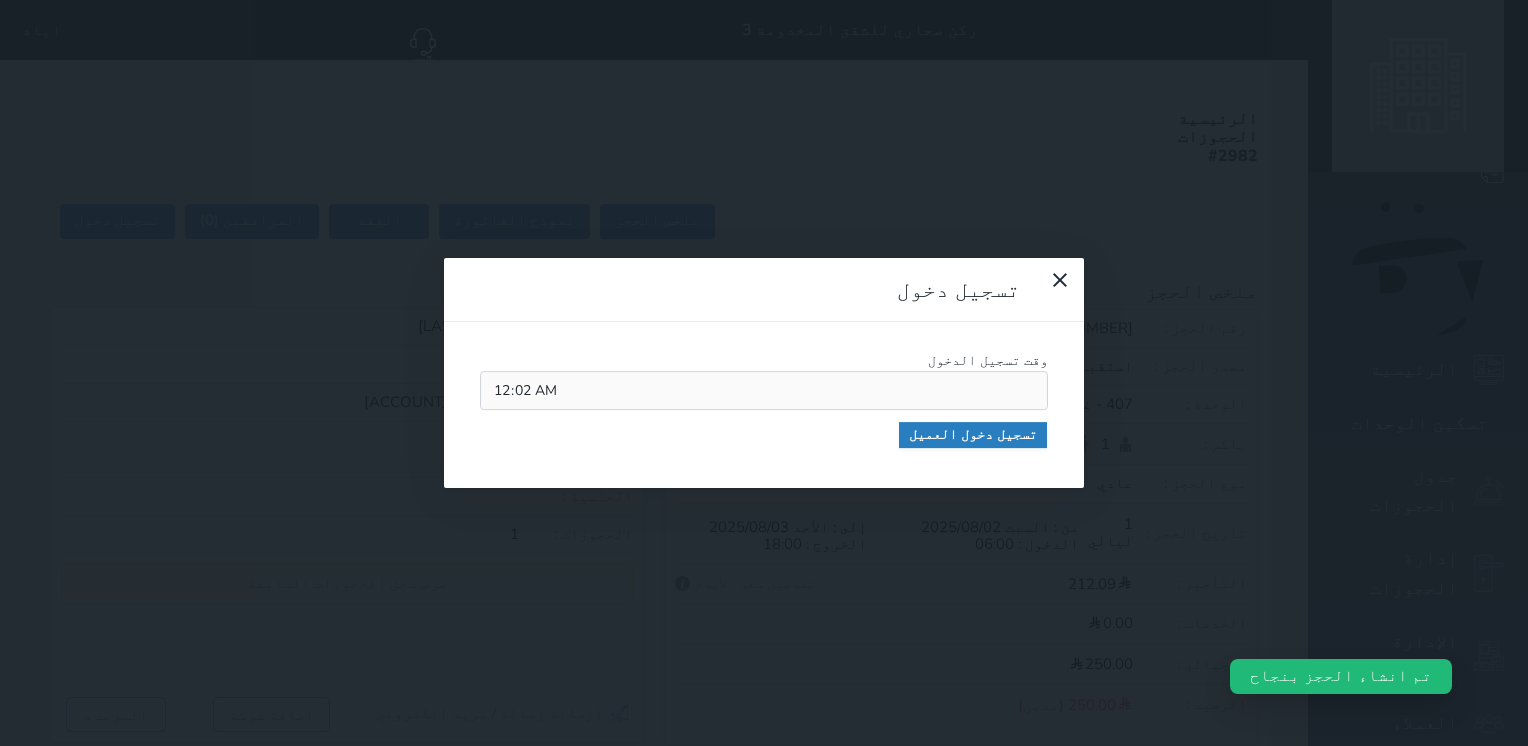 click at bounding box center (0, 0) 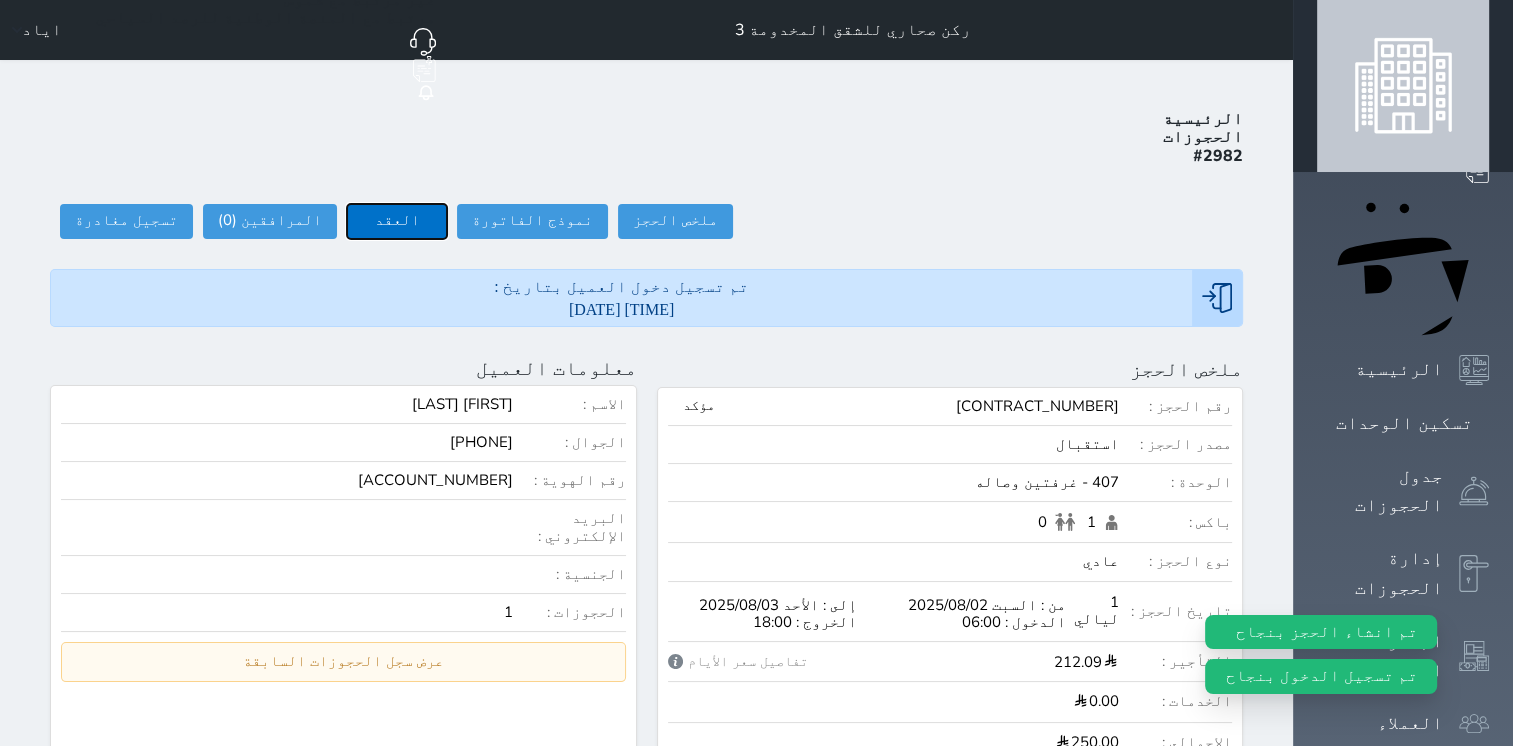 click on "العقد" at bounding box center [397, 221] 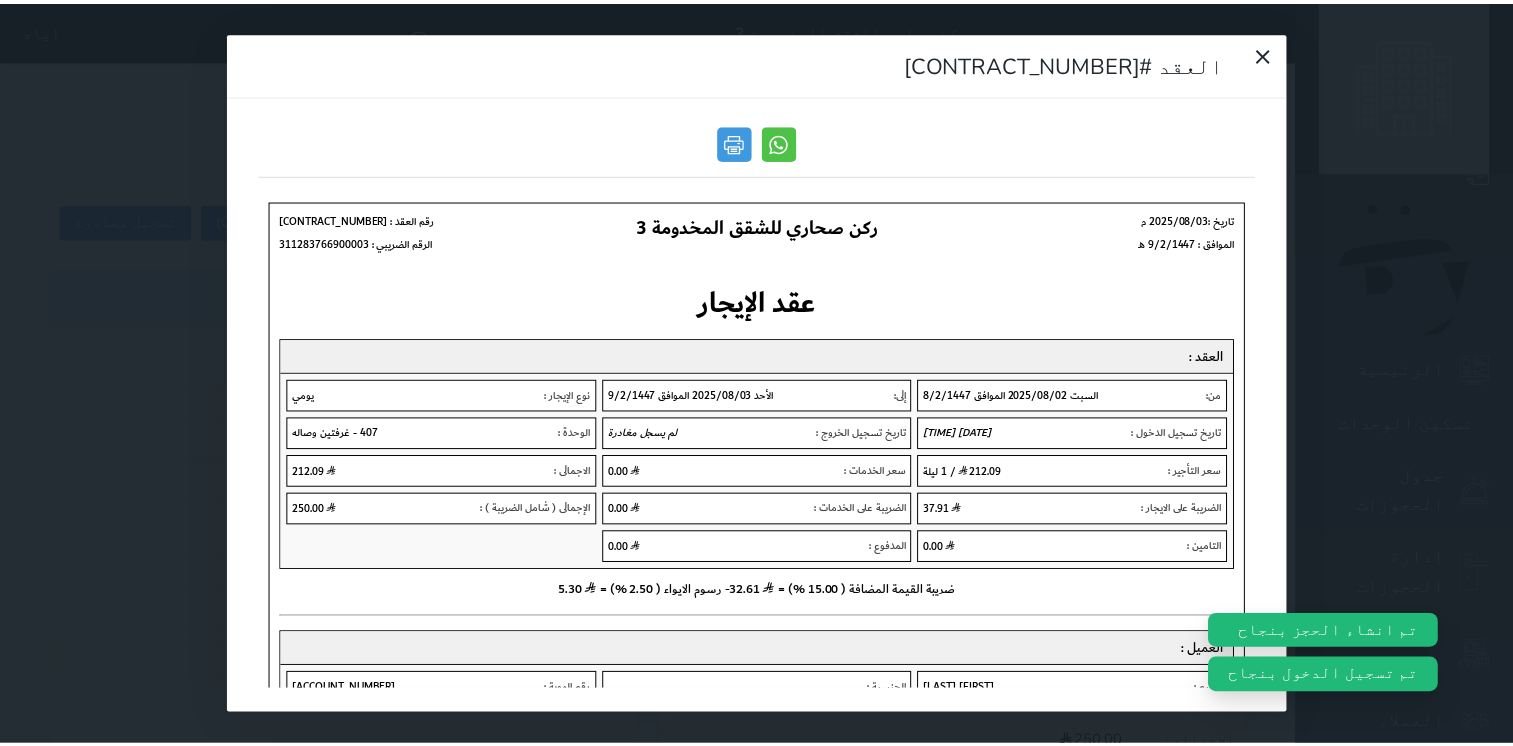 scroll, scrollTop: 0, scrollLeft: 0, axis: both 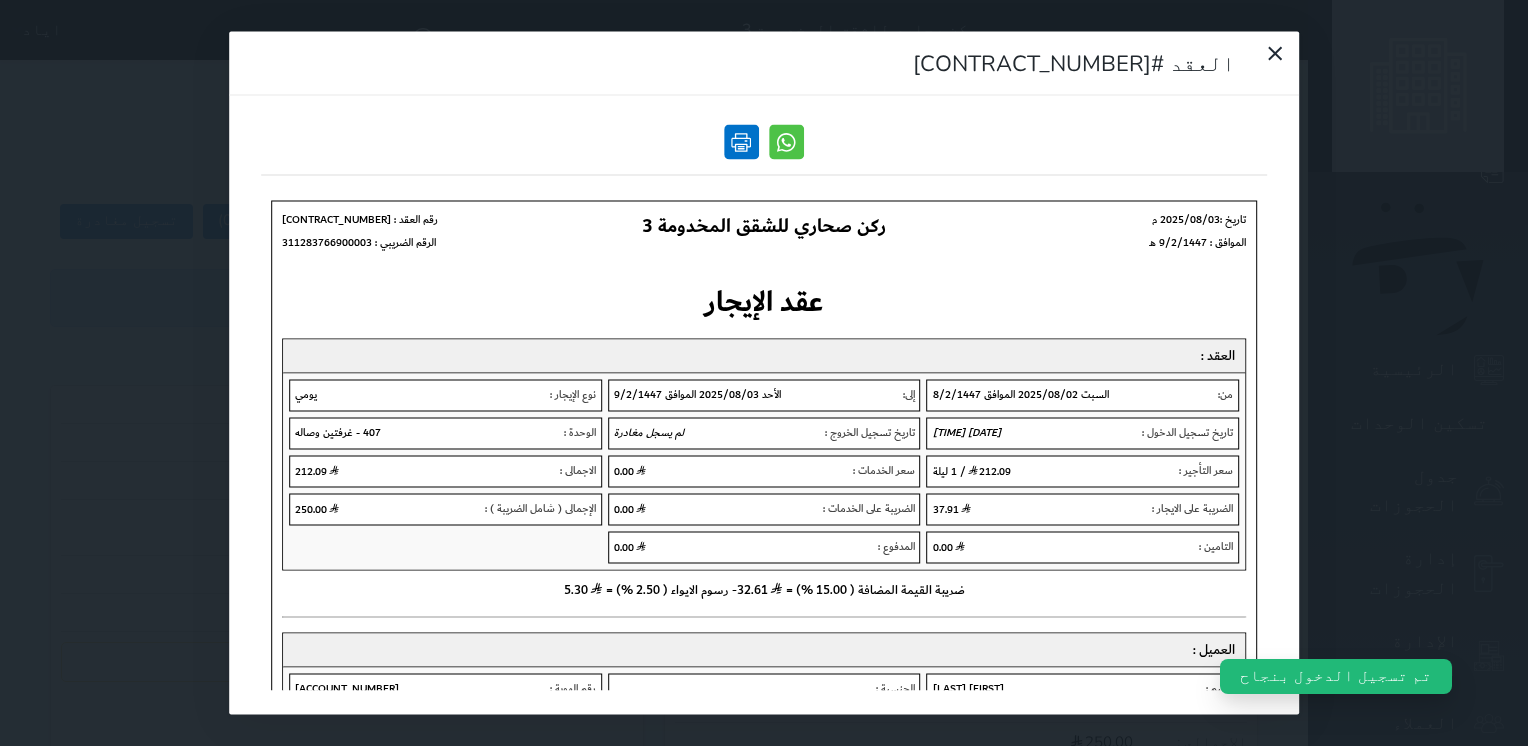 click at bounding box center [741, 142] 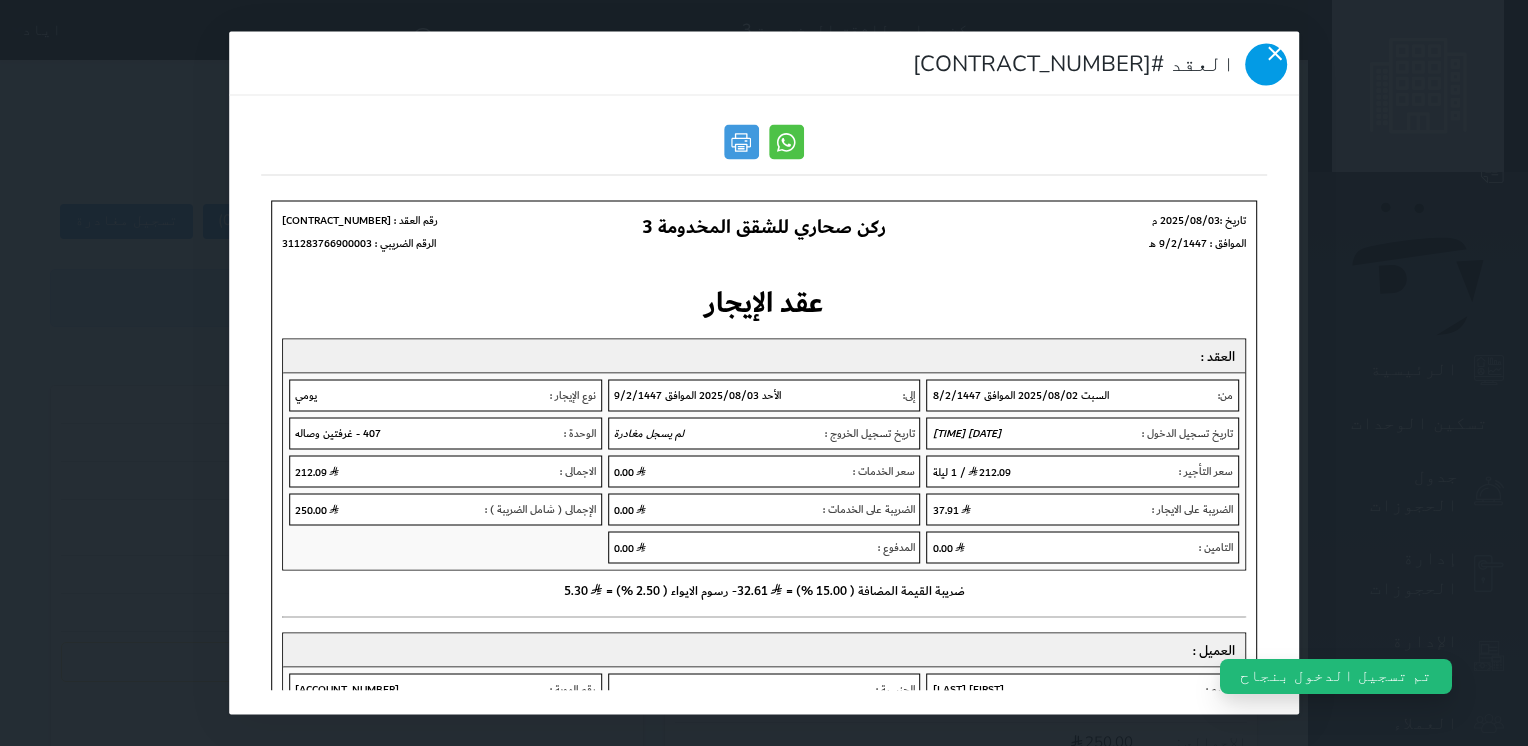 click 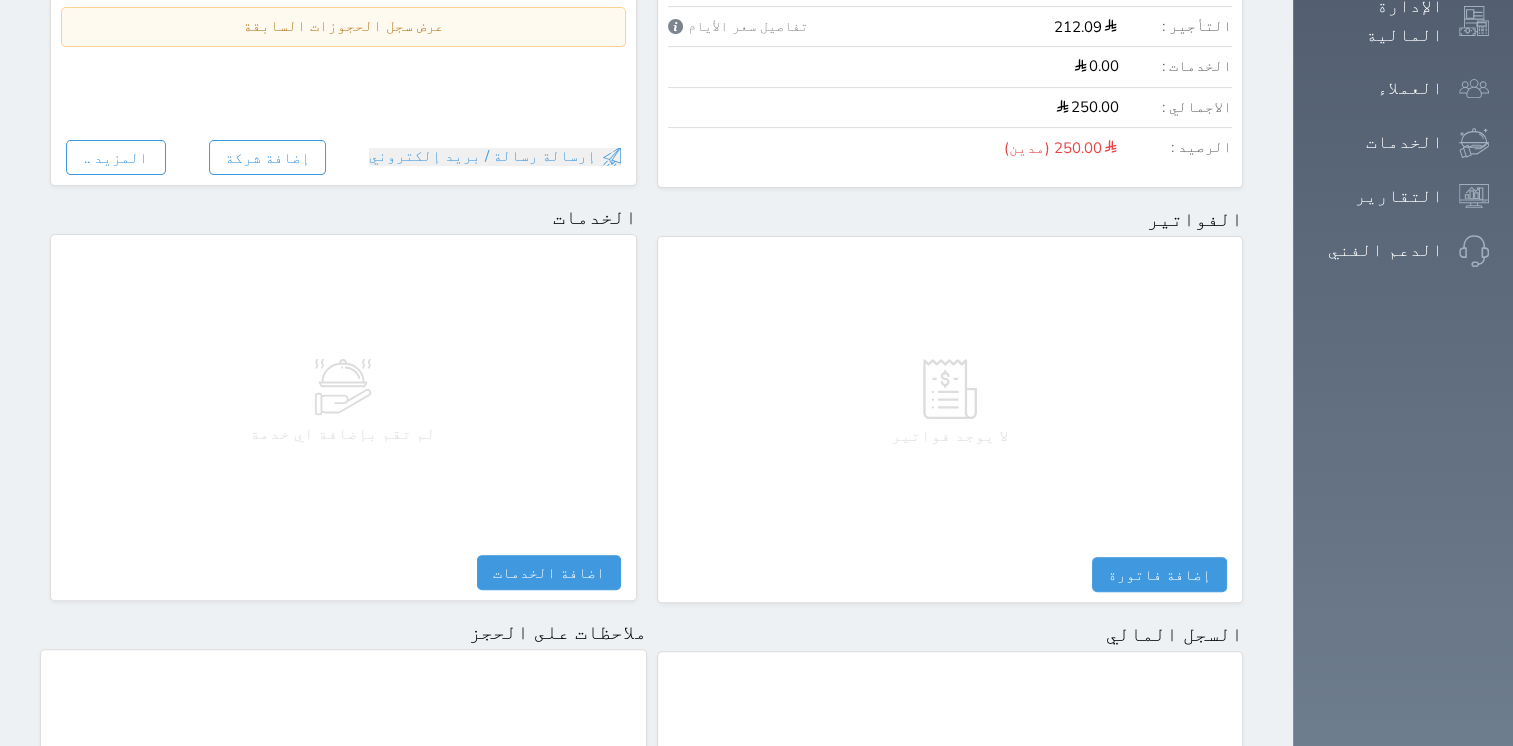 scroll, scrollTop: 900, scrollLeft: 0, axis: vertical 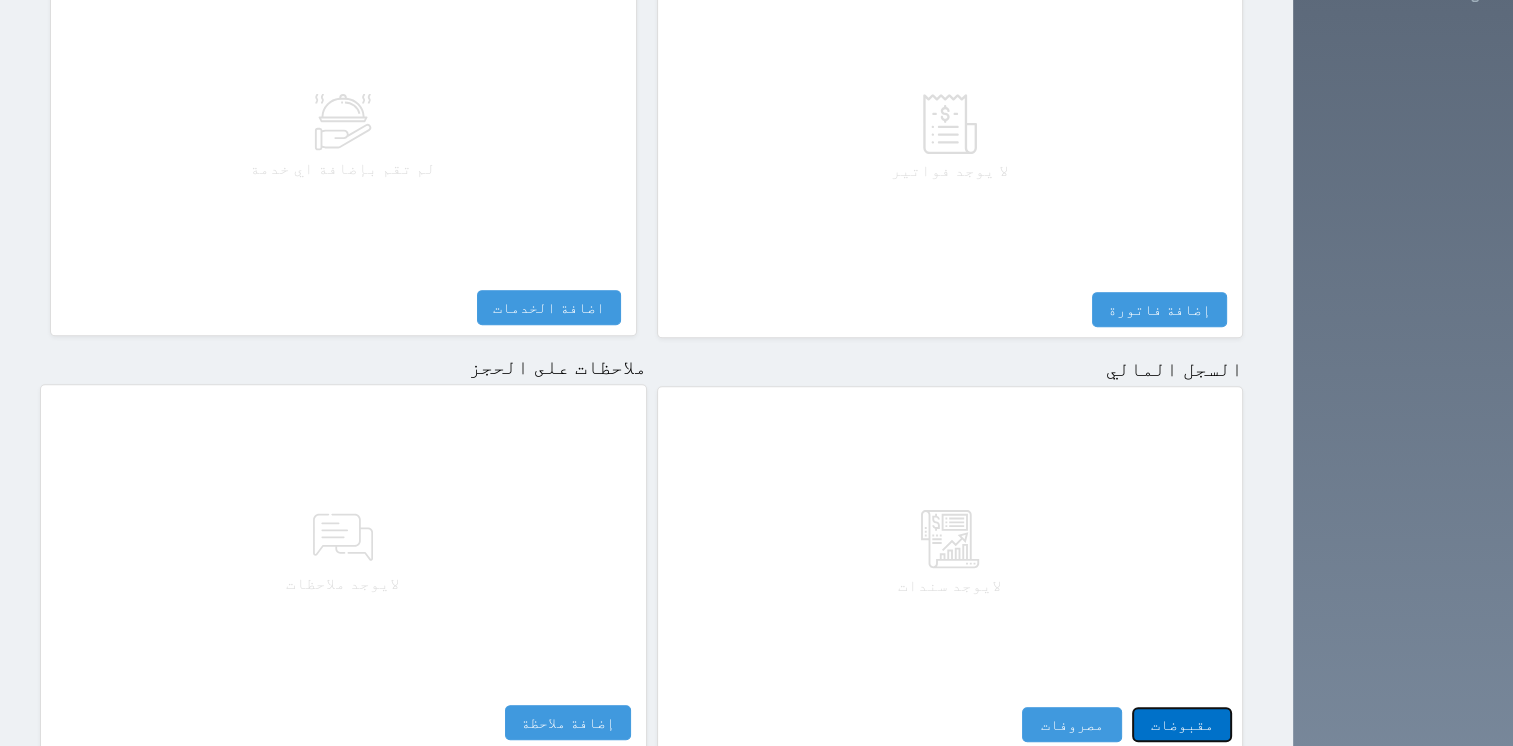 click on "مقبوضات" at bounding box center (1182, 724) 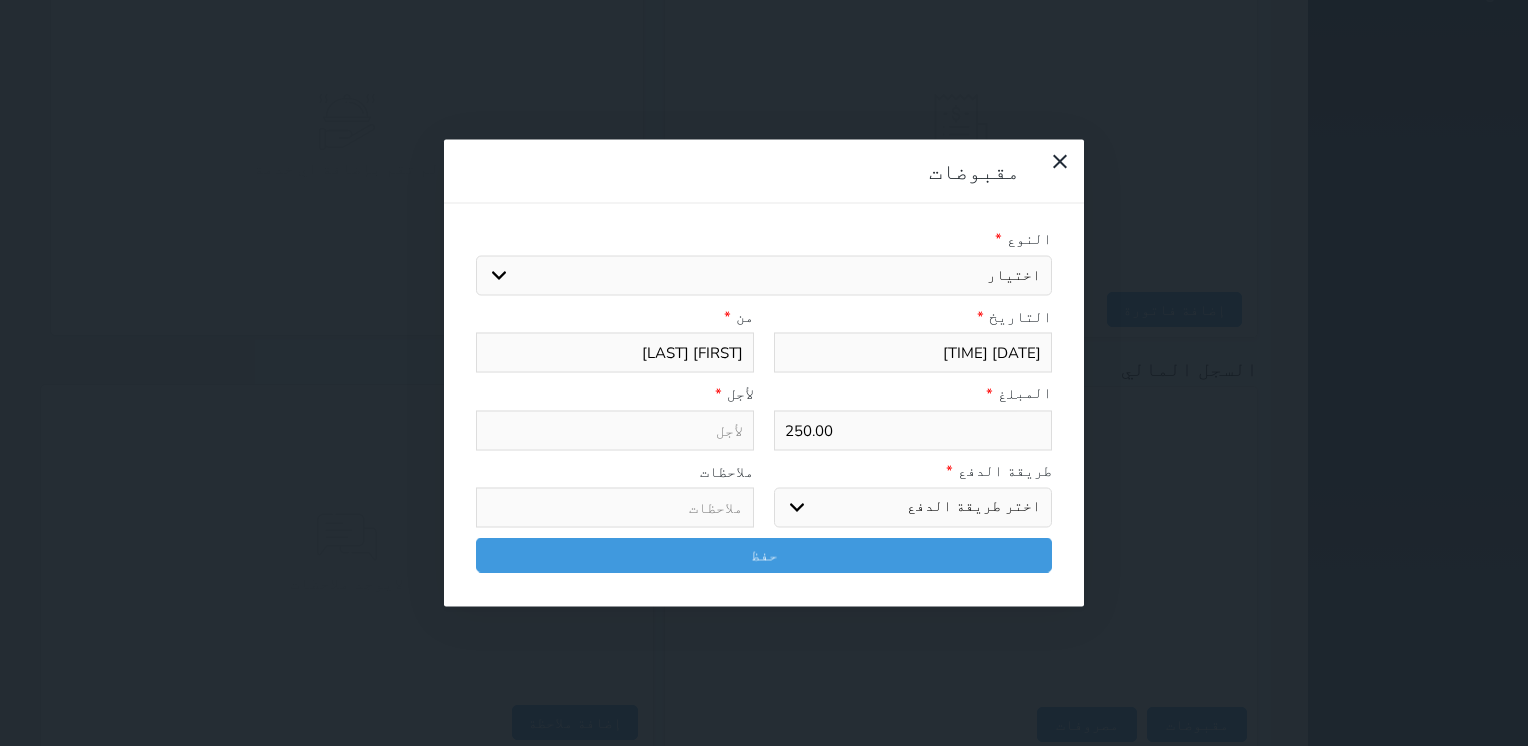 click on "اختيار   مقبوضات عامة قيمة إيجار فواتير تامين عربون لا ينطبق آخر مغسلة واي فاي - الإنترنت مواقف السيارات طعام الأغذية والمشروبات مشروبات المشروبات الباردة المشروبات الساخنة الإفطار غداء عشاء مخبز و كعك حمام سباحة الصالة الرياضية سبا و خدمات الجمال اختيار وإسقاط (خدمات النقل) ميني بار كابل - تلفزيون سرير إضافي تصفيف الشعر التسوق خدمات الجولات السياحية المنظمة خدمات الدليل السياحي" at bounding box center [764, 275] 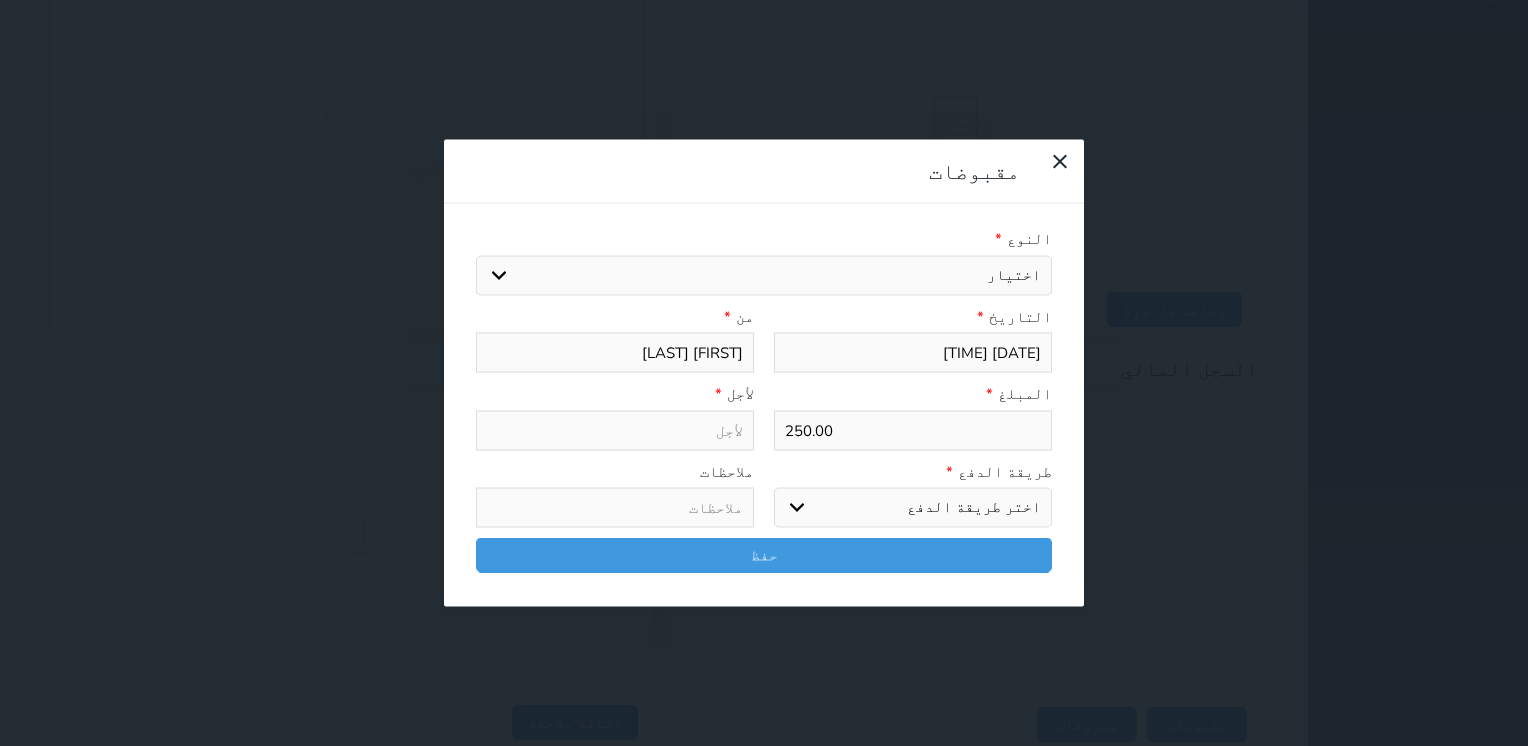 click on "اختيار   مقبوضات عامة قيمة إيجار فواتير تامين عربون لا ينطبق آخر مغسلة واي فاي - الإنترنت مواقف السيارات طعام الأغذية والمشروبات مشروبات المشروبات الباردة المشروبات الساخنة الإفطار غداء عشاء مخبز و كعك حمام سباحة الصالة الرياضية سبا و خدمات الجمال اختيار وإسقاط (خدمات النقل) ميني بار كابل - تلفزيون سرير إضافي تصفيف الشعر التسوق خدمات الجولات السياحية المنظمة خدمات الدليل السياحي" at bounding box center (764, 275) 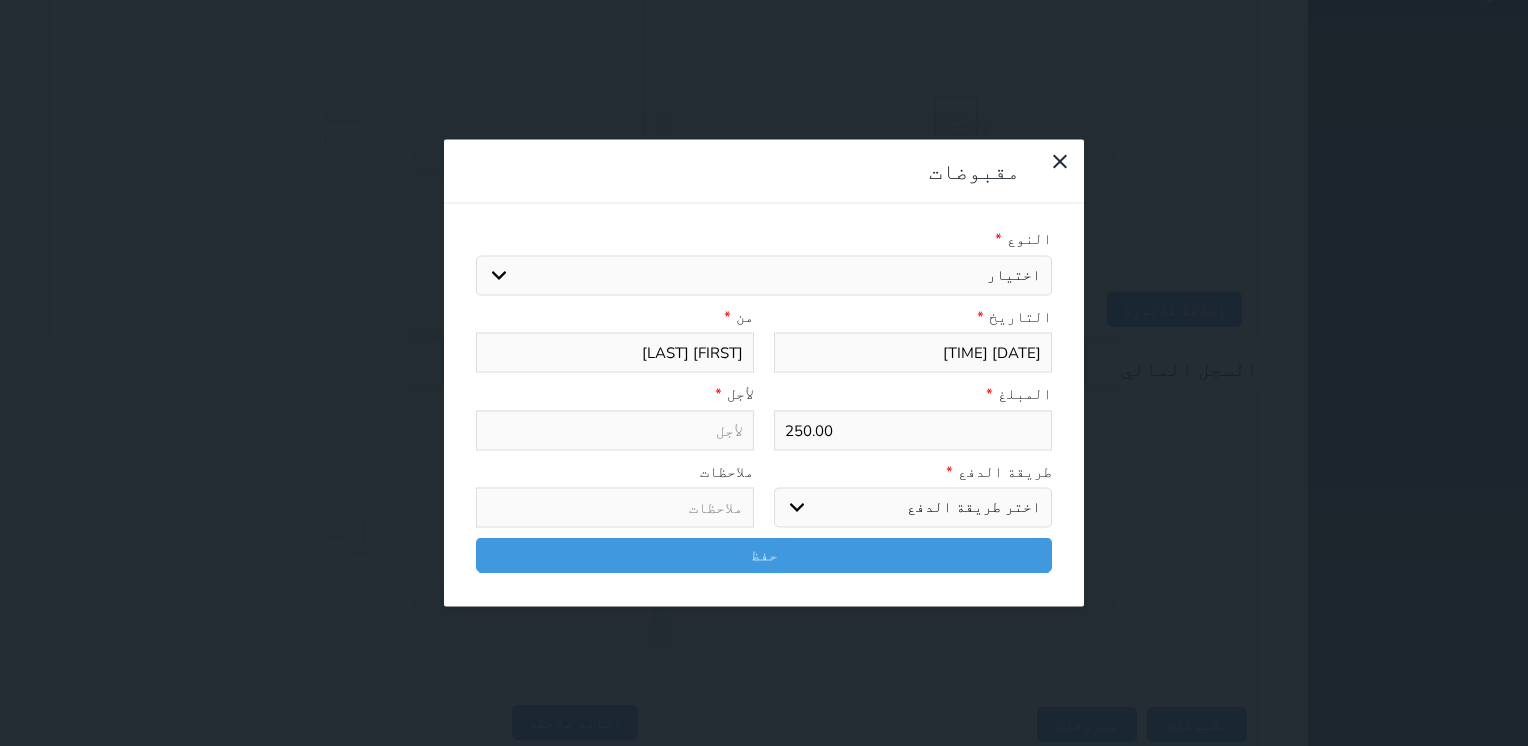 click on "اختيار   مقبوضات عامة قيمة إيجار فواتير تامين عربون لا ينطبق آخر مغسلة واي فاي - الإنترنت مواقف السيارات طعام الأغذية والمشروبات مشروبات المشروبات الباردة المشروبات الساخنة الإفطار غداء عشاء مخبز و كعك حمام سباحة الصالة الرياضية سبا و خدمات الجمال اختيار وإسقاط (خدمات النقل) ميني بار كابل - تلفزيون سرير إضافي تصفيف الشعر التسوق خدمات الجولات السياحية المنظمة خدمات الدليل السياحي" at bounding box center (764, 275) 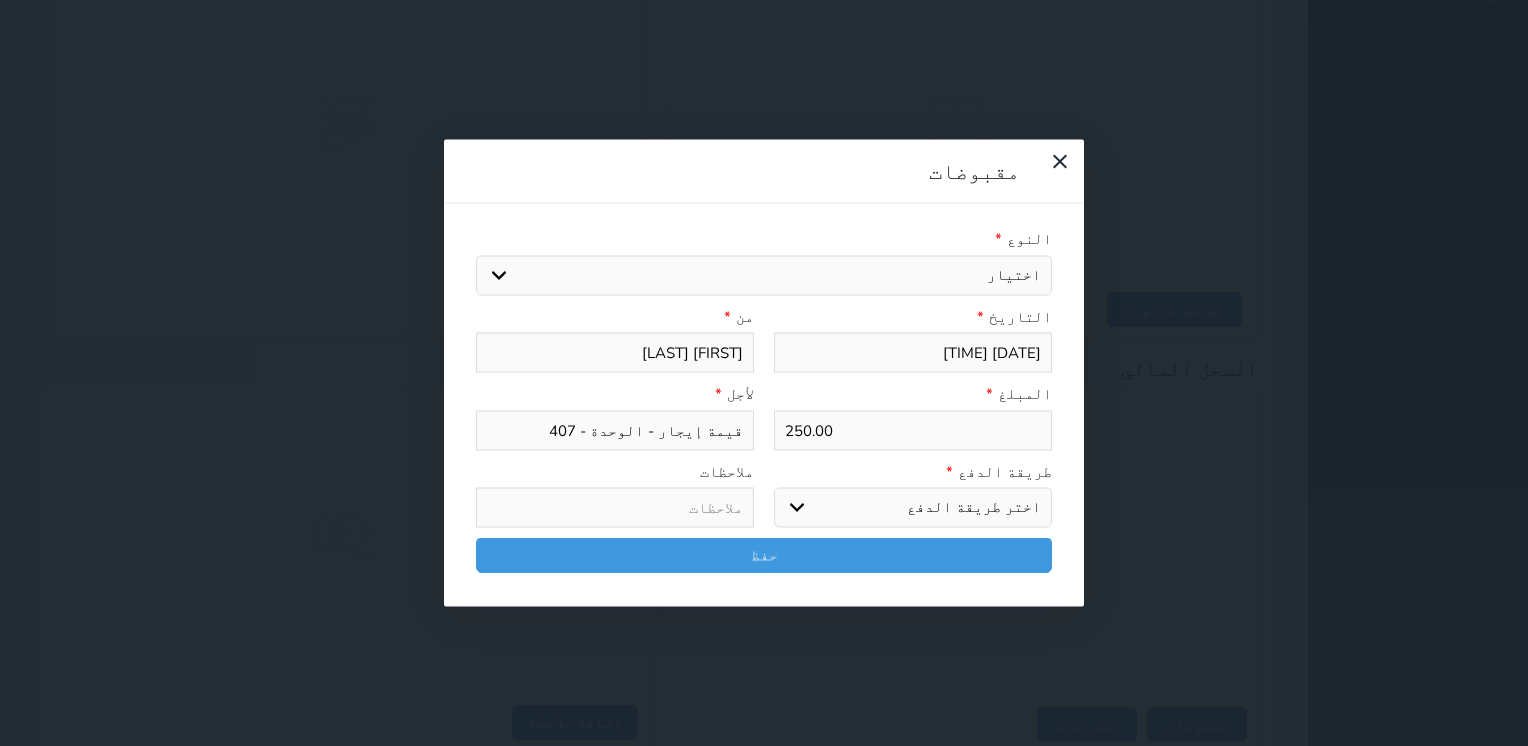 click on "اختر طريقة الدفع   دفع نقدى   تحويل بنكى   مدى   بطاقة ائتمان   آجل" at bounding box center (913, 508) 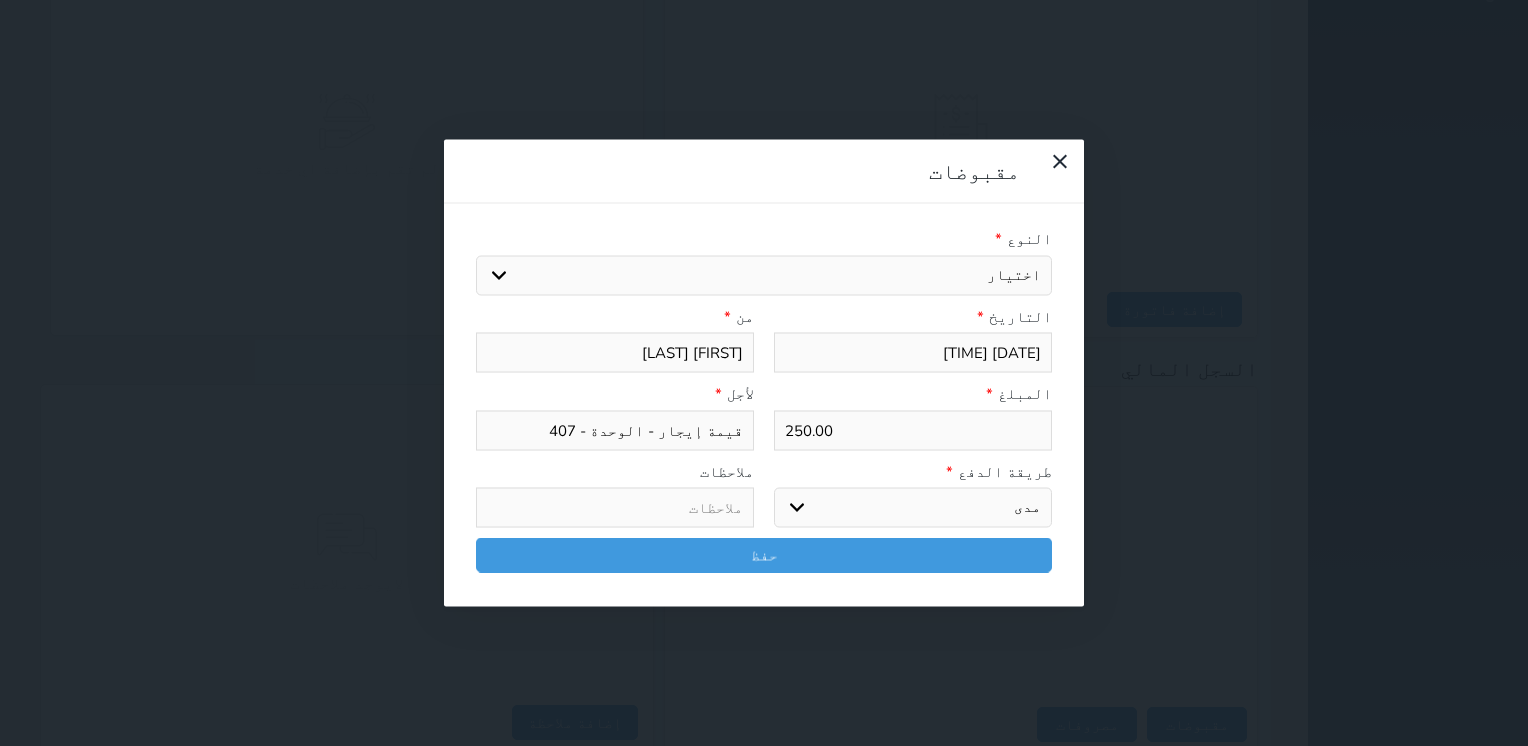 click on "اختر طريقة الدفع   دفع نقدى   تحويل بنكى   مدى   بطاقة ائتمان   آجل" at bounding box center (913, 508) 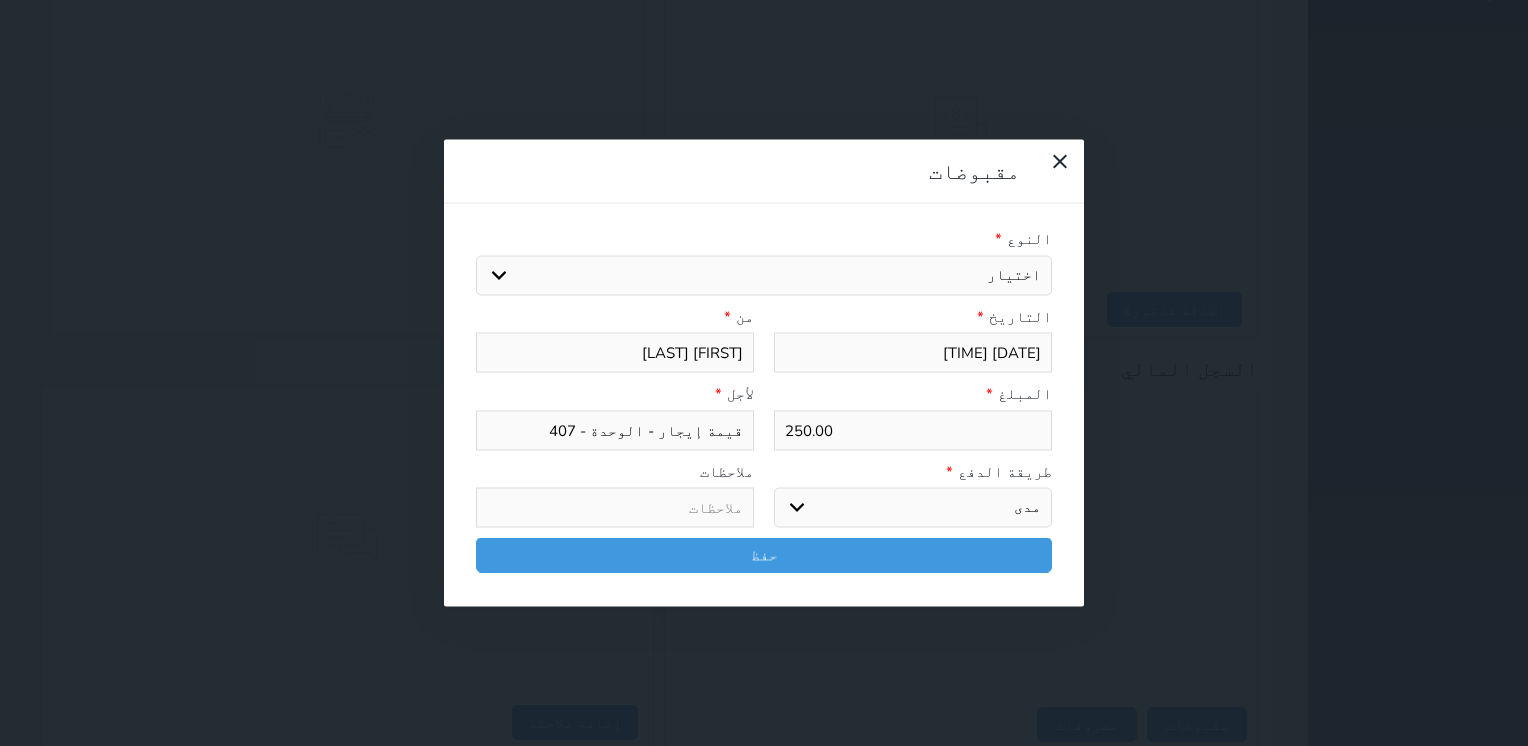 click on "النوع  *    اختيار   مقبوضات عامة قيمة إيجار فواتير تامين عربون لا ينطبق آخر مغسلة واي فاي - الإنترنت مواقف السيارات طعام الأغذية والمشروبات مشروبات المشروبات الباردة المشروبات الساخنة الإفطار غداء عشاء مخبز و كعك حمام سباحة الصالة الرياضية سبا و خدمات الجمال اختيار وإسقاط (خدمات النقل) ميني بار كابل - تلفزيون سرير إضافي تصفيف الشعر التسوق خدمات الجولات السياحية المنظمة خدمات الدليل السياحي   التاريخ *   [DATE] [TIME]   من *   [FIRST] [LAST]   المبلغ *   250.00   لأجل *   قيمة إيجار - الوحدة - 407   طريقة الدفع *   اختر طريقة الدفع   دفع نقدى   تحويل بنكى   مدى   بطاقة ائتمان" at bounding box center (764, 405) 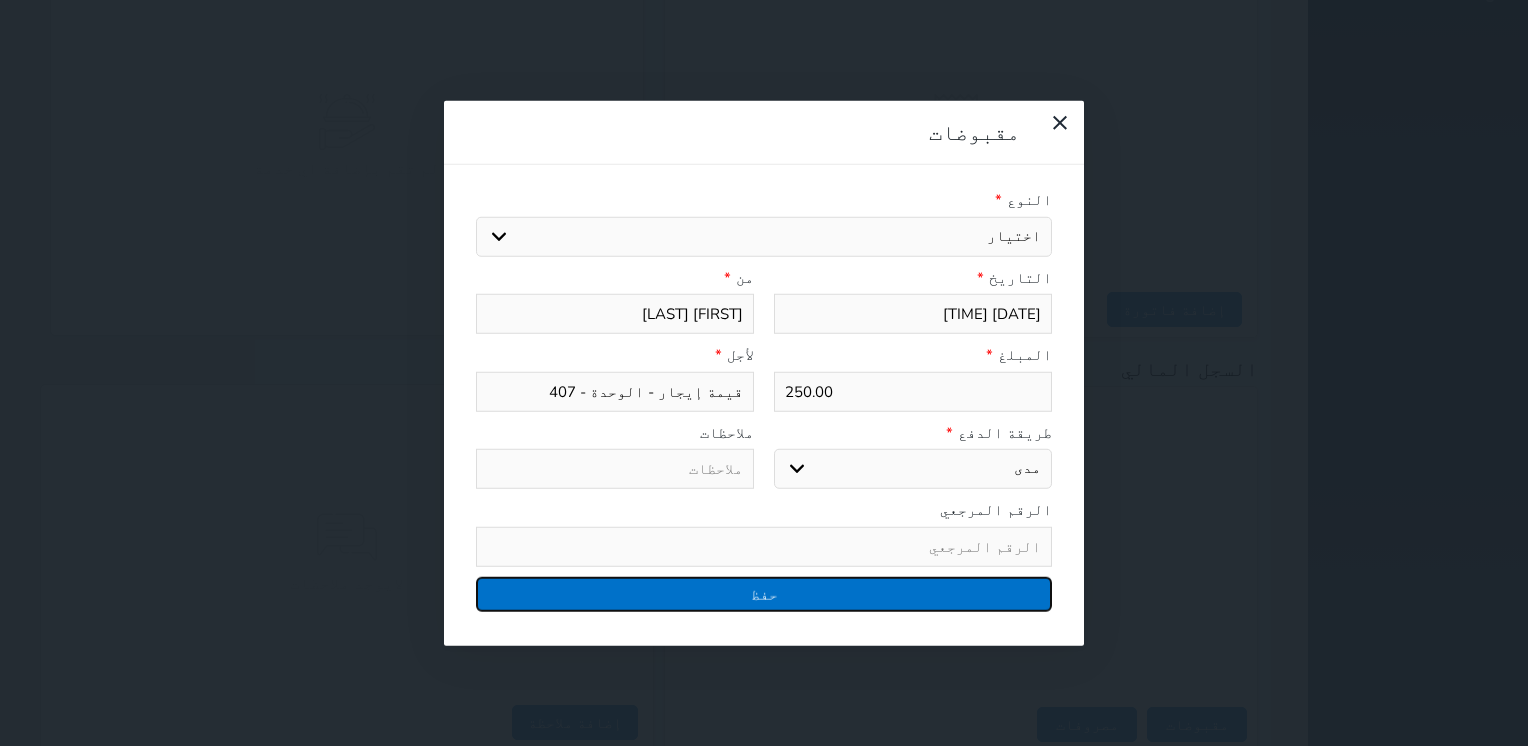 click on "حفظ" at bounding box center [764, 593] 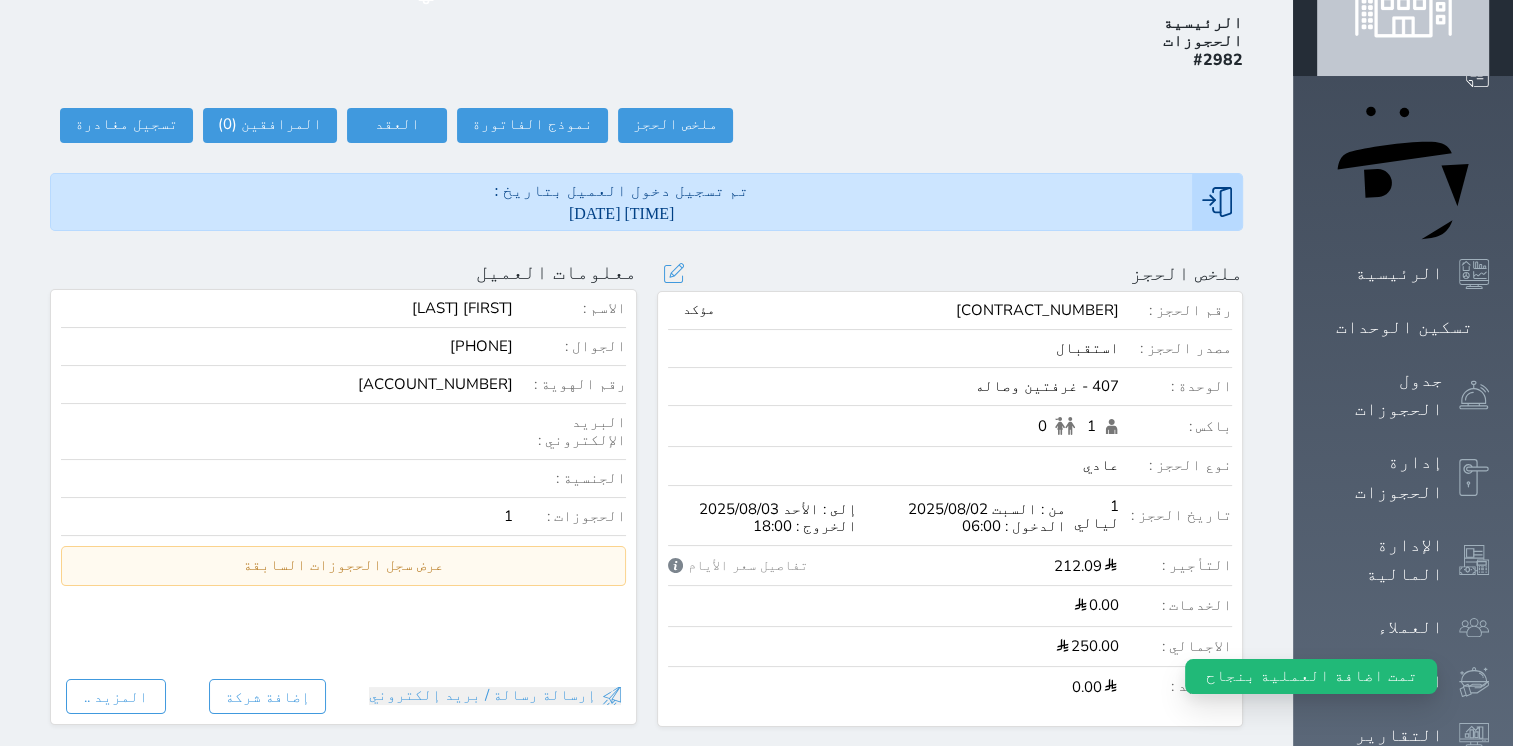 scroll, scrollTop: 0, scrollLeft: 0, axis: both 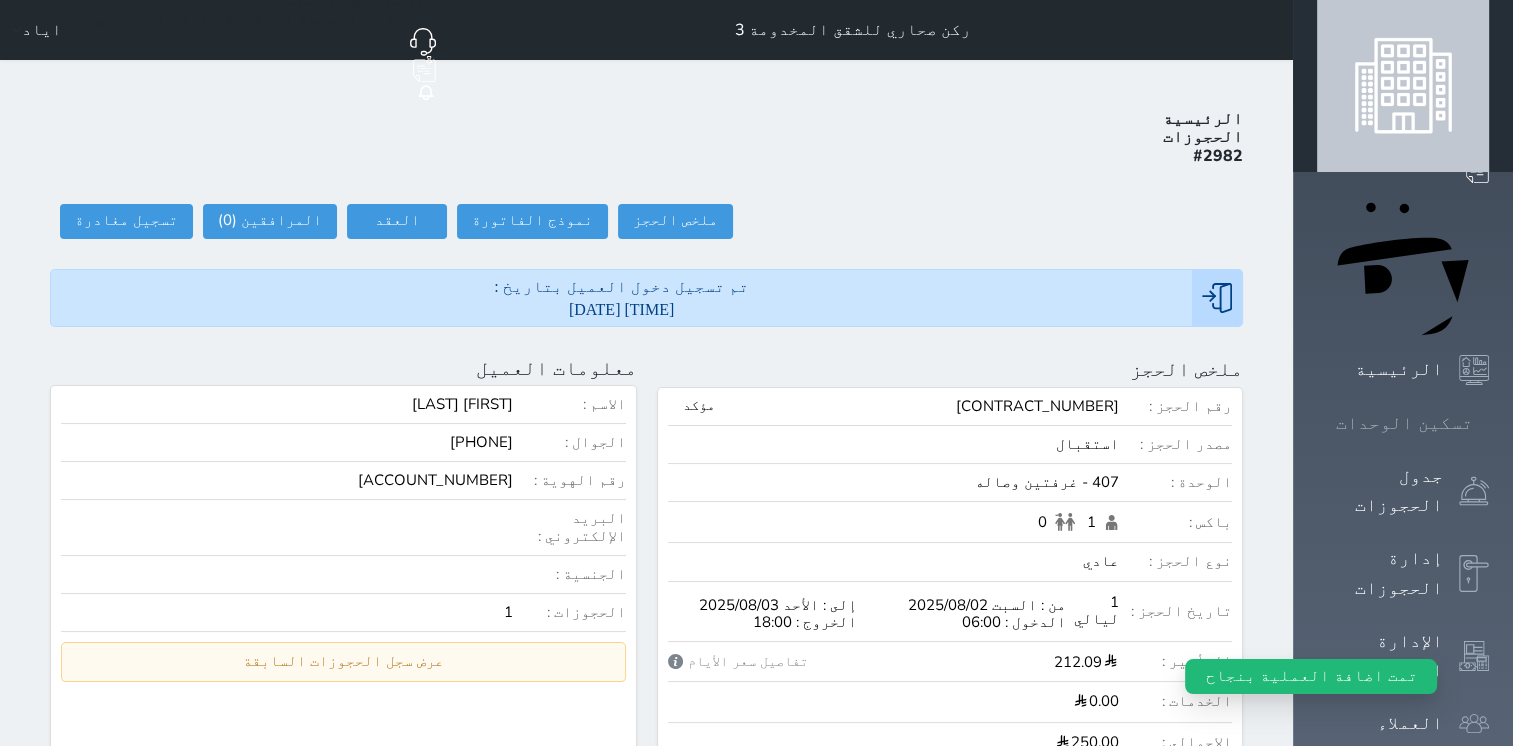 click 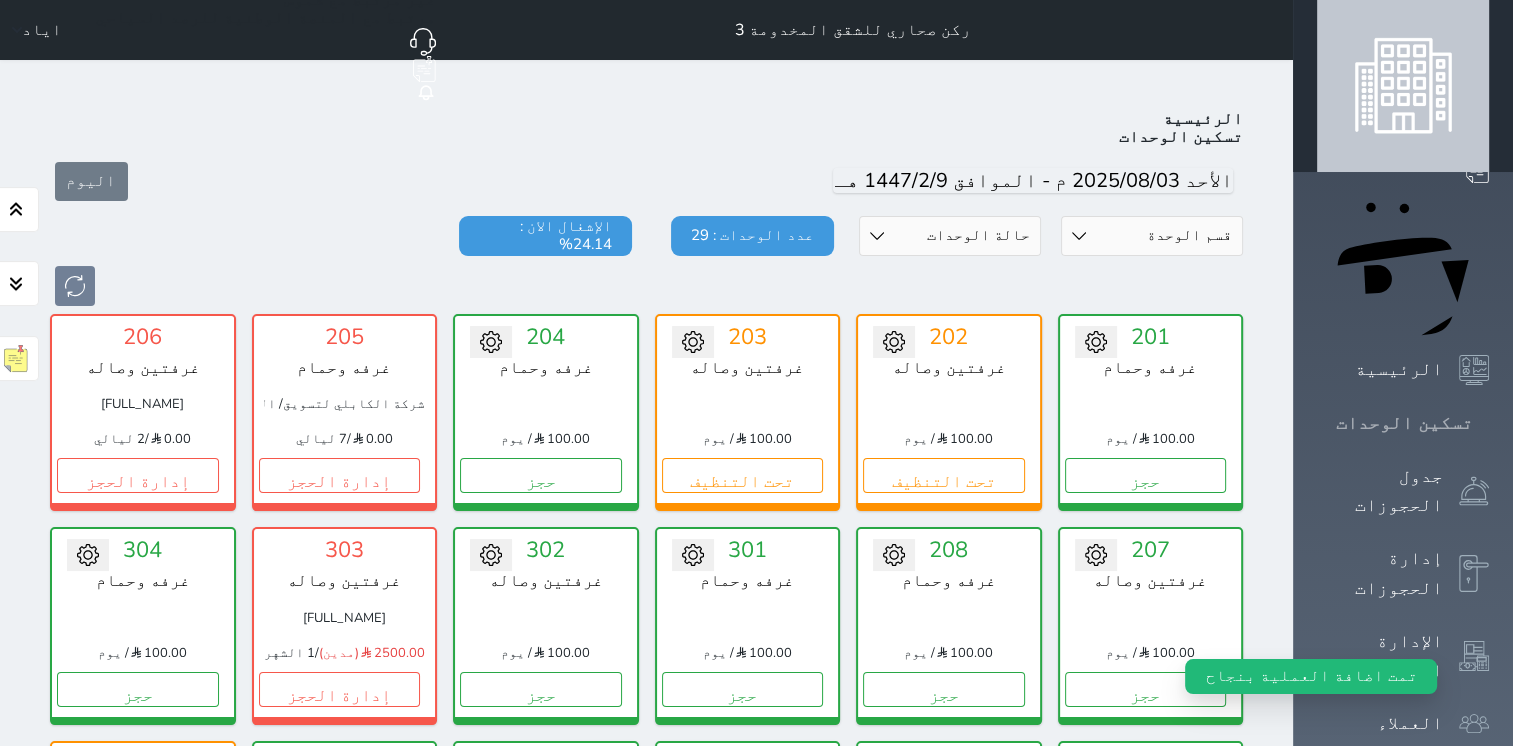 scroll, scrollTop: 78, scrollLeft: 0, axis: vertical 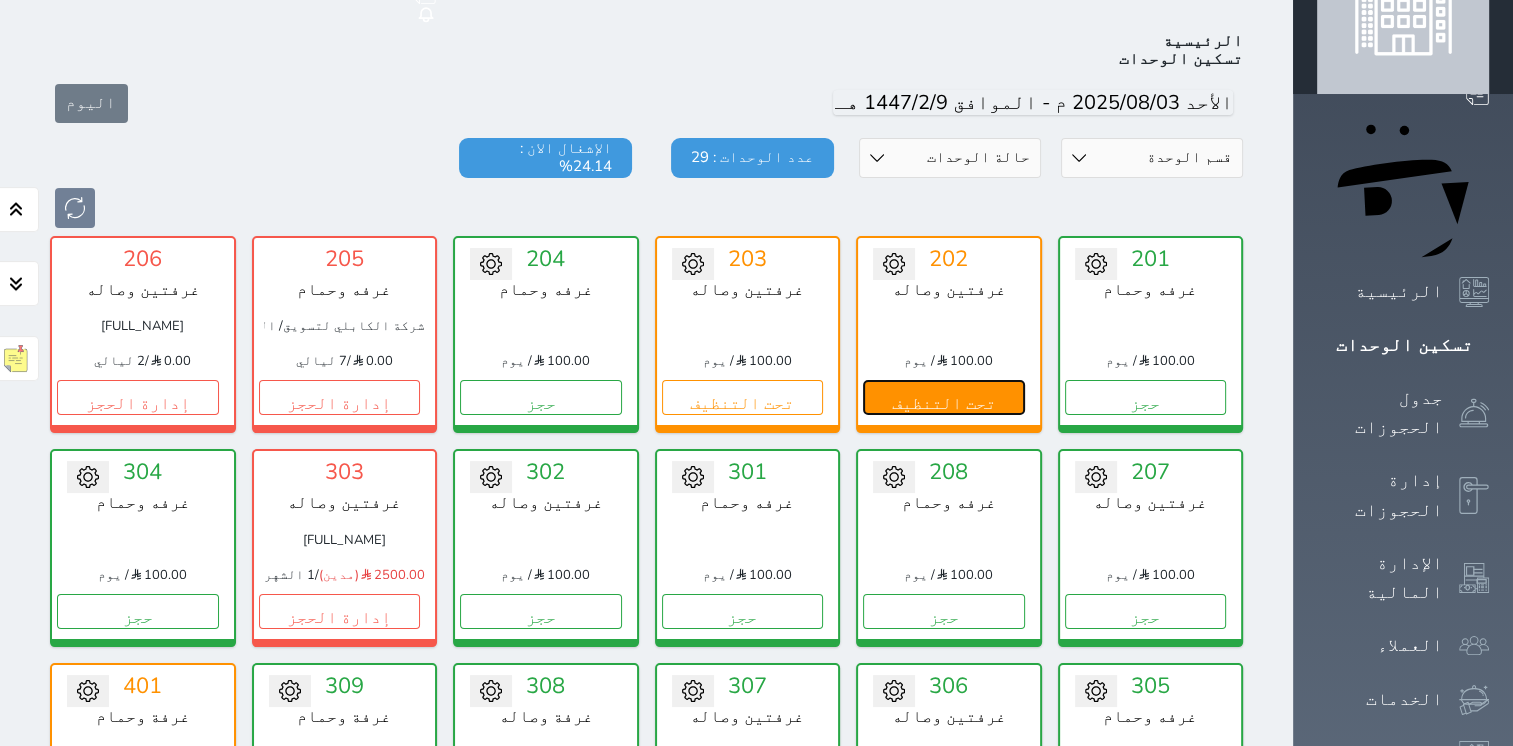 click on "تحت التنظيف" at bounding box center [944, 397] 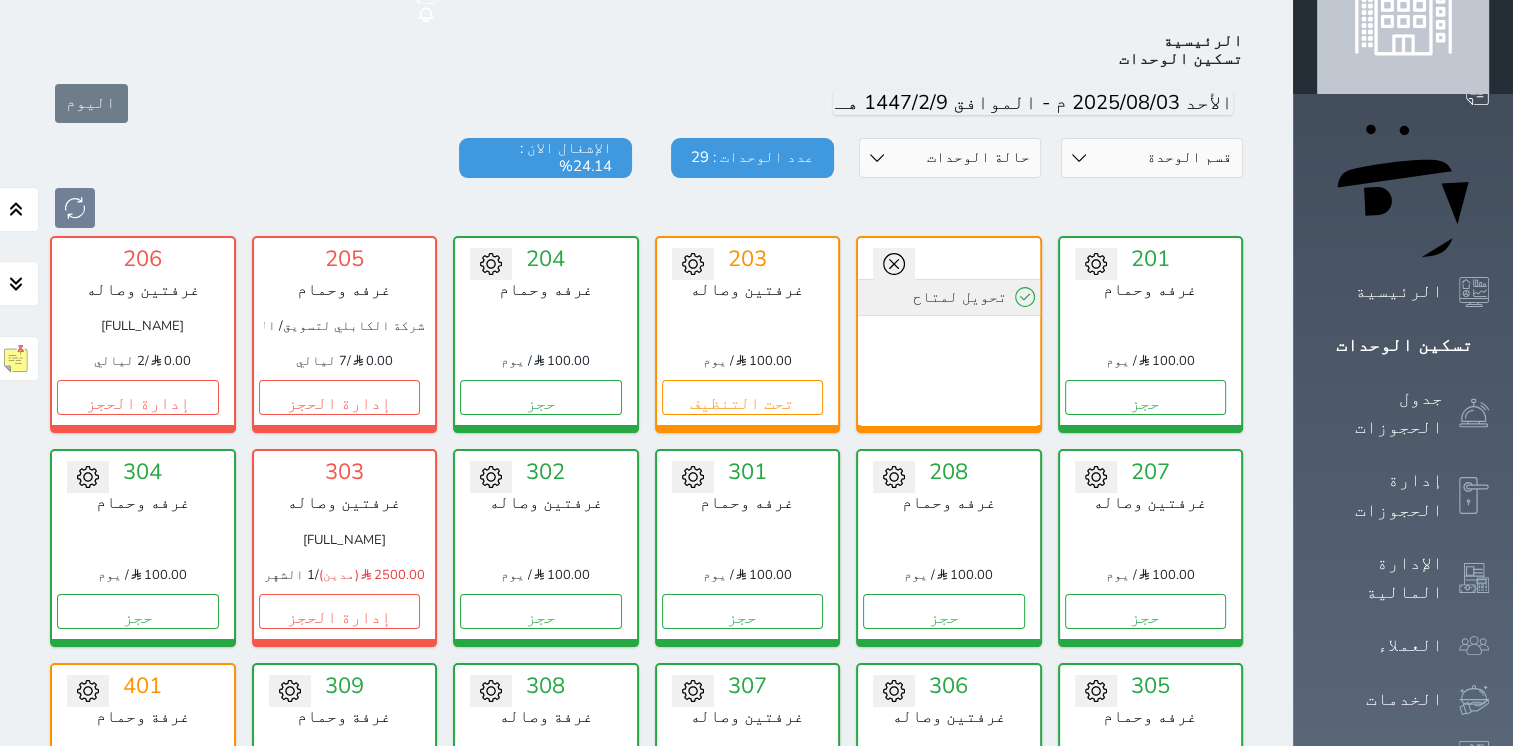 click on "تحويل لمتاح" at bounding box center (949, 297) 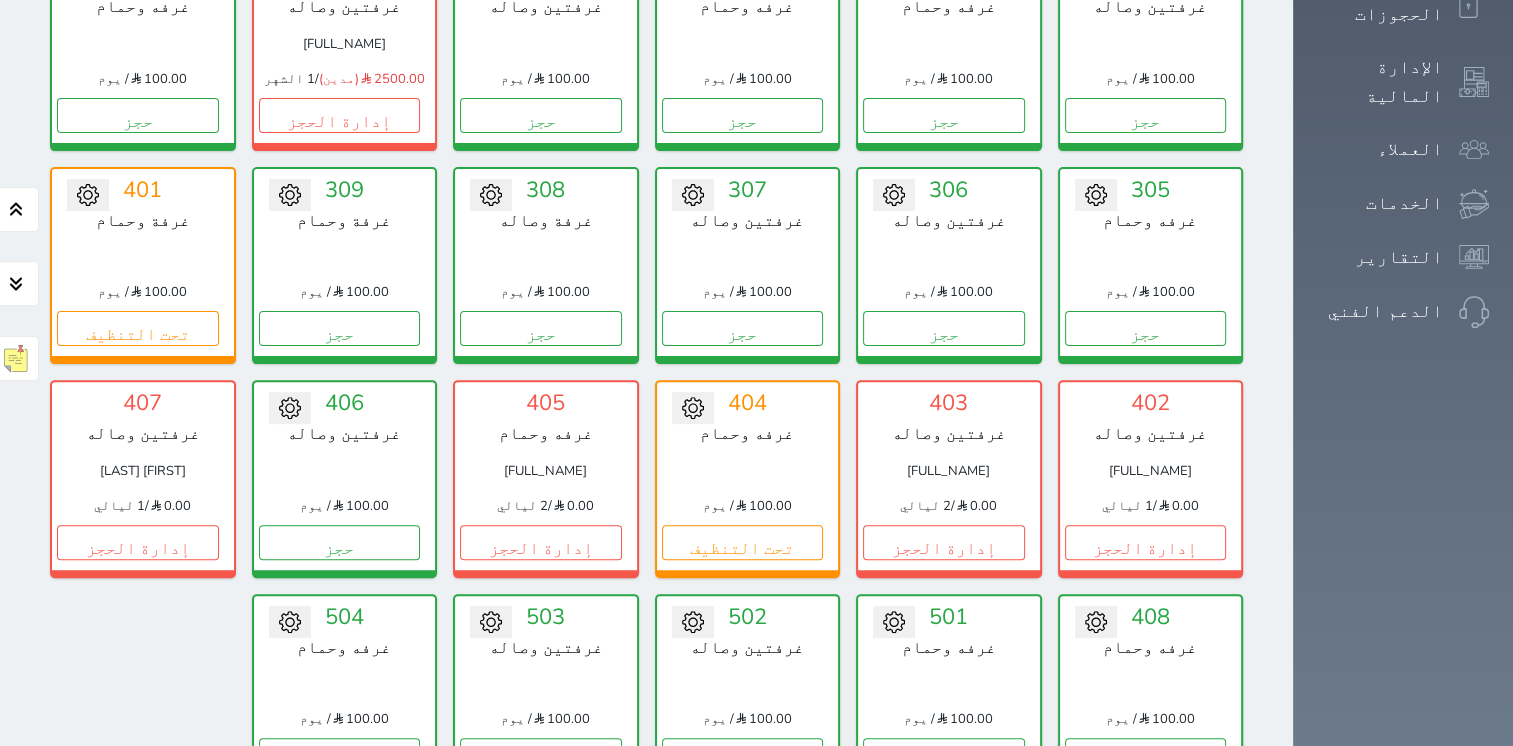 scroll, scrollTop: 578, scrollLeft: 0, axis: vertical 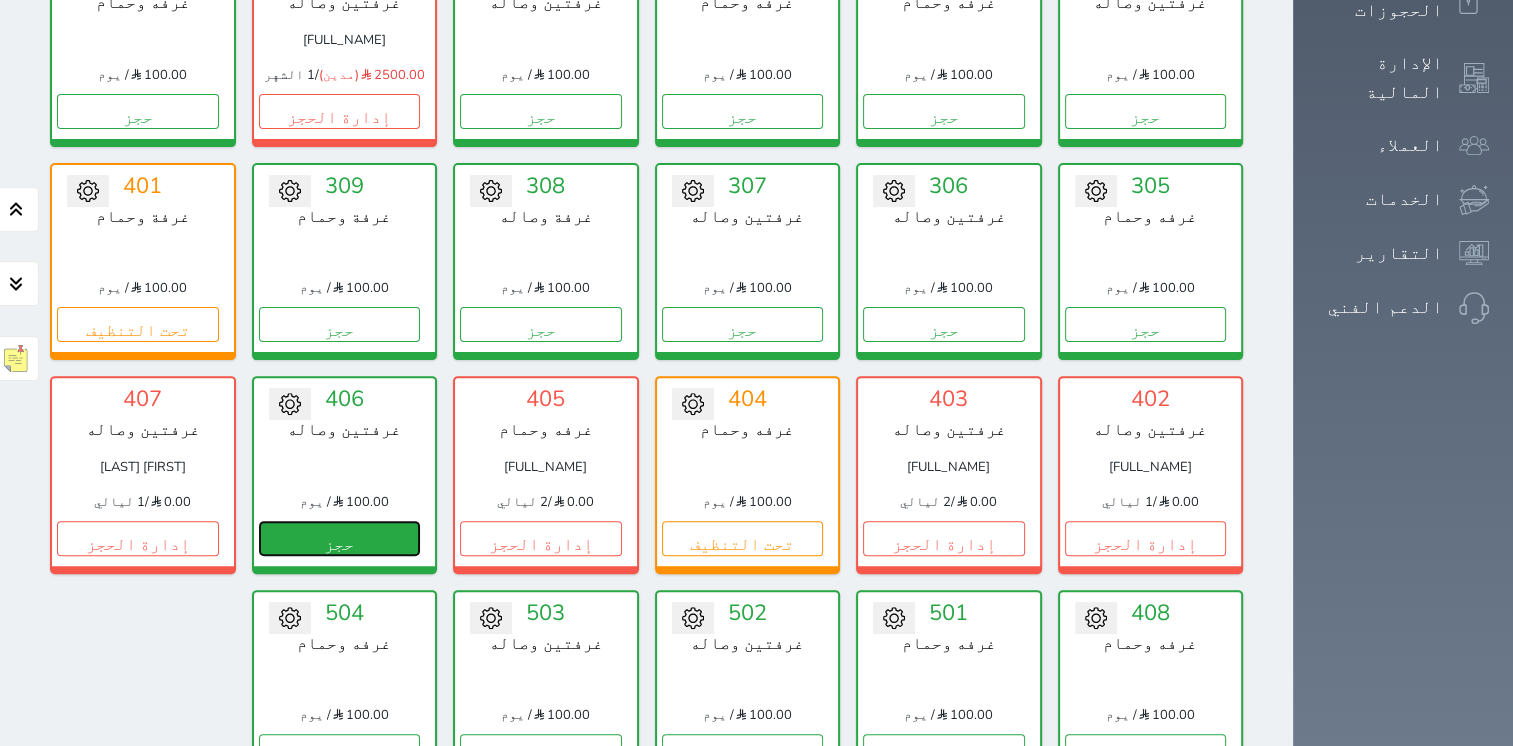 click on "حجز" at bounding box center [340, 538] 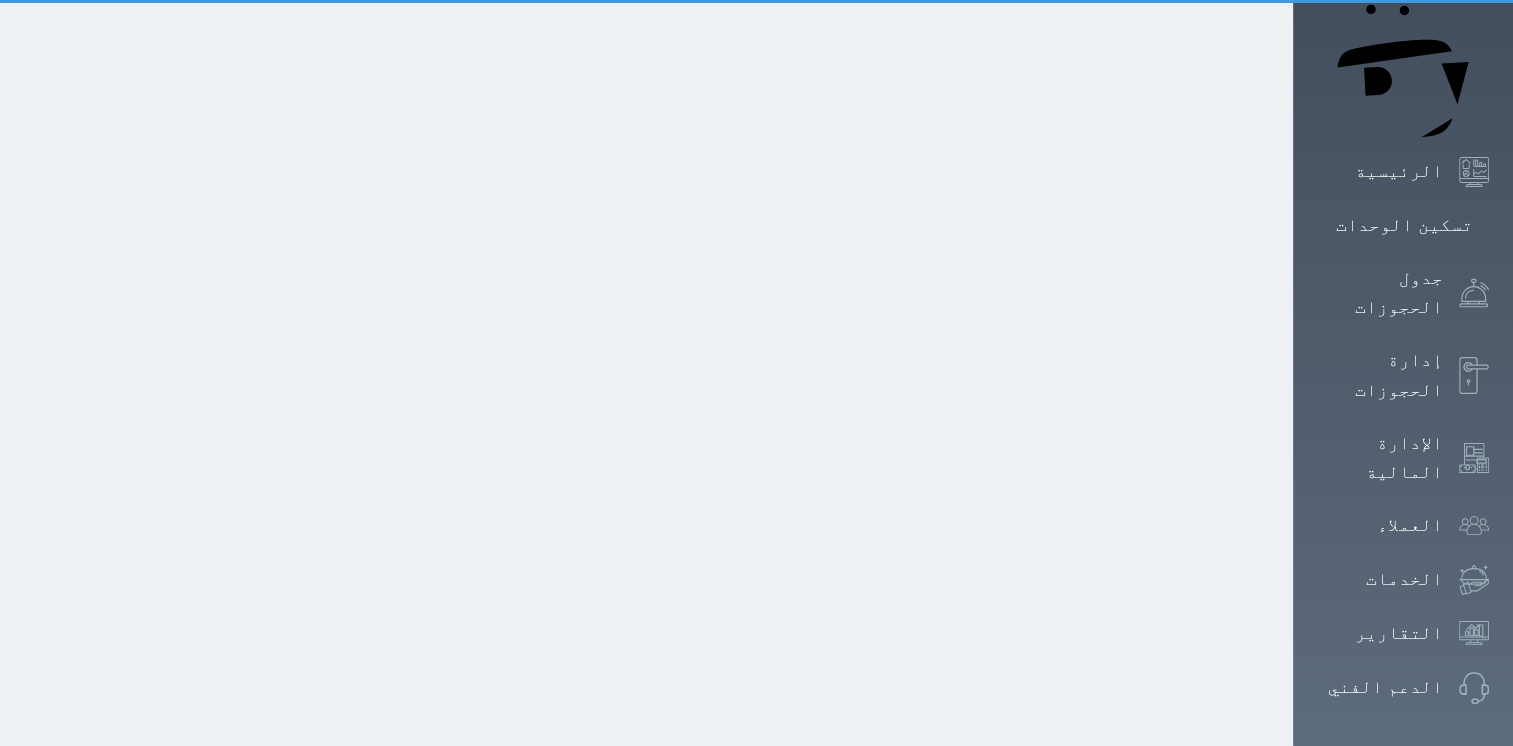 scroll, scrollTop: 0, scrollLeft: 0, axis: both 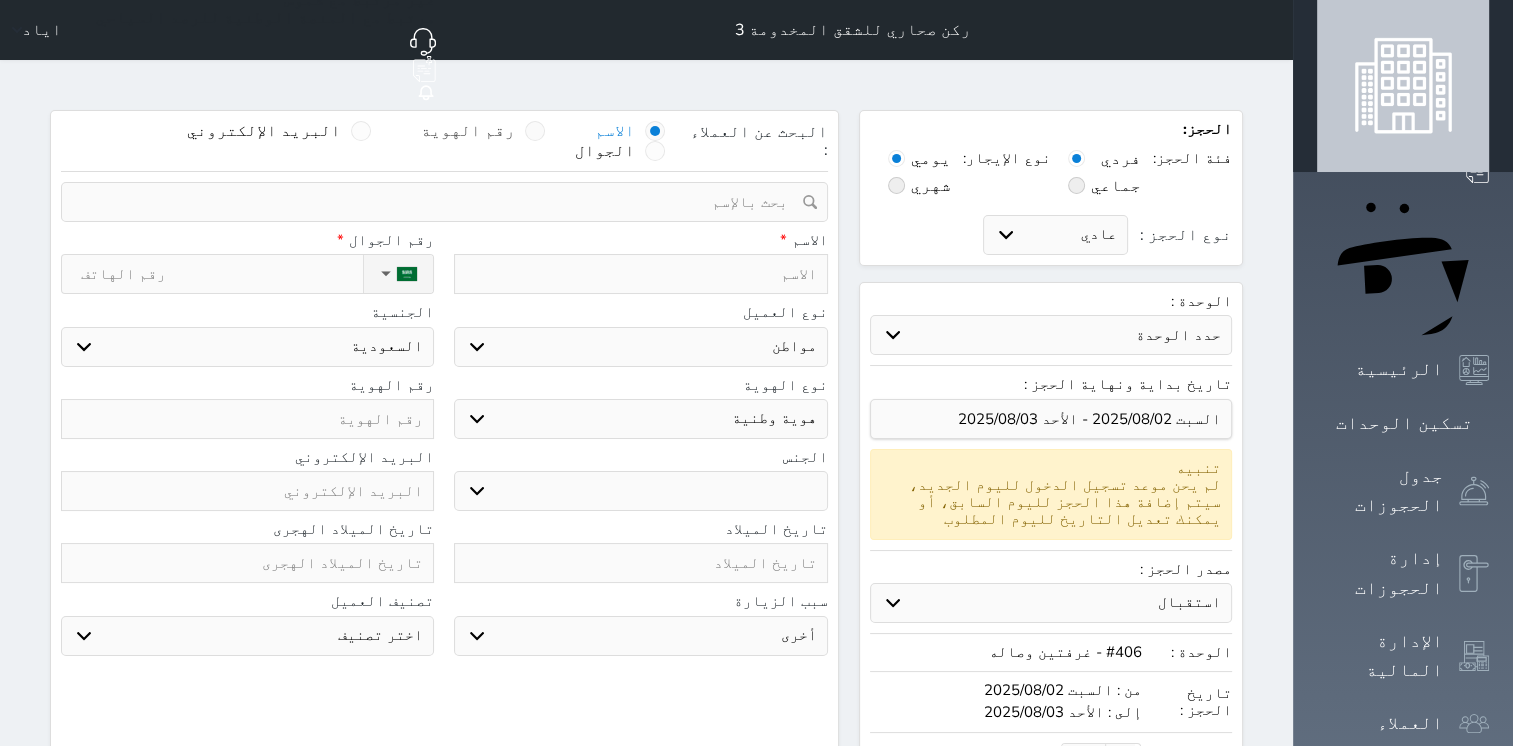 click at bounding box center [535, 131] 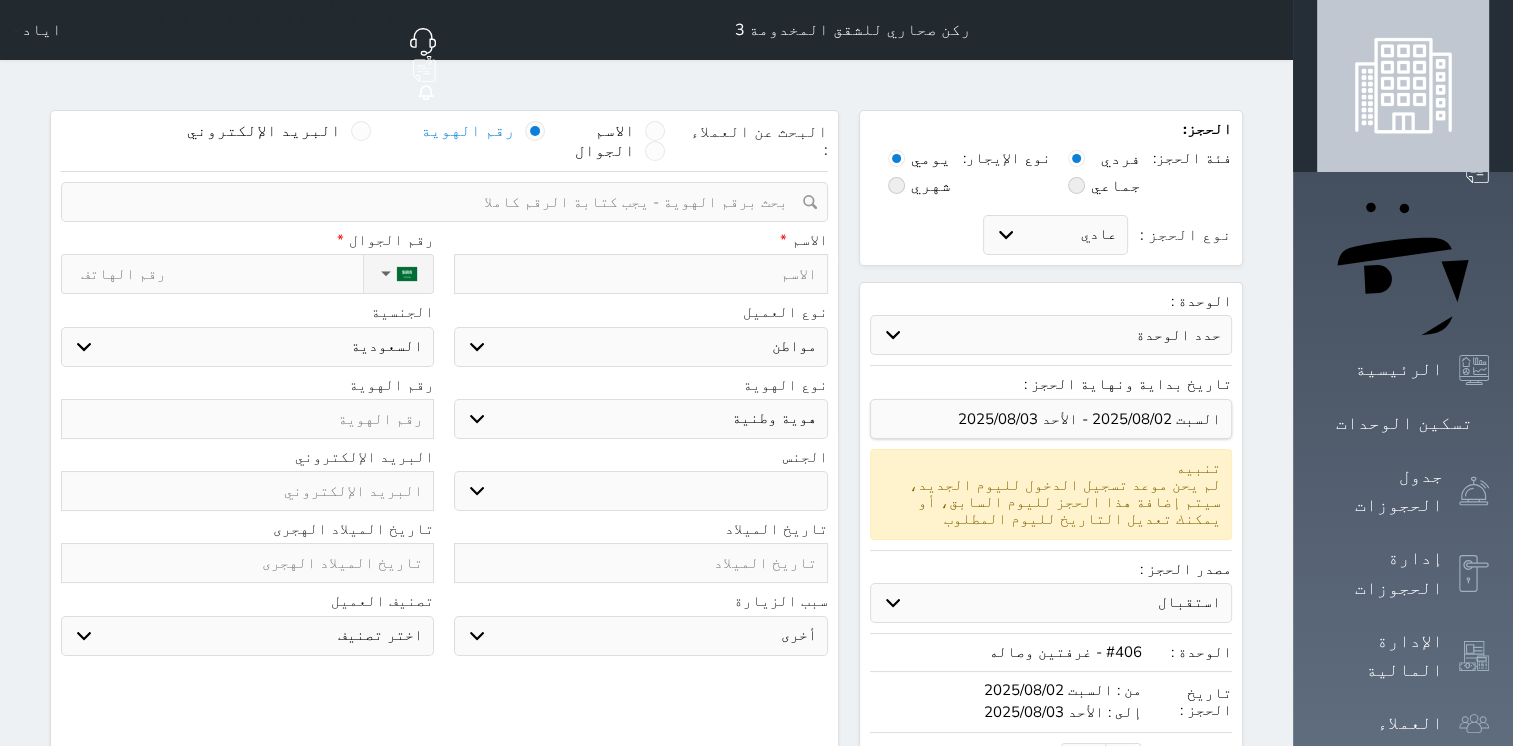 click at bounding box center (437, 202) 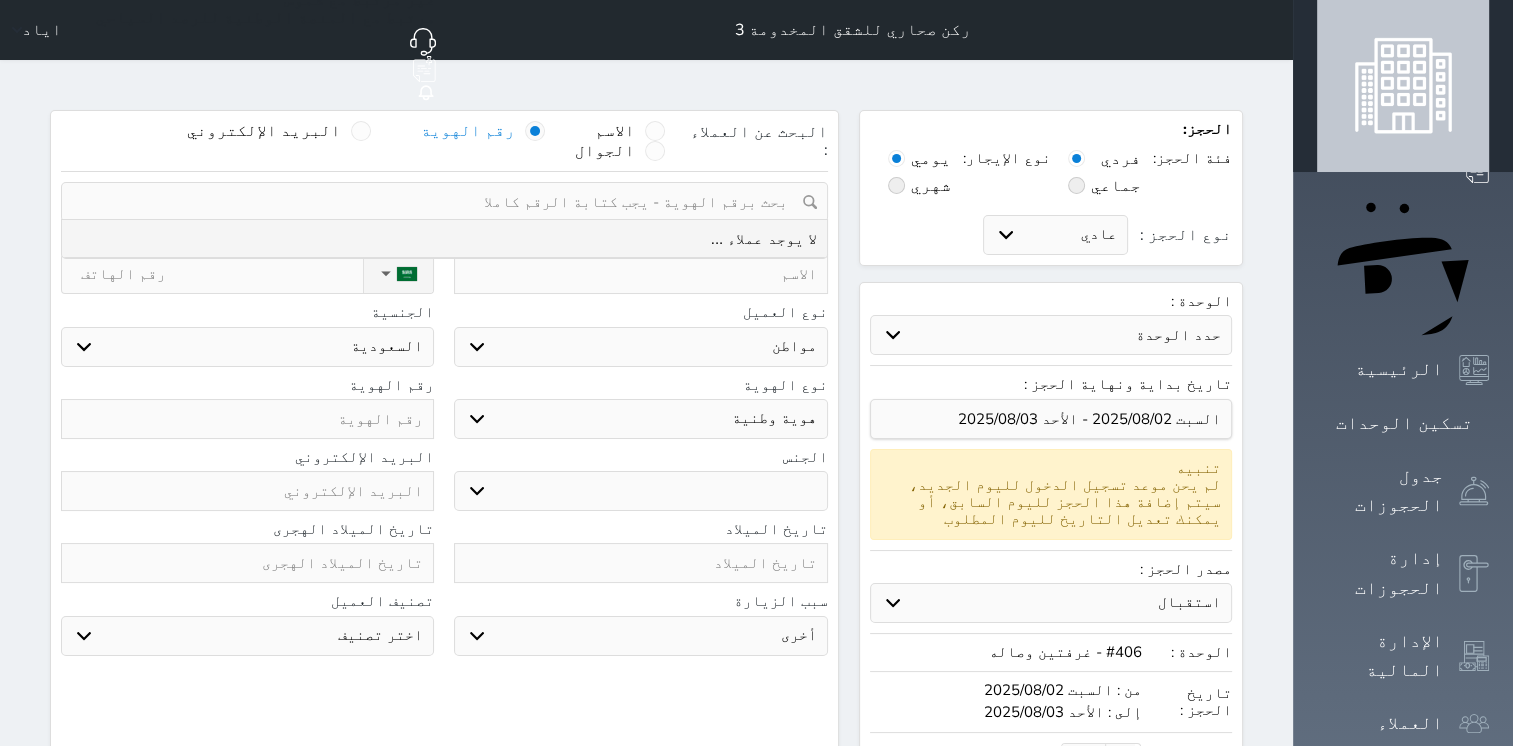 click on "نوع الحجز :" at bounding box center [222, 274] 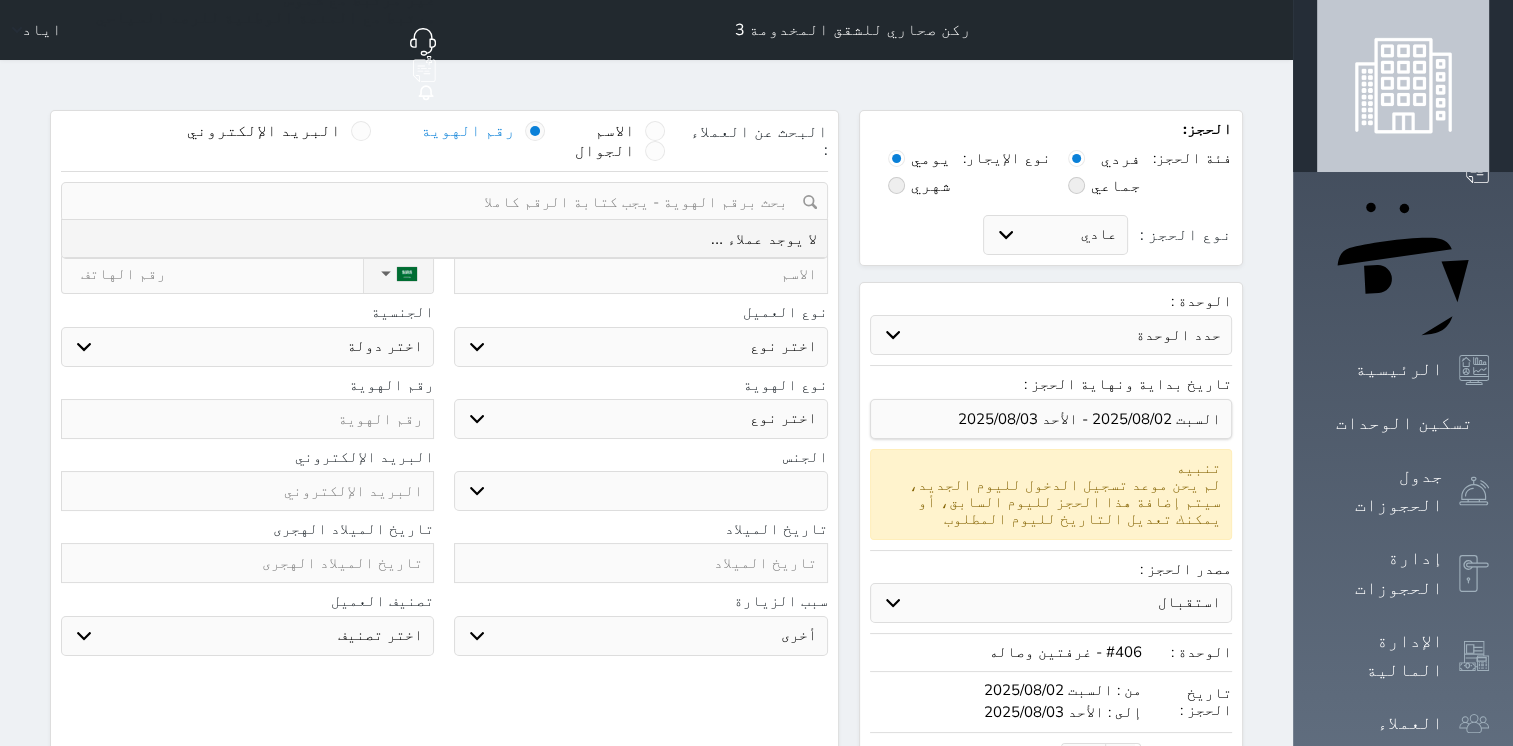 click on "نوع الحجز :" at bounding box center (222, 274) 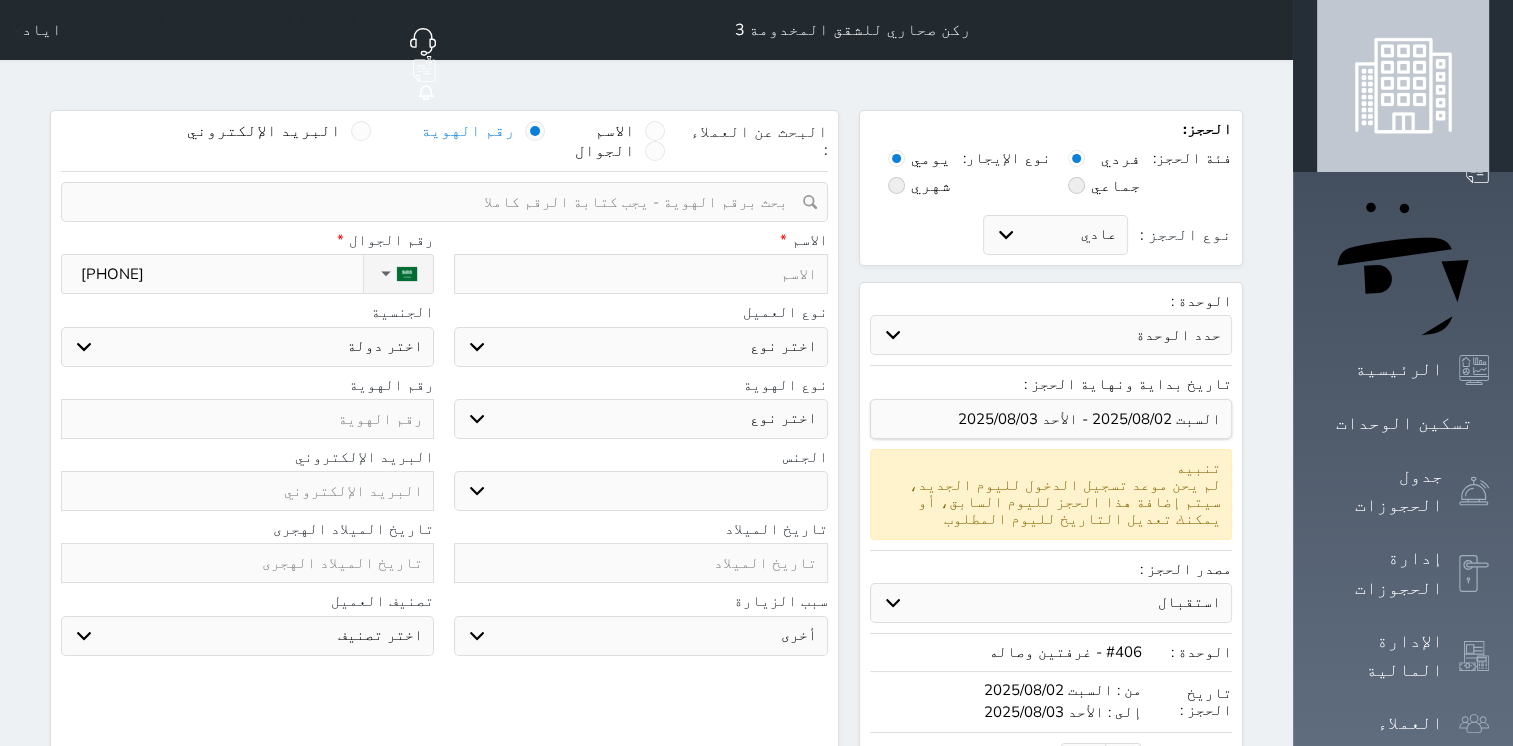click at bounding box center [247, 419] 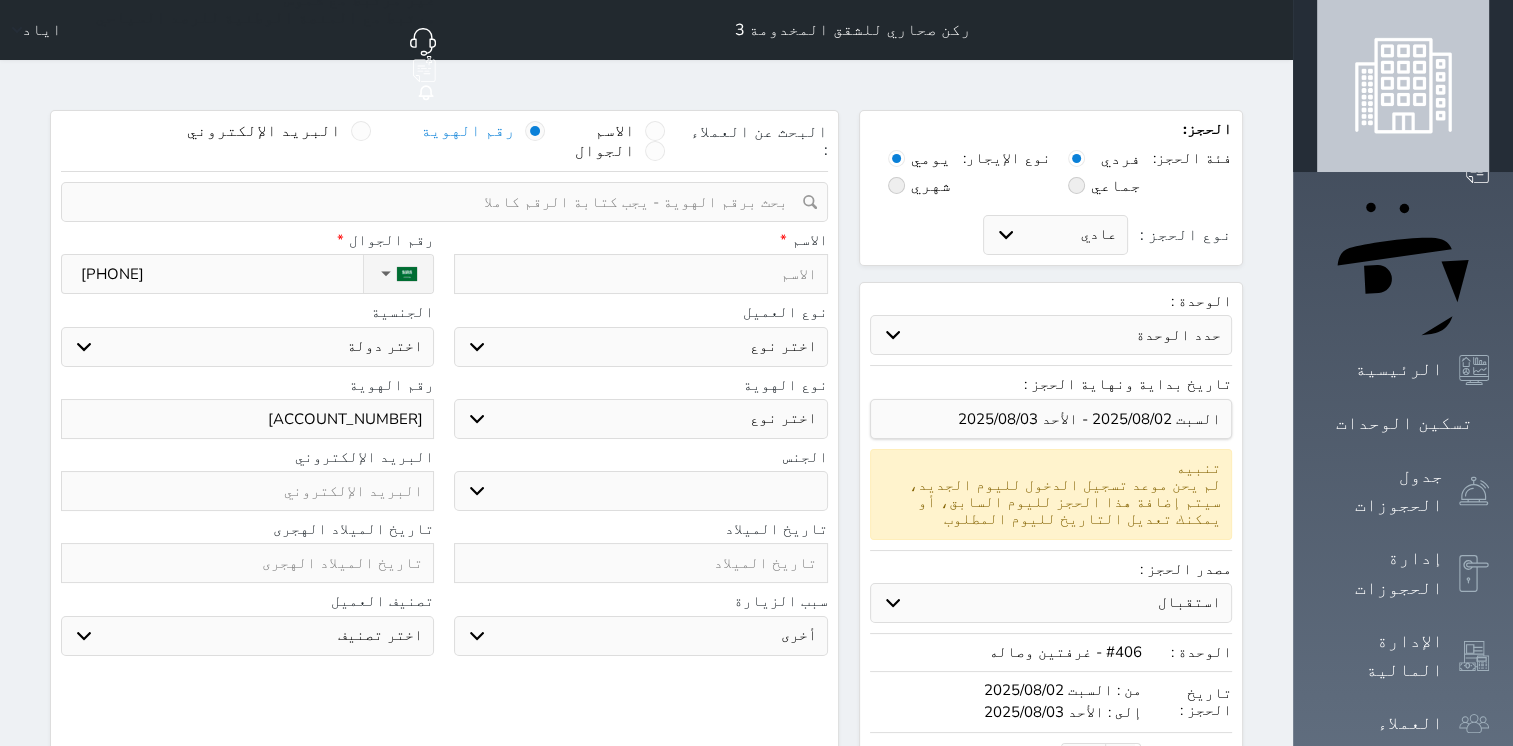 click at bounding box center [640, 274] 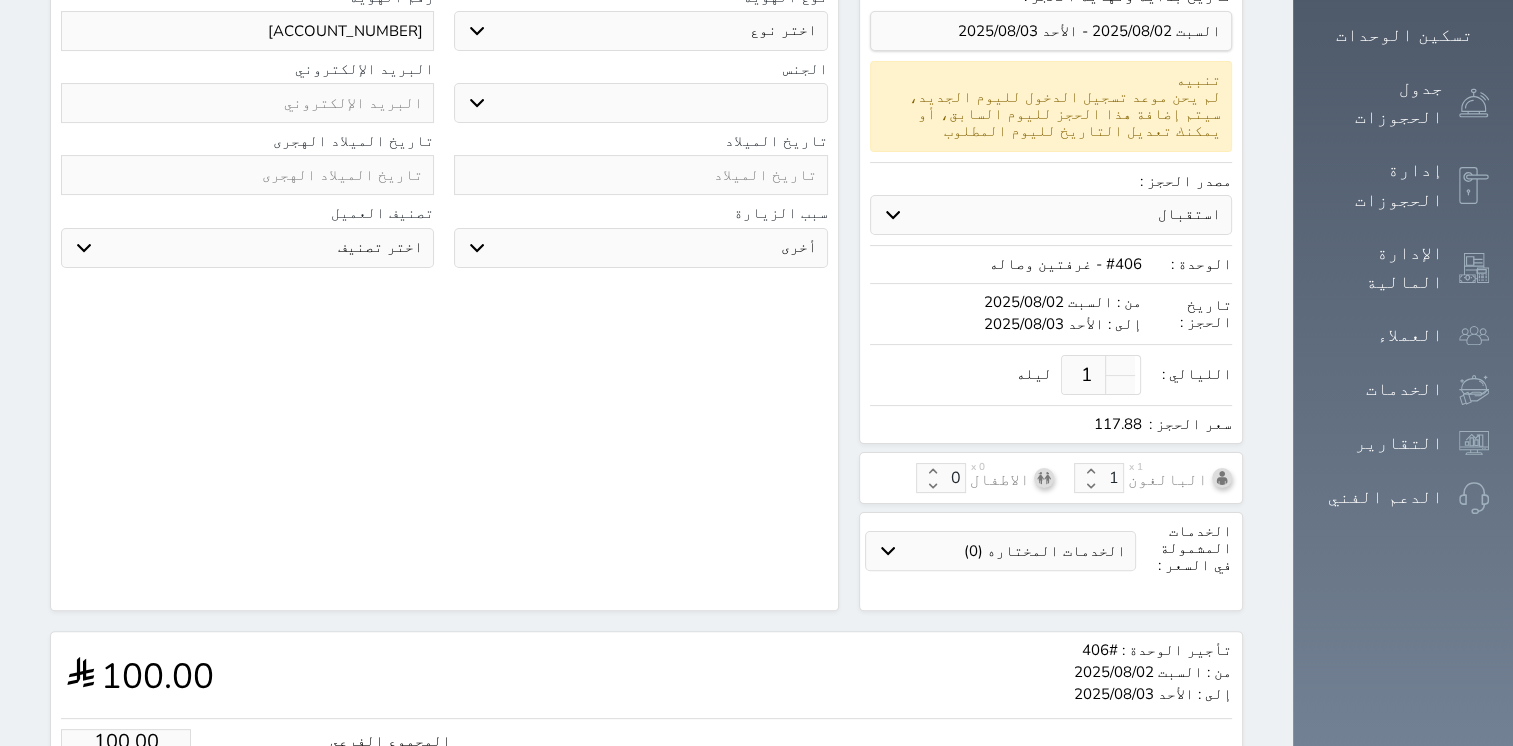 scroll, scrollTop: 559, scrollLeft: 0, axis: vertical 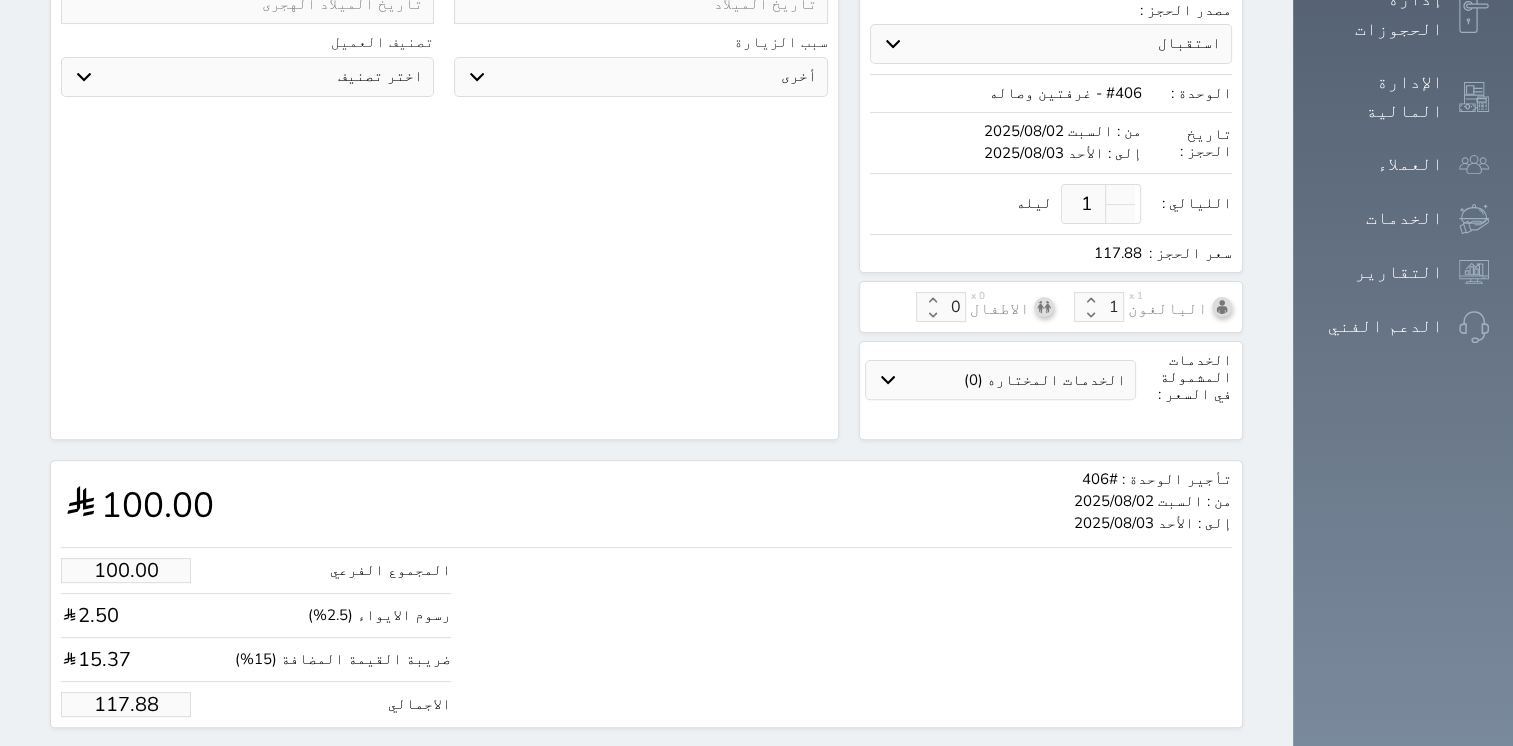 click on "117.88" at bounding box center [126, 704] 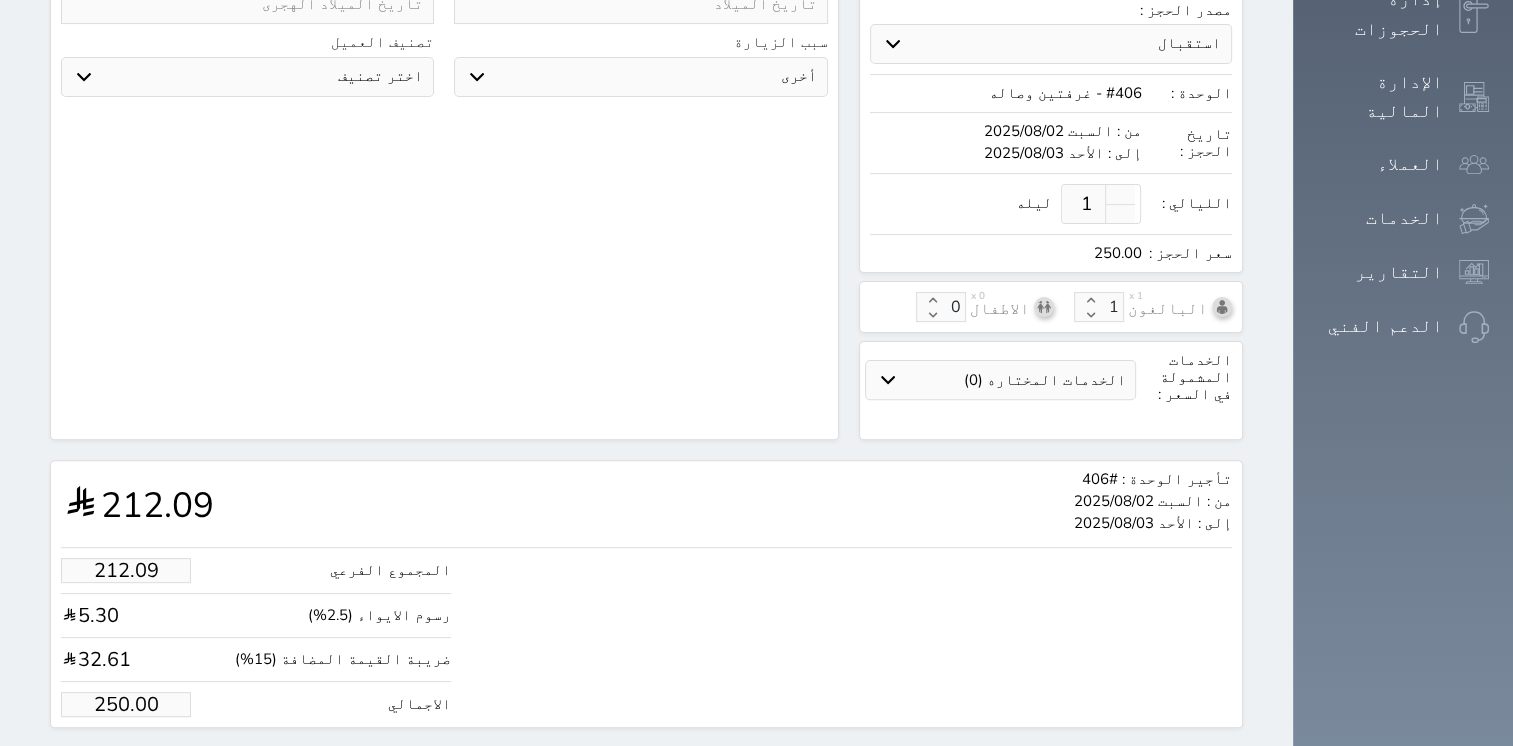 click on "حجز" at bounding box center (164, 765) 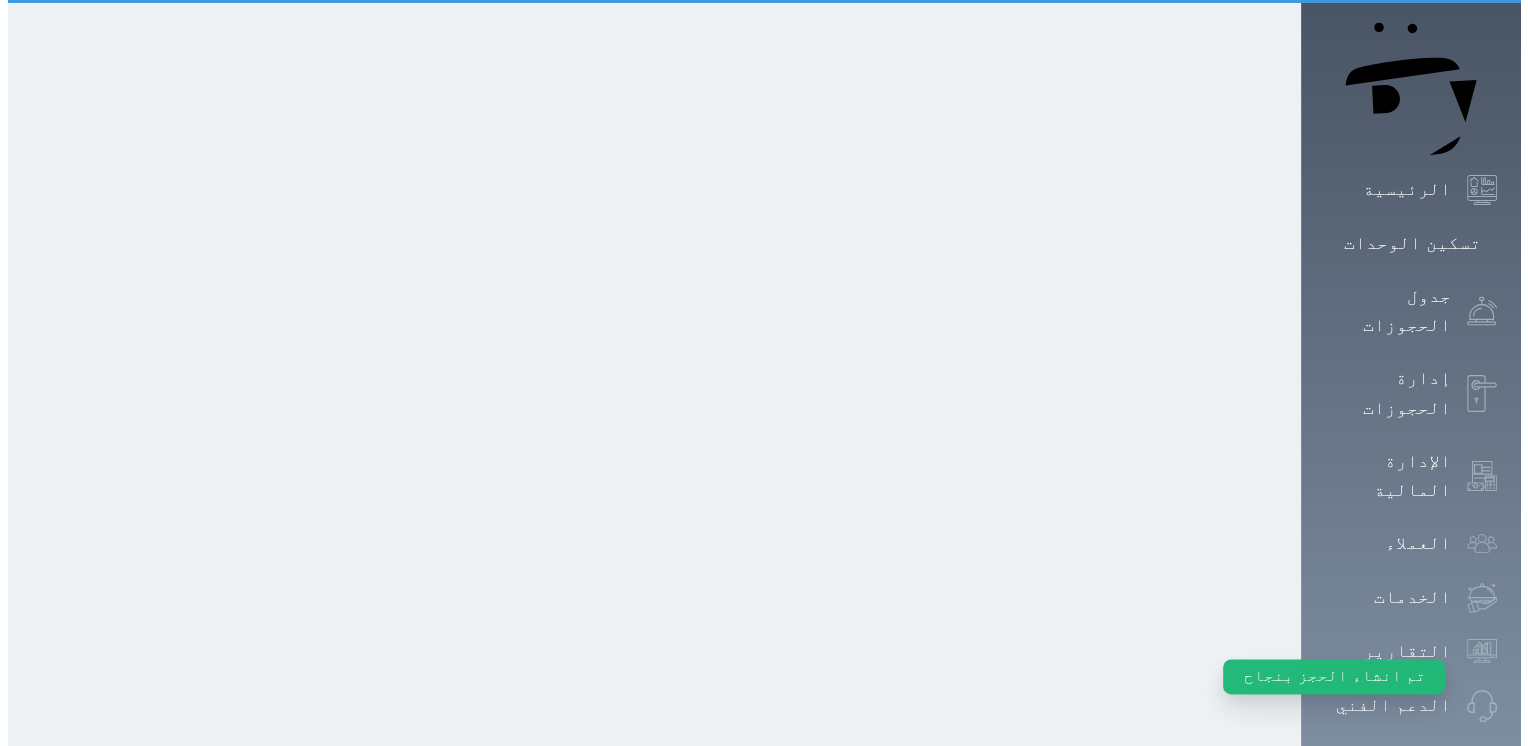 scroll, scrollTop: 0, scrollLeft: 0, axis: both 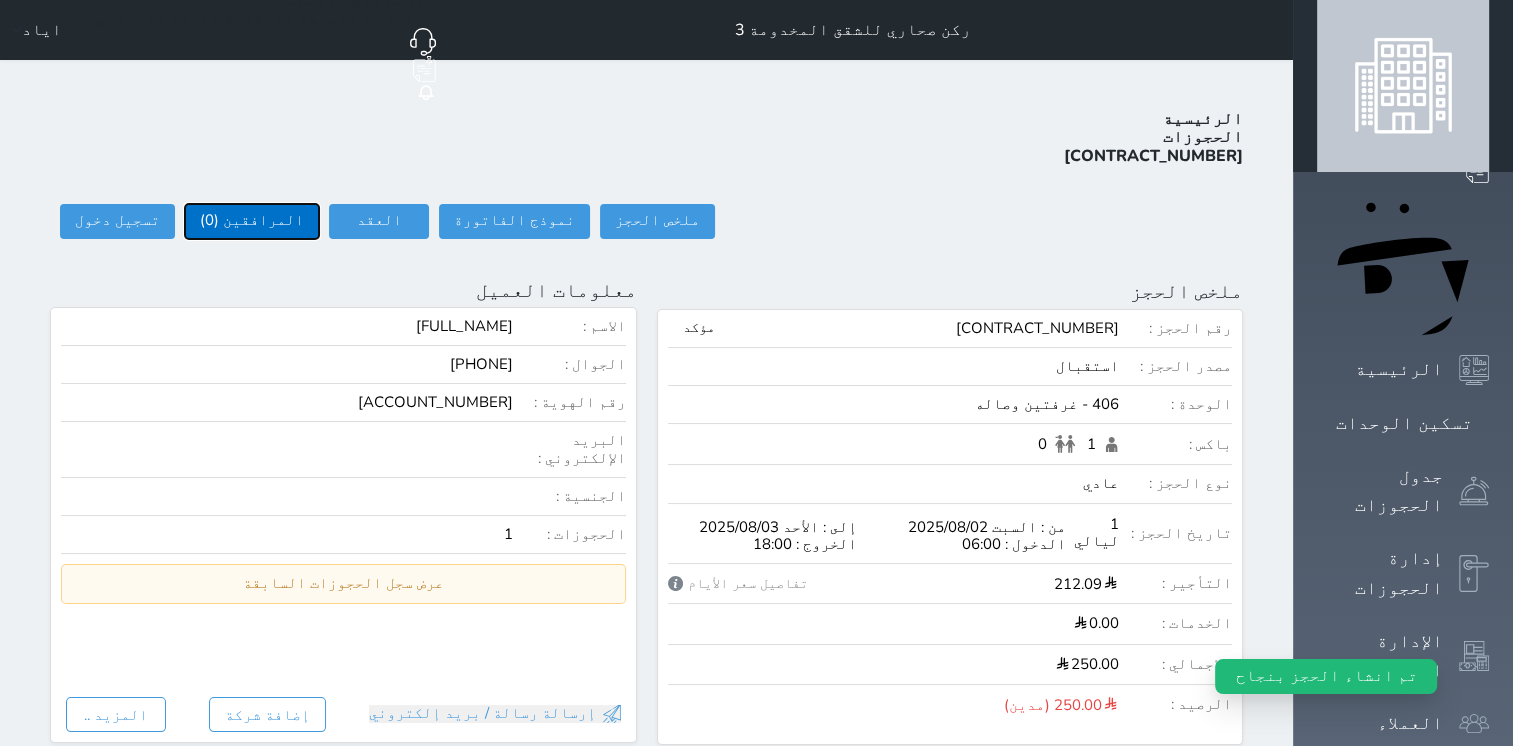click on "المرافقين (0)" at bounding box center (252, 221) 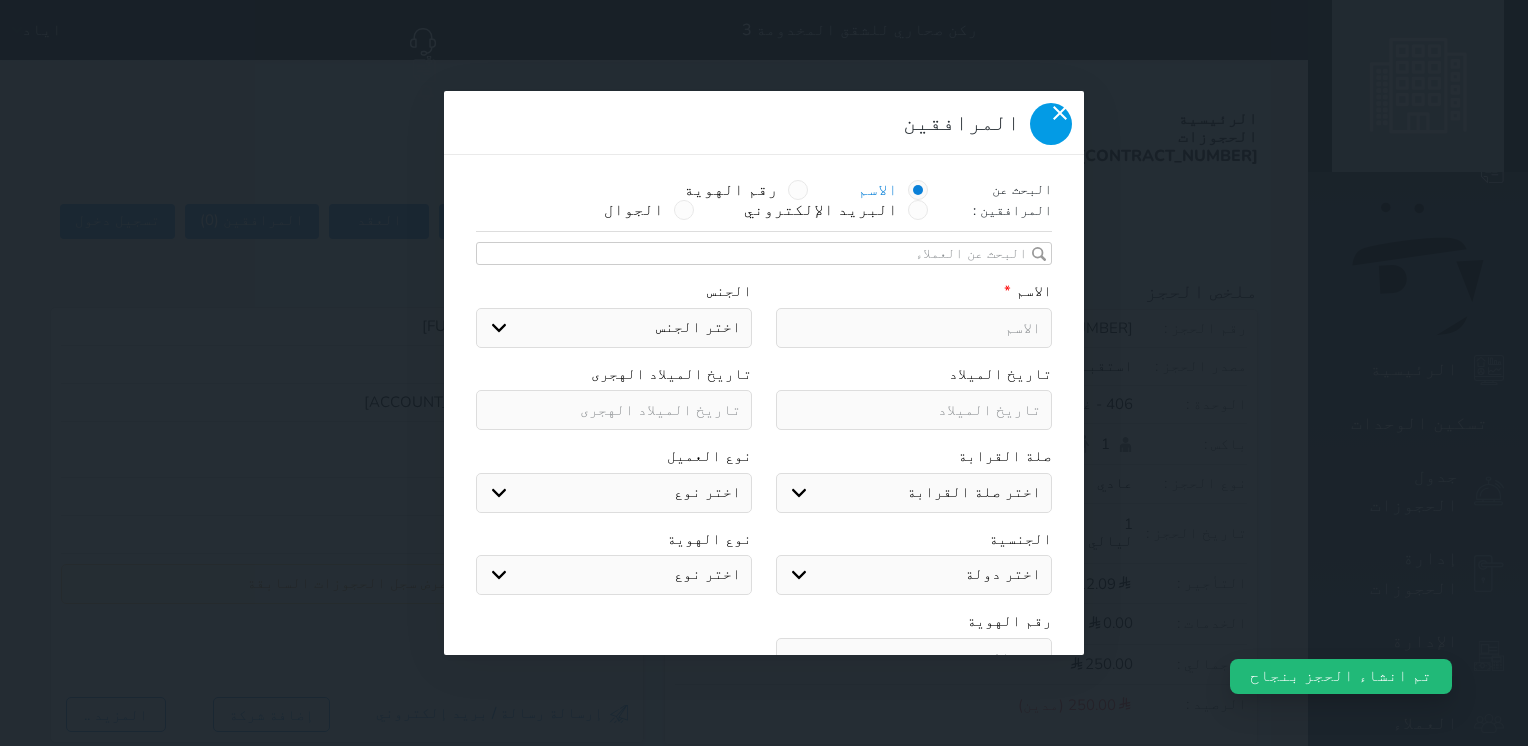 click 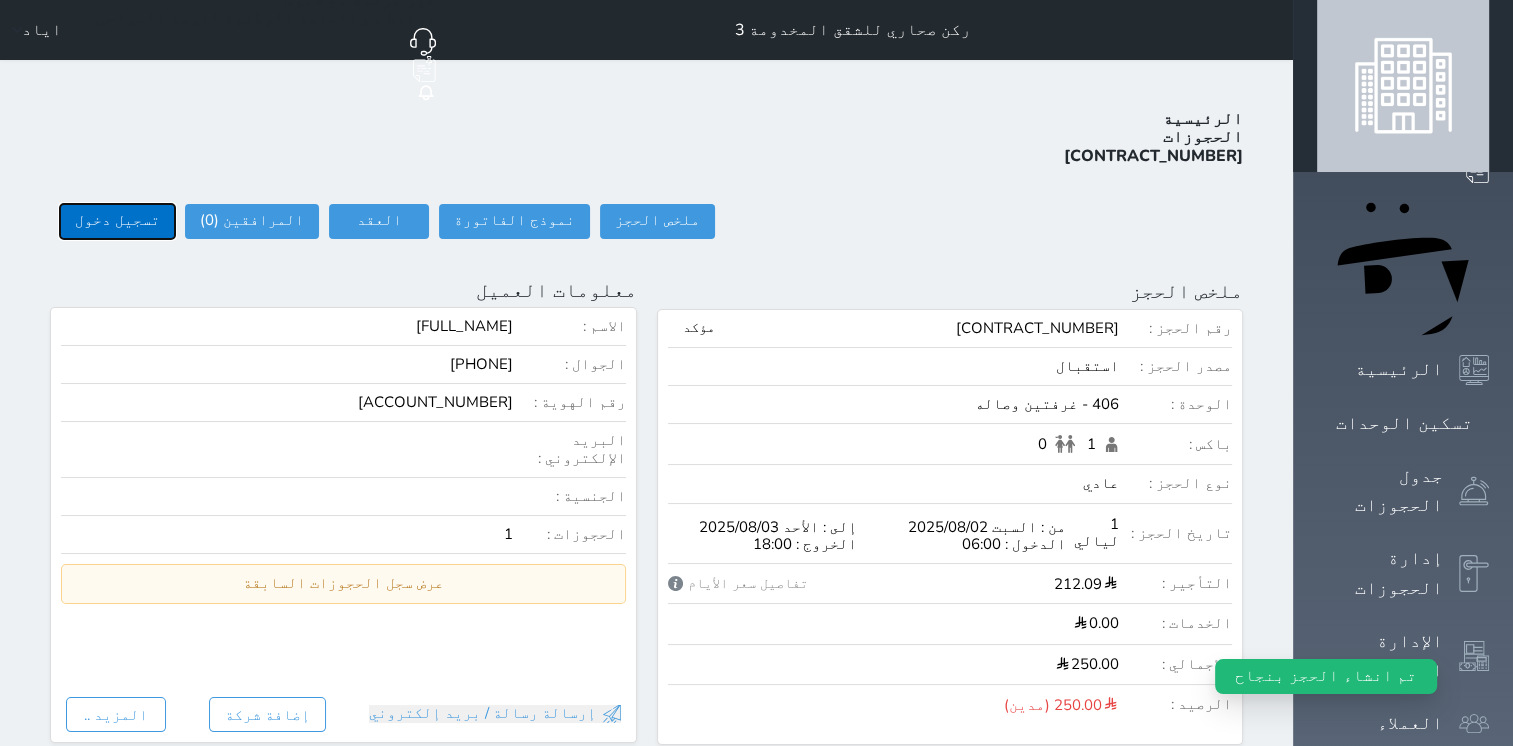 click on "تسجيل دخول" at bounding box center (117, 221) 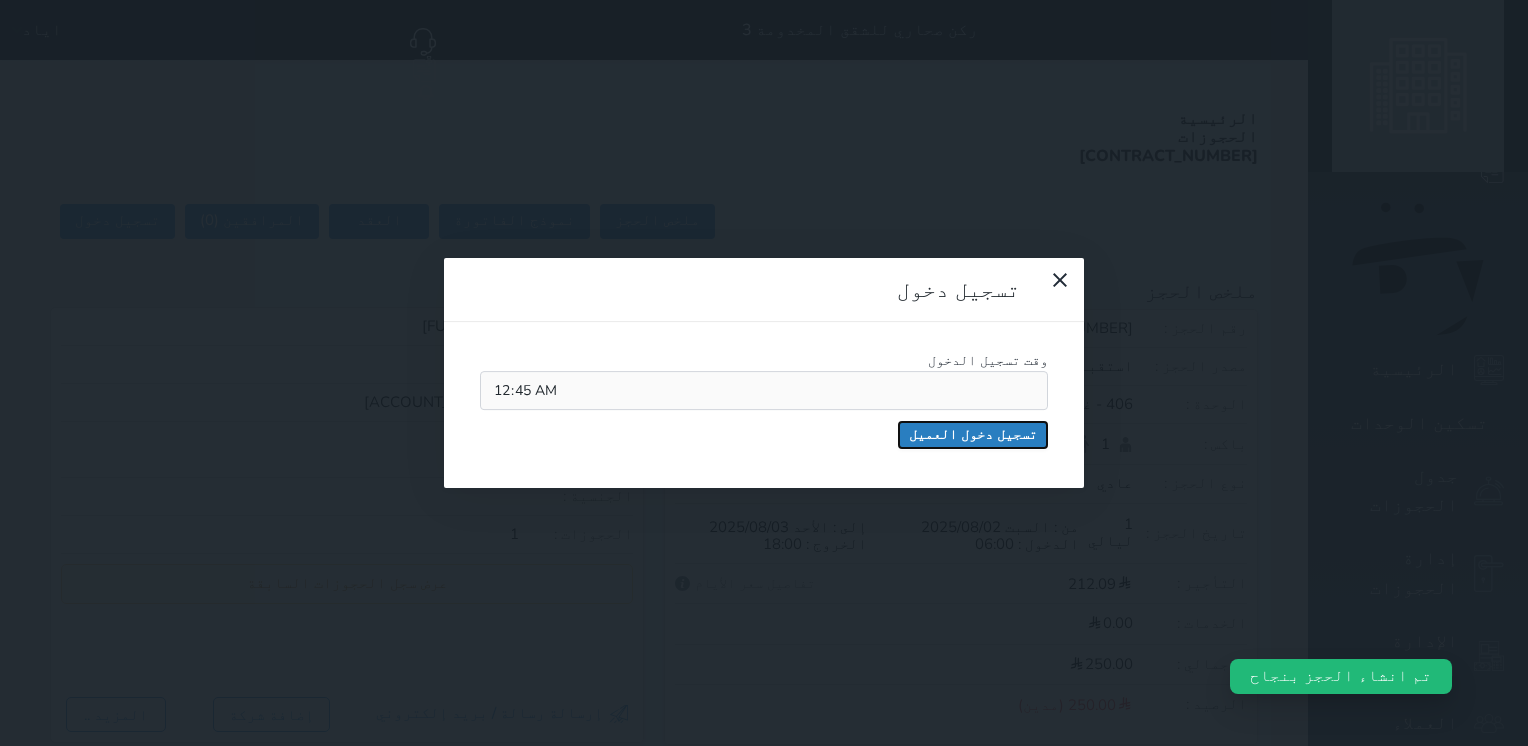 click on "تسجيل دخول العميل" at bounding box center (973, 435) 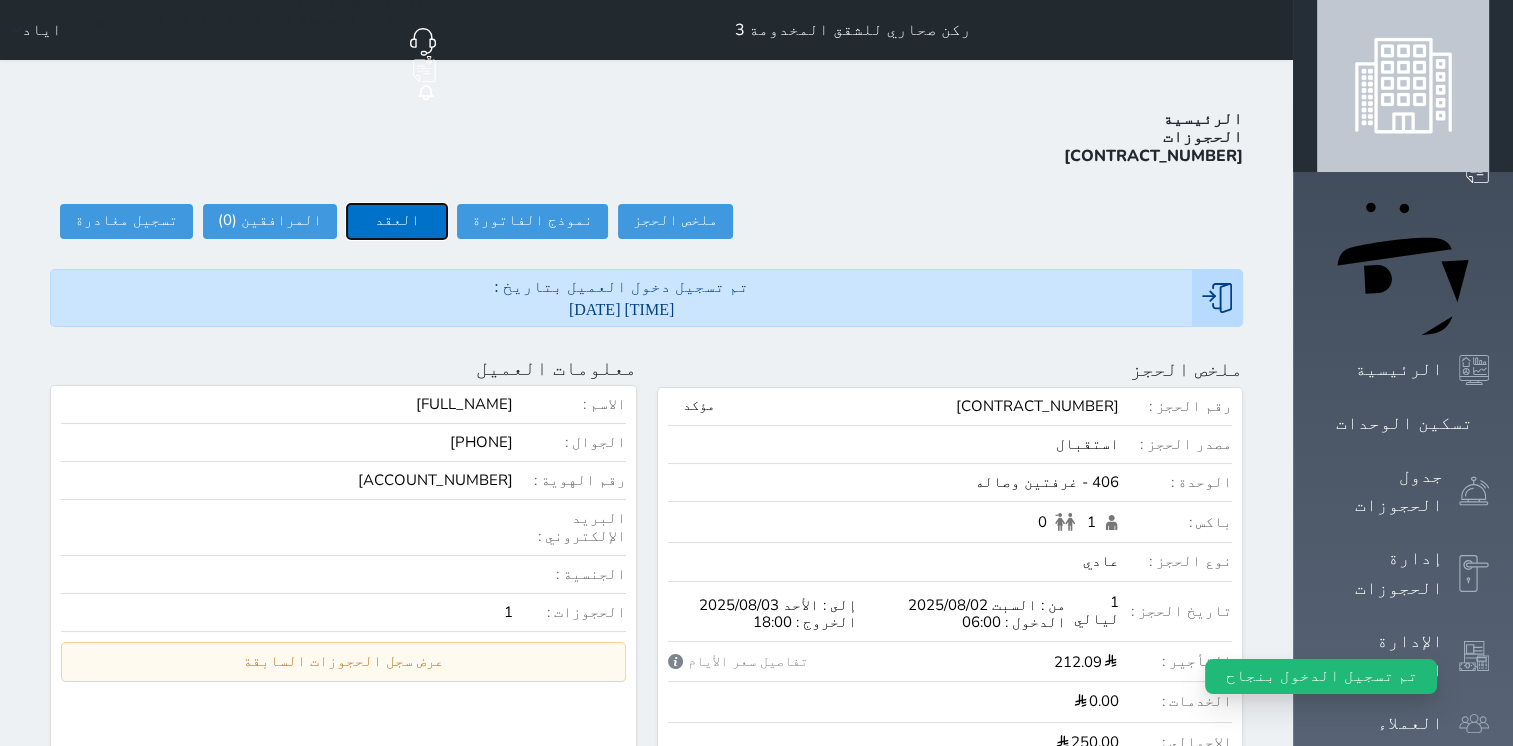click on "العقد" at bounding box center (397, 221) 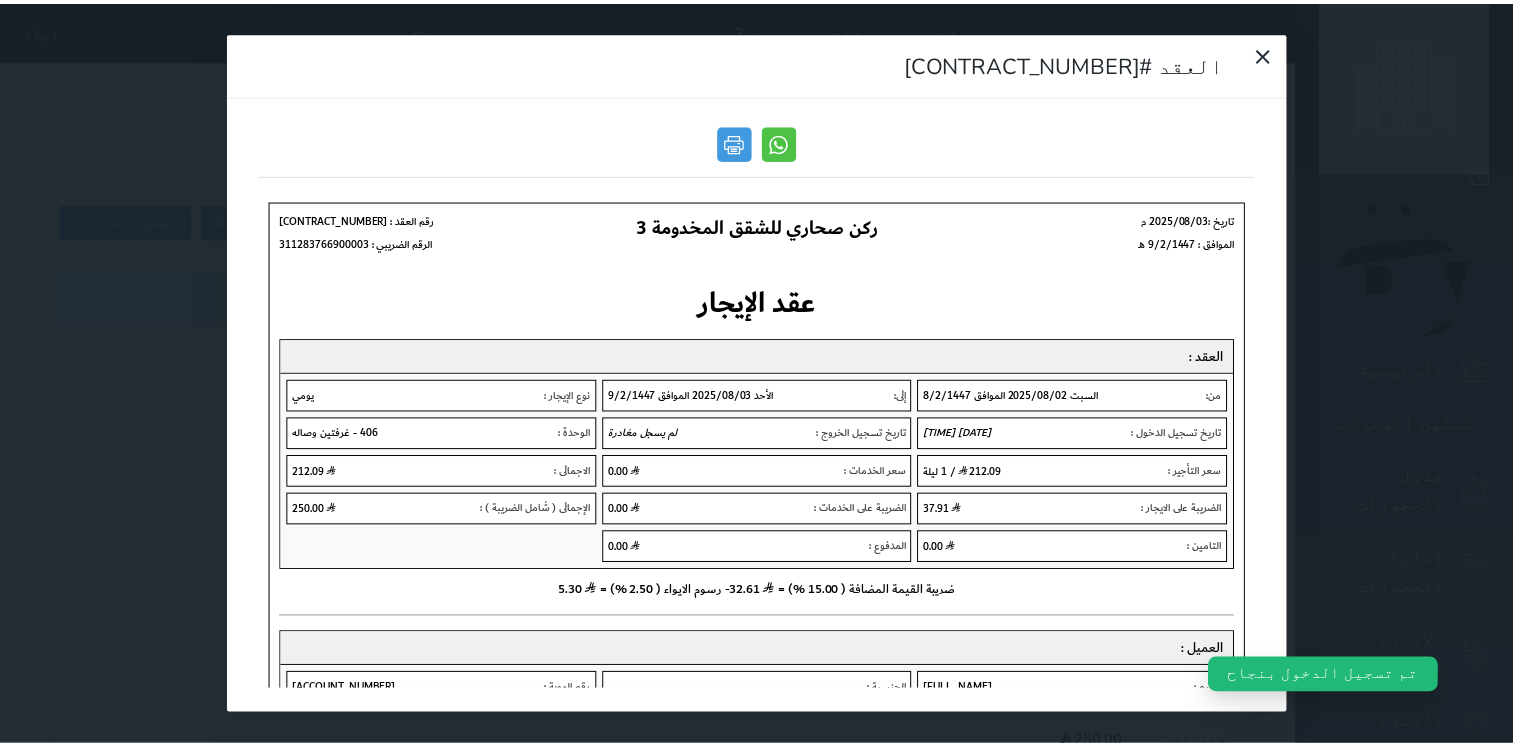 scroll, scrollTop: 0, scrollLeft: 0, axis: both 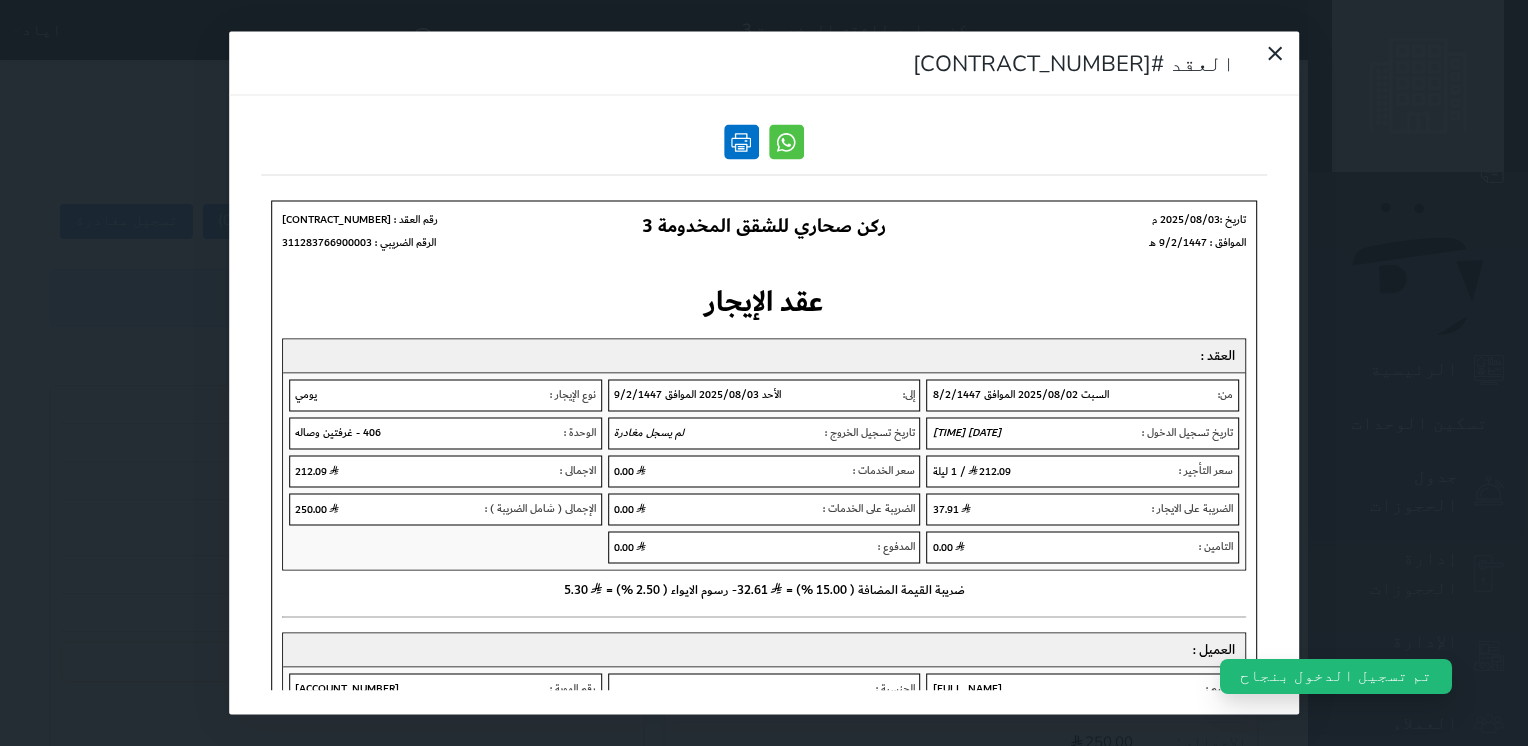 click at bounding box center [741, 142] 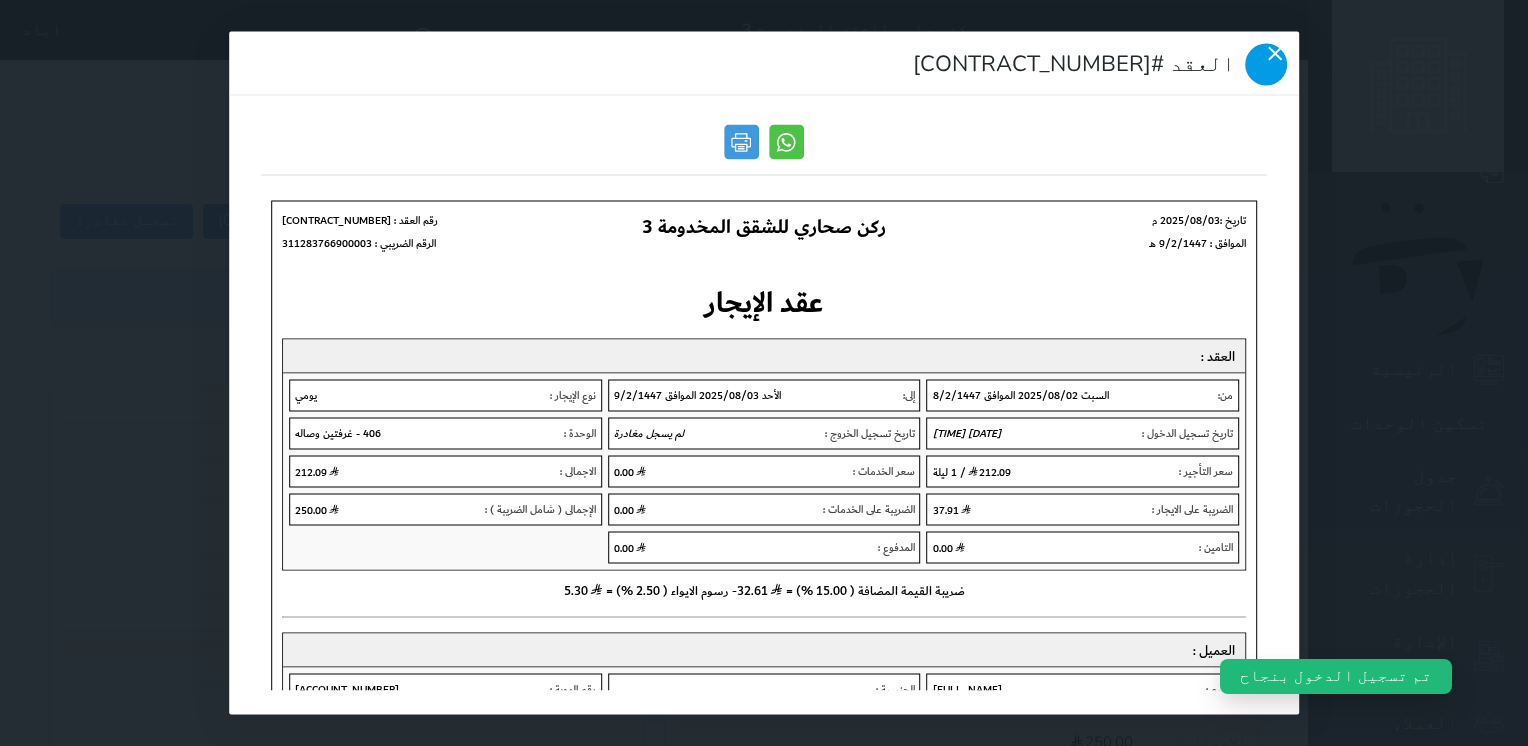 click 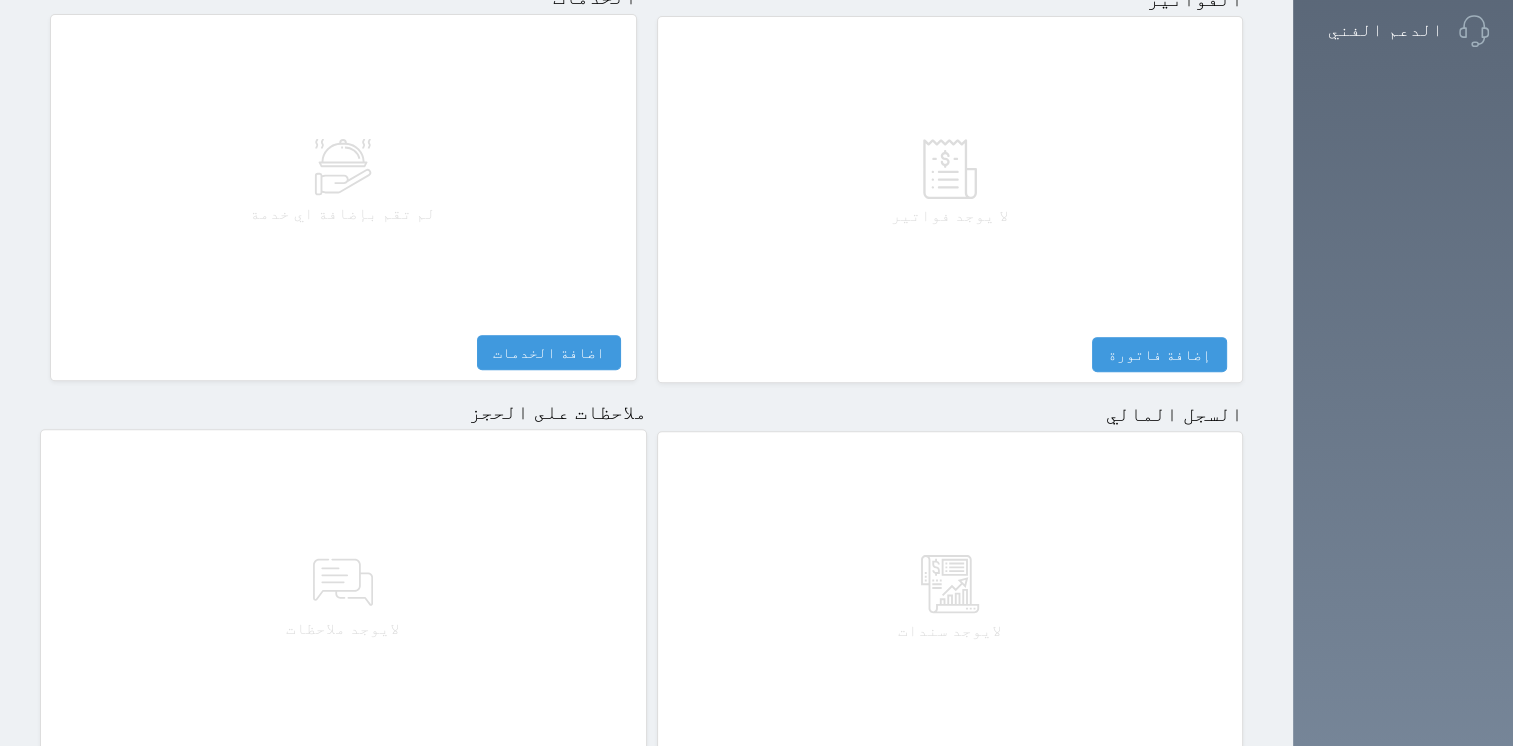 scroll, scrollTop: 976, scrollLeft: 0, axis: vertical 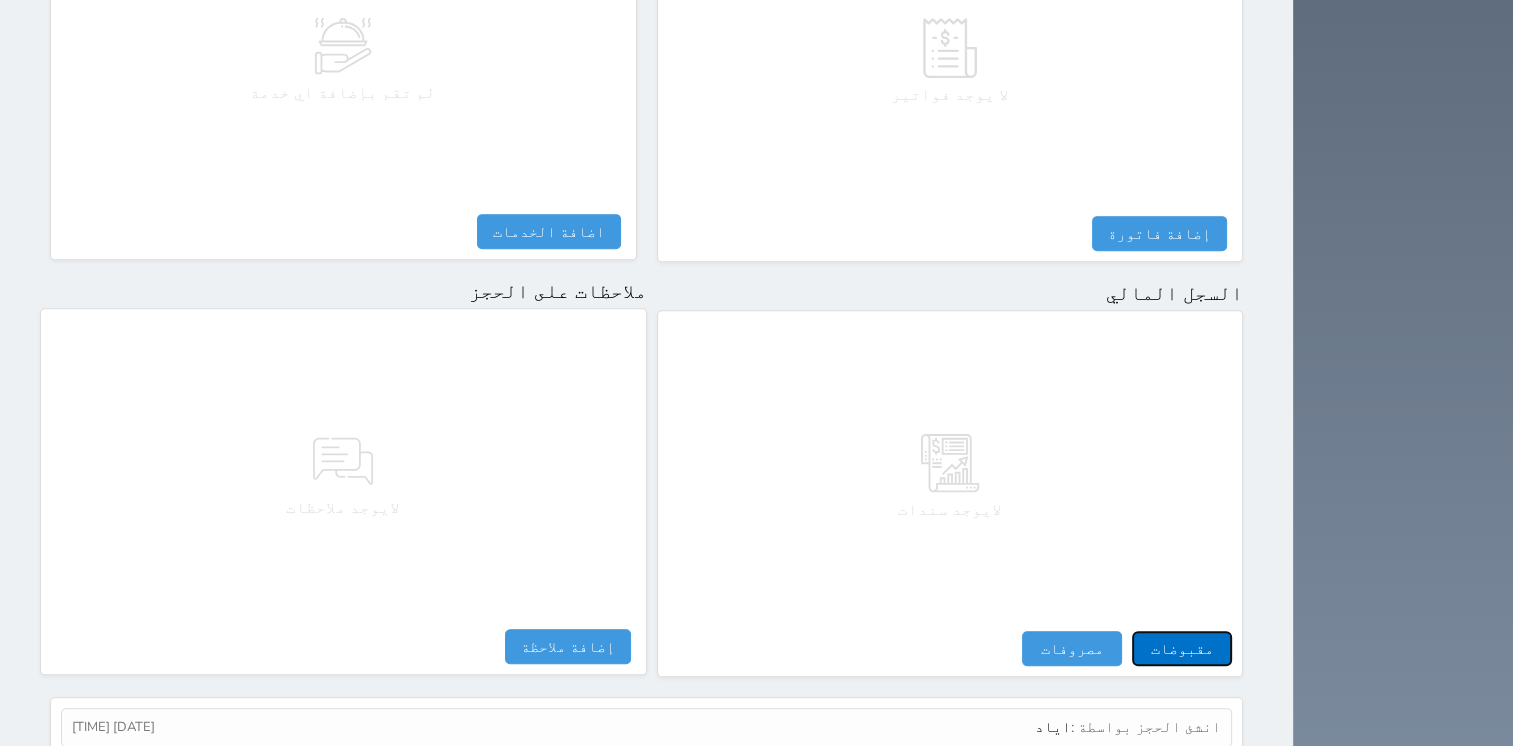 click on "مقبوضات" at bounding box center [1182, 648] 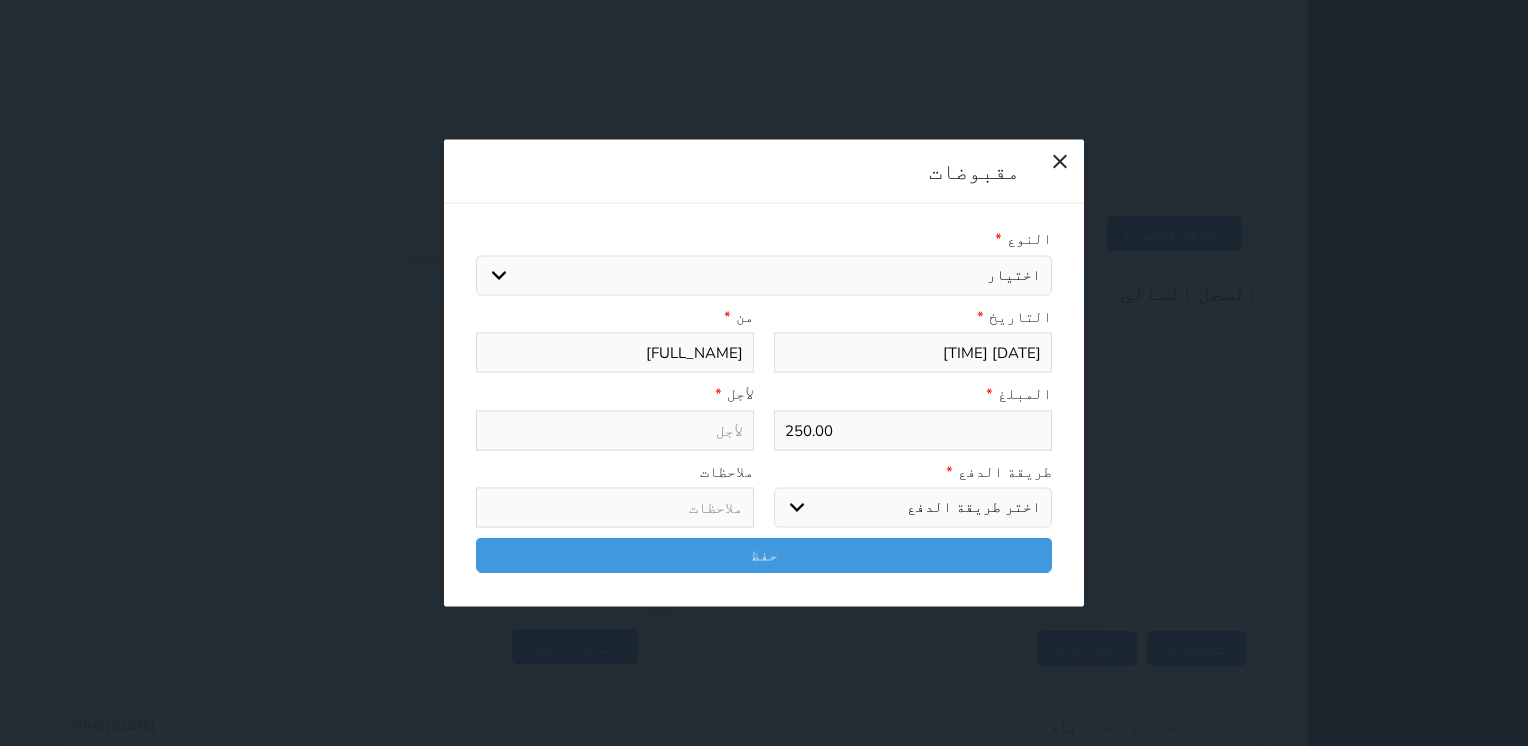 click on "اختيار   مقبوضات عامة قيمة إيجار فواتير تامين عربون لا ينطبق آخر مغسلة واي فاي - الإنترنت مواقف السيارات طعام الأغذية والمشروبات مشروبات المشروبات الباردة المشروبات الساخنة الإفطار غداء عشاء مخبز و كعك حمام سباحة الصالة الرياضية سبا و خدمات الجمال اختيار وإسقاط (خدمات النقل) ميني بار كابل - تلفزيون سرير إضافي تصفيف الشعر التسوق خدمات الجولات السياحية المنظمة خدمات الدليل السياحي" at bounding box center [764, 275] 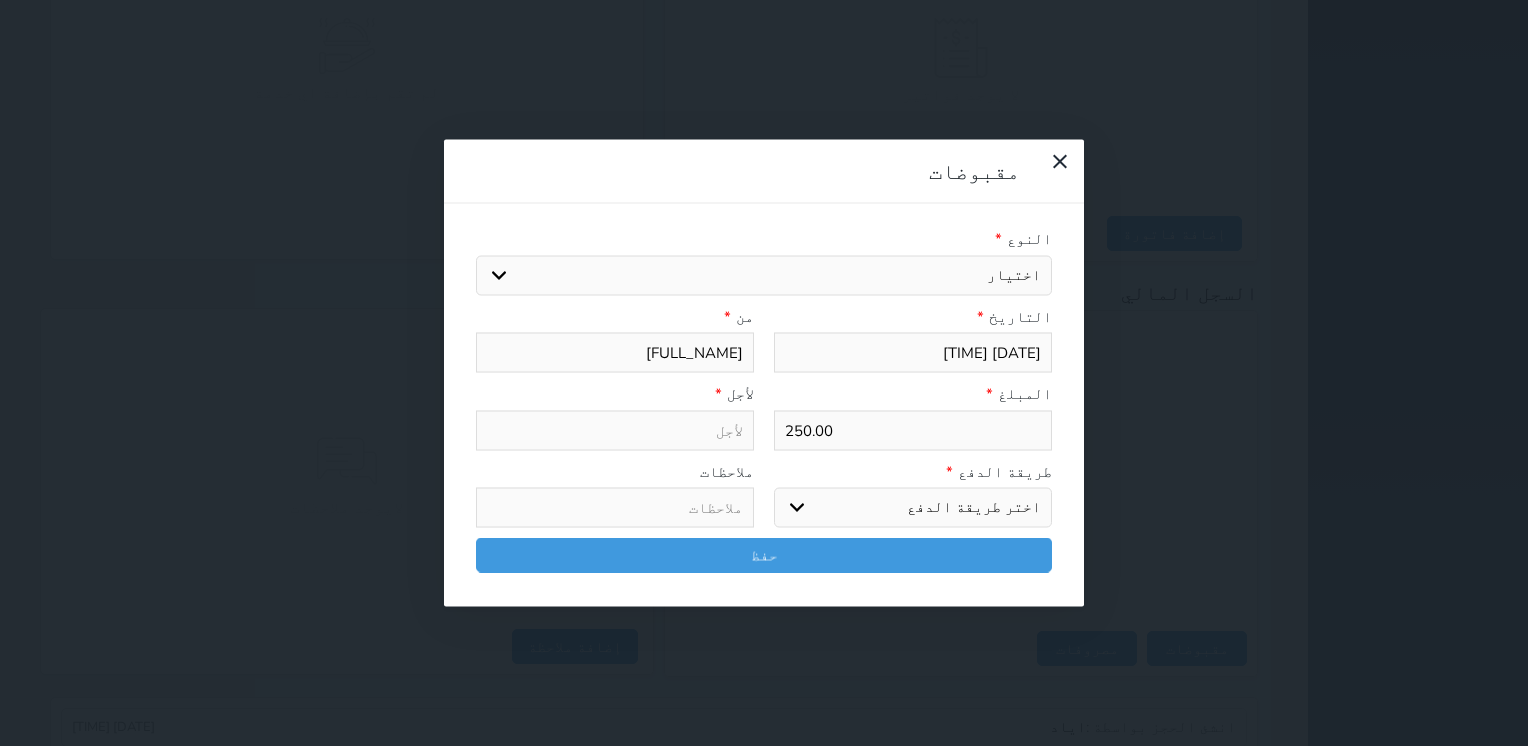 drag, startPoint x: 980, startPoint y: 156, endPoint x: 1035, endPoint y: 250, distance: 108.90822 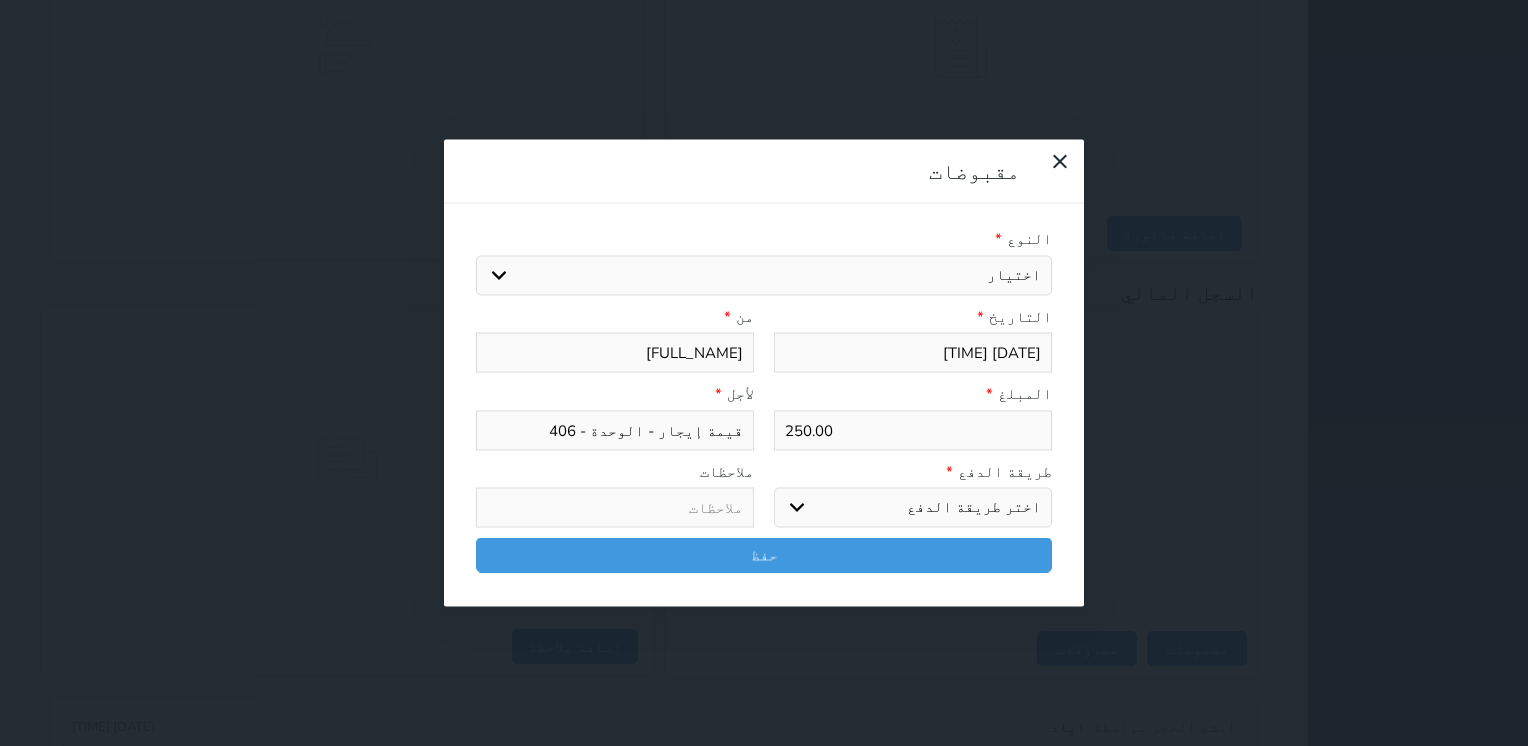 click on "اختر طريقة الدفع   دفع نقدى   تحويل بنكى   مدى   بطاقة ائتمان   آجل" at bounding box center (913, 508) 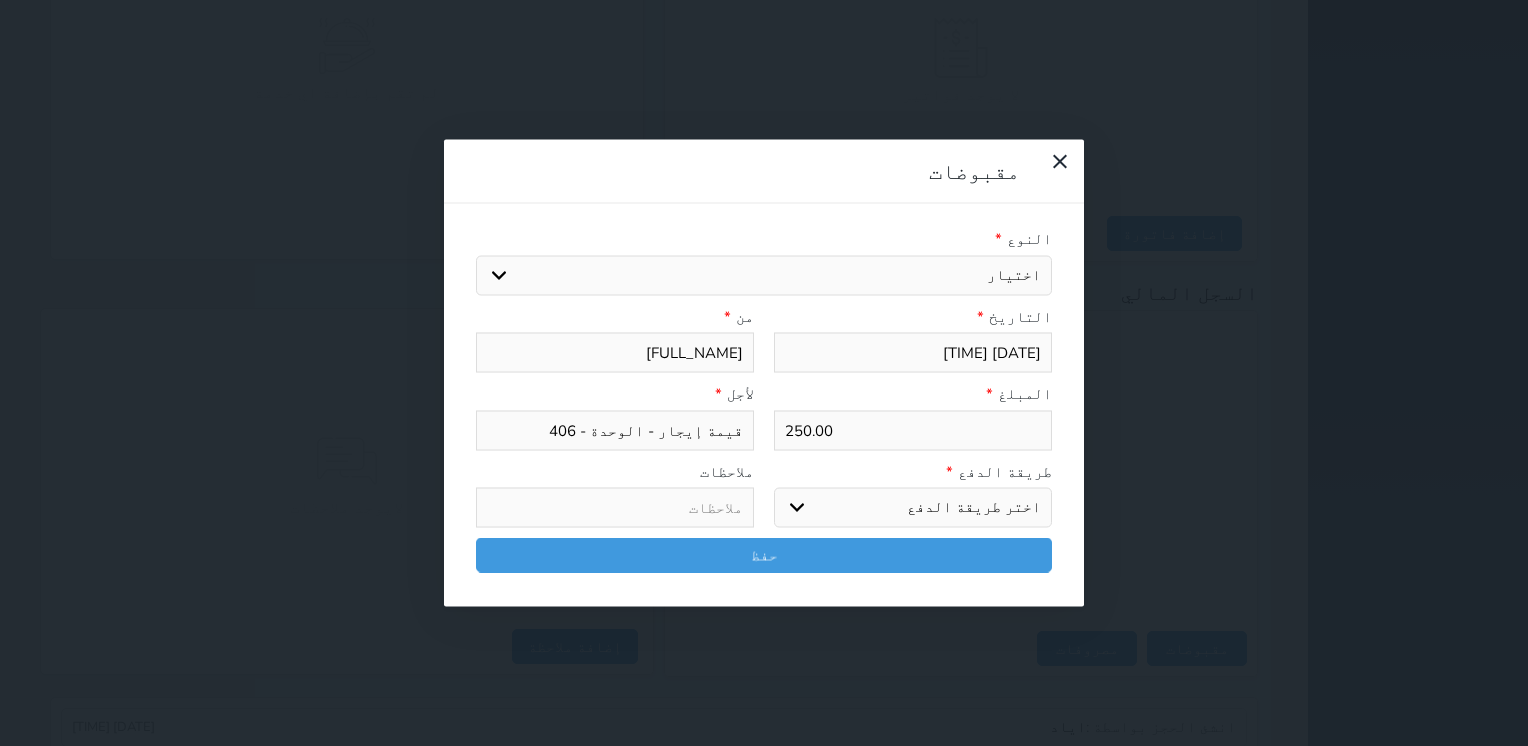 click on "اختر طريقة الدفع   دفع نقدى   تحويل بنكى   مدى   بطاقة ائتمان   آجل" at bounding box center [913, 508] 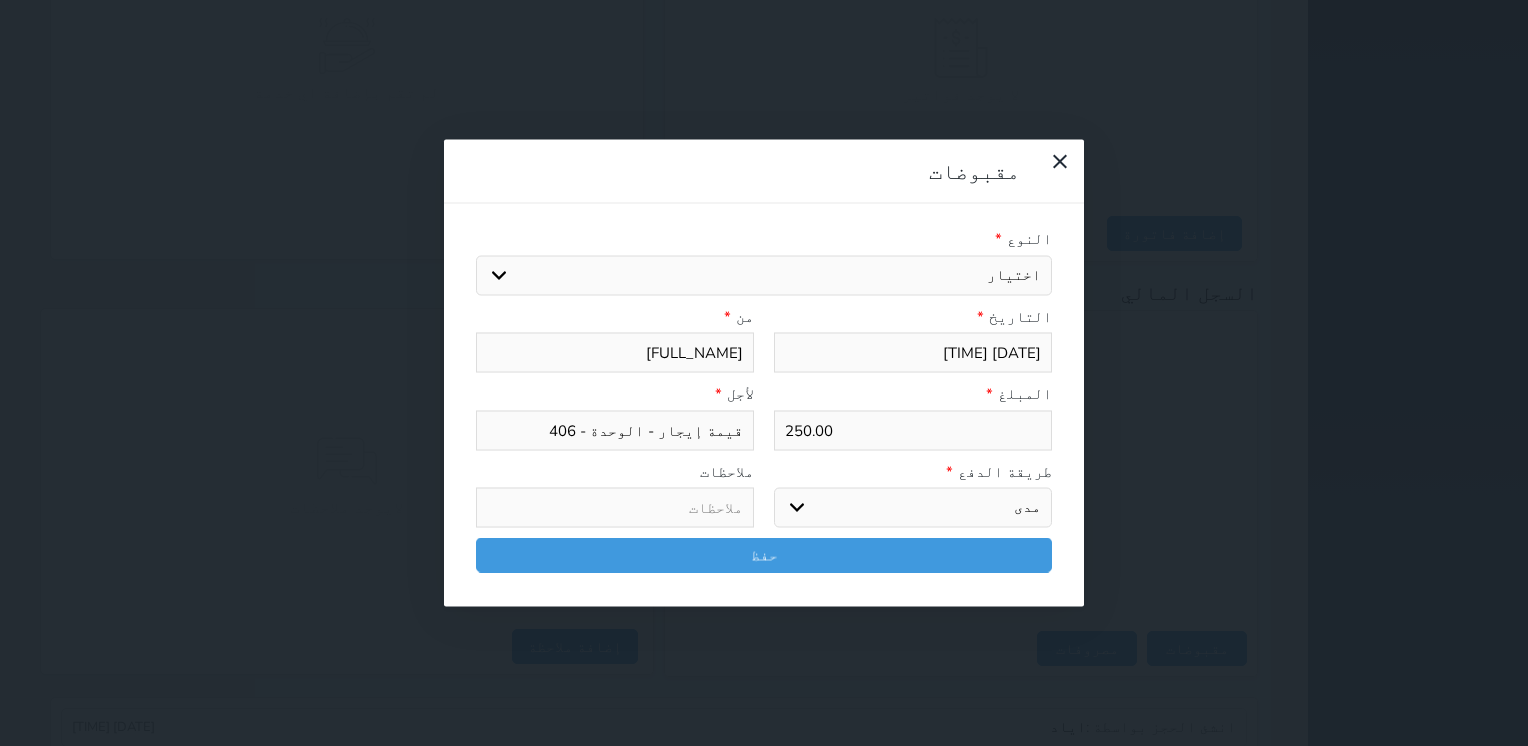 click on "اختر طريقة الدفع   دفع نقدى   تحويل بنكى   مدى   بطاقة ائتمان   آجل" at bounding box center (913, 508) 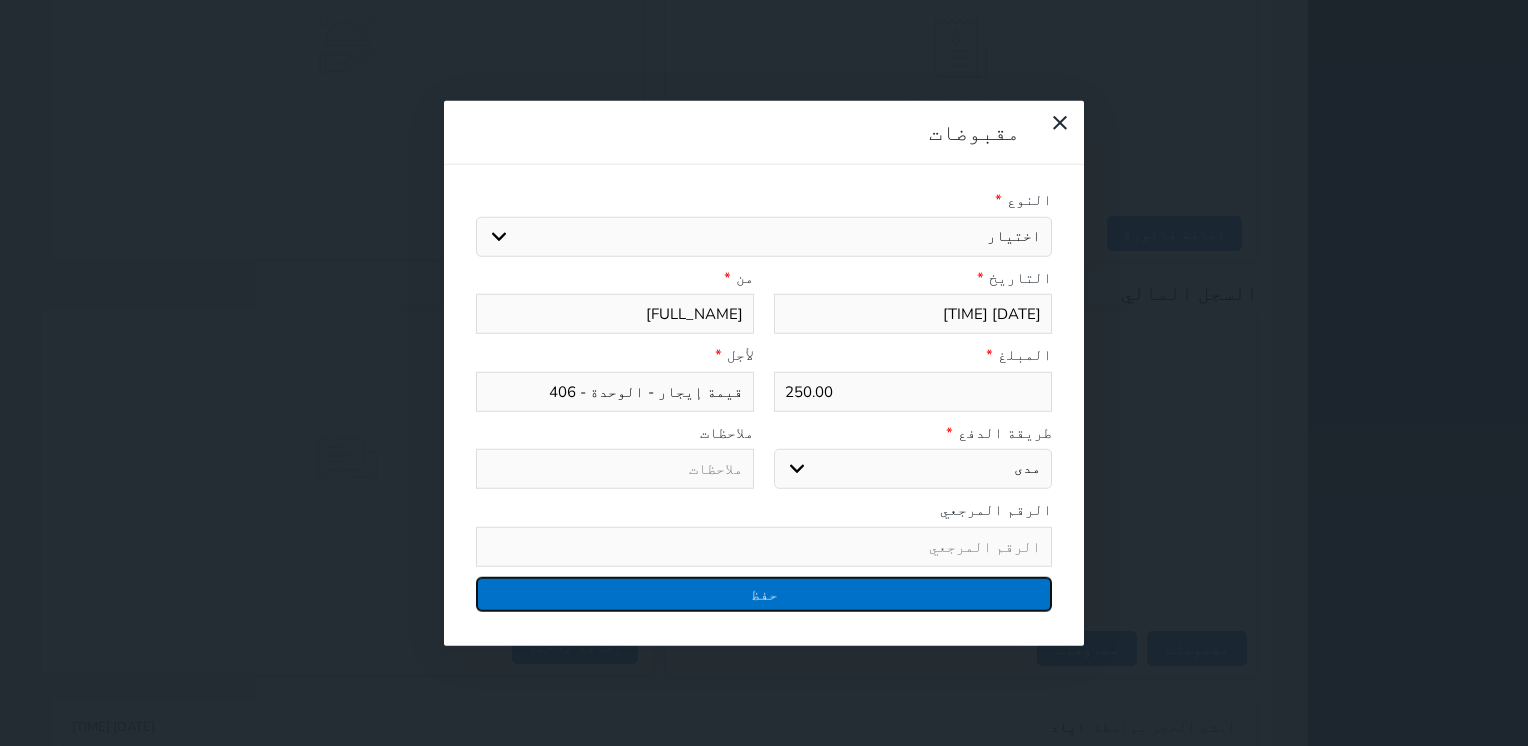 click on "حفظ" at bounding box center (764, 593) 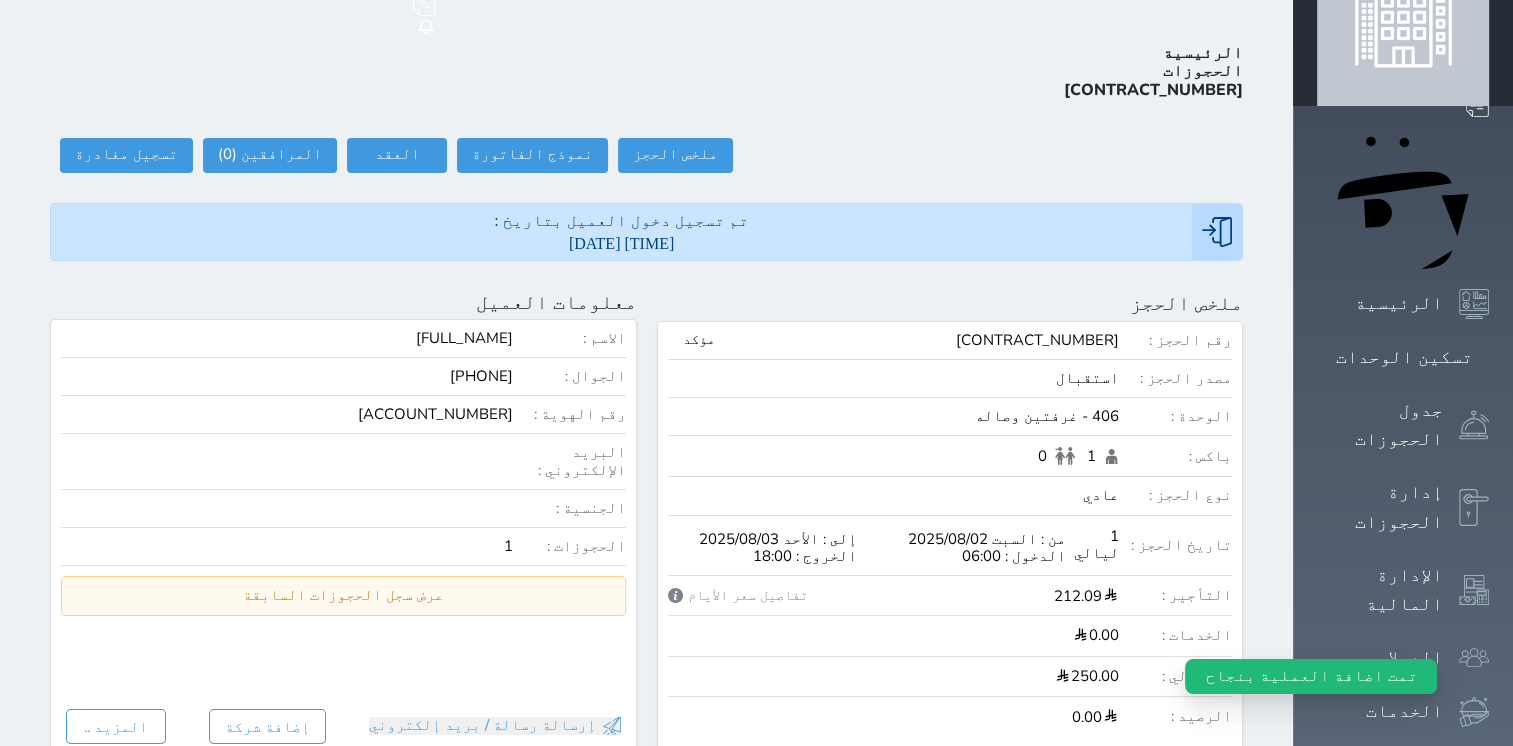 scroll, scrollTop: 0, scrollLeft: 0, axis: both 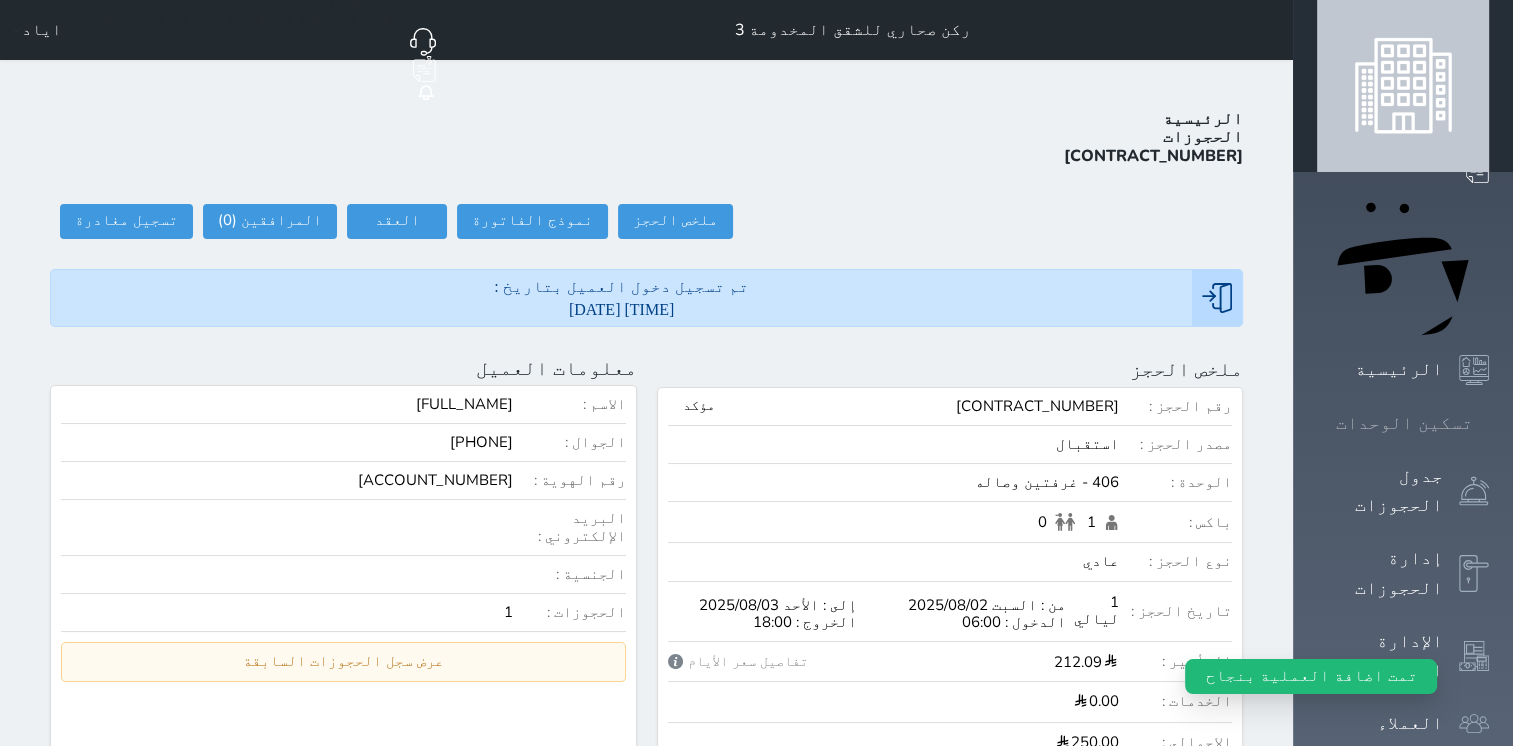 click 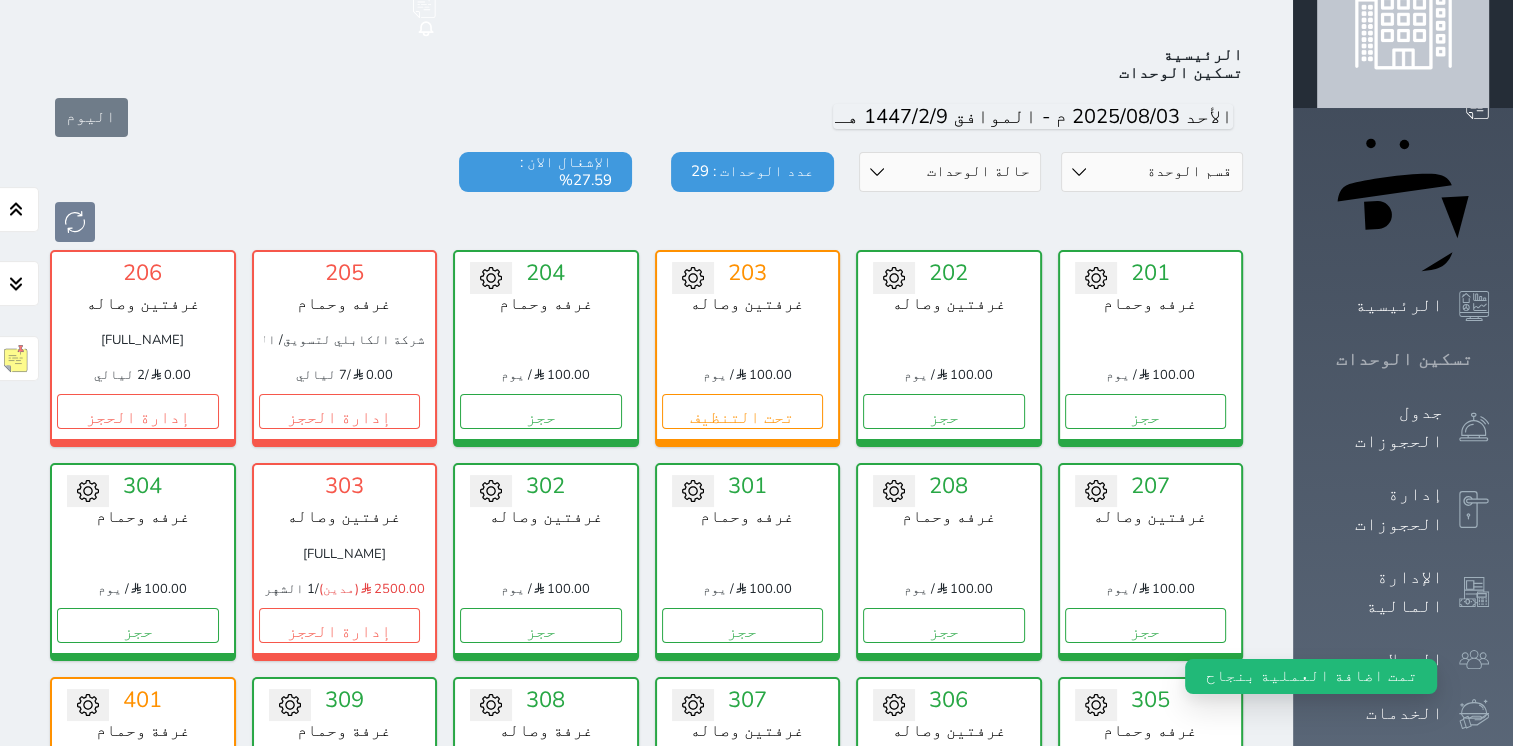scroll, scrollTop: 78, scrollLeft: 0, axis: vertical 